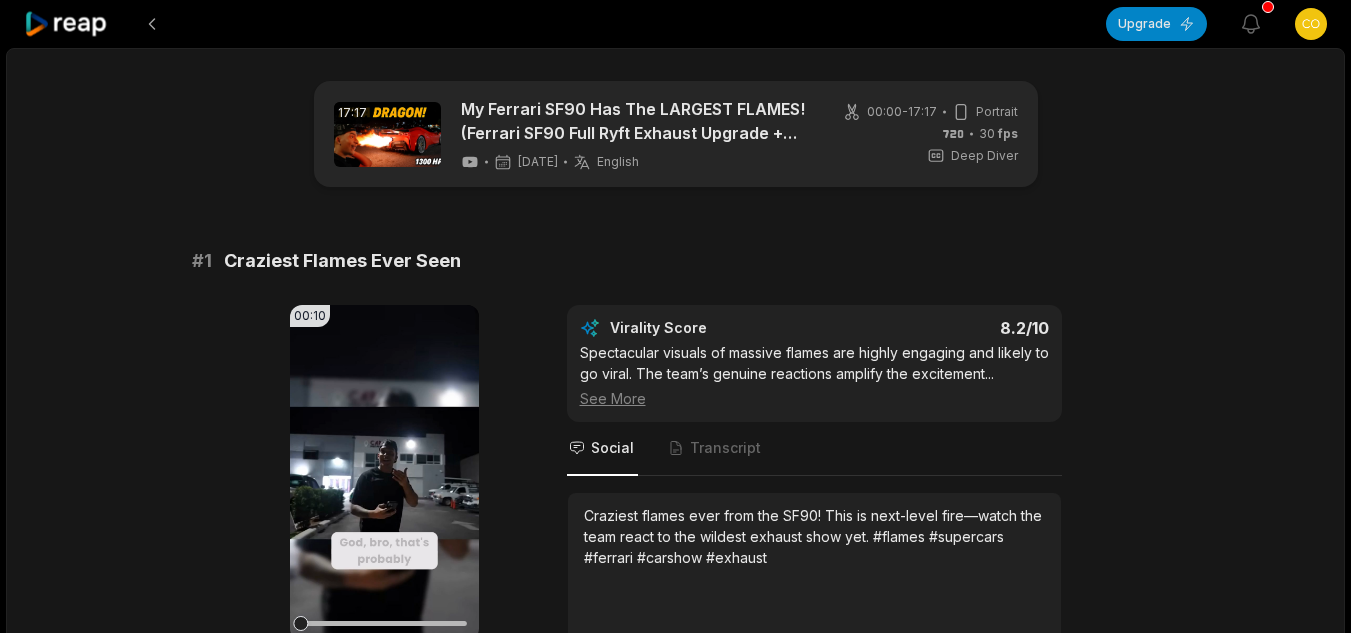 scroll, scrollTop: 4782, scrollLeft: 0, axis: vertical 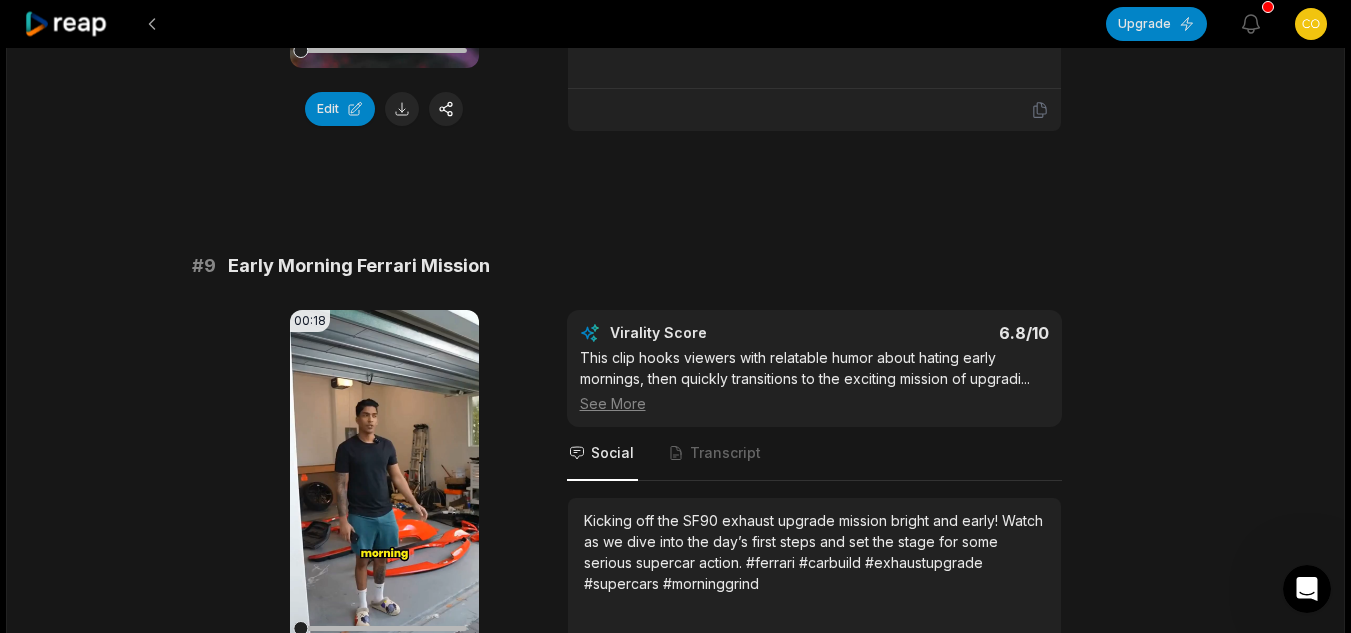 click on "17:17 My Ferrari SF90 Has The LARGEST FLAMES! (Ferrari SF90 Full Ryft Exhaust Upgrade + Stage 2 Tune) 3 days ago English en 00:00  -  17:17 Portrait 30   fps Deep Diver # 1 Craziest Flames Ever Seen 00:10 Your browser does not support mp4 format. Edit Virality Score 8.2 /10 Spectacular visuals of massive flames are highly engaging and likely to go viral. The team’s genuine reactions amplify the excitement ...   See More Social Transcript Craziest flames ever from the SF90! This is next-level fire—watch the team react to the wildest exhaust show yet. #flames #supercars #ferrari #carshow #exhaust # 2 Tuning Secrets: Making Flames Stay 00:19 Your browser does not support mp4 format. Edit Virality Score 7.8 /10 This clip reveals insider knowledge about tuning for flames, a visually exciting and highly shareable topic. The technical explanatio ...   See More Social Transcript # 3 Dragon Flames: Before and After 00:23 Your browser does not support mp4 format. Edit Virality Score 7.7 /10 ...   See More Social #" at bounding box center [675, -1545] 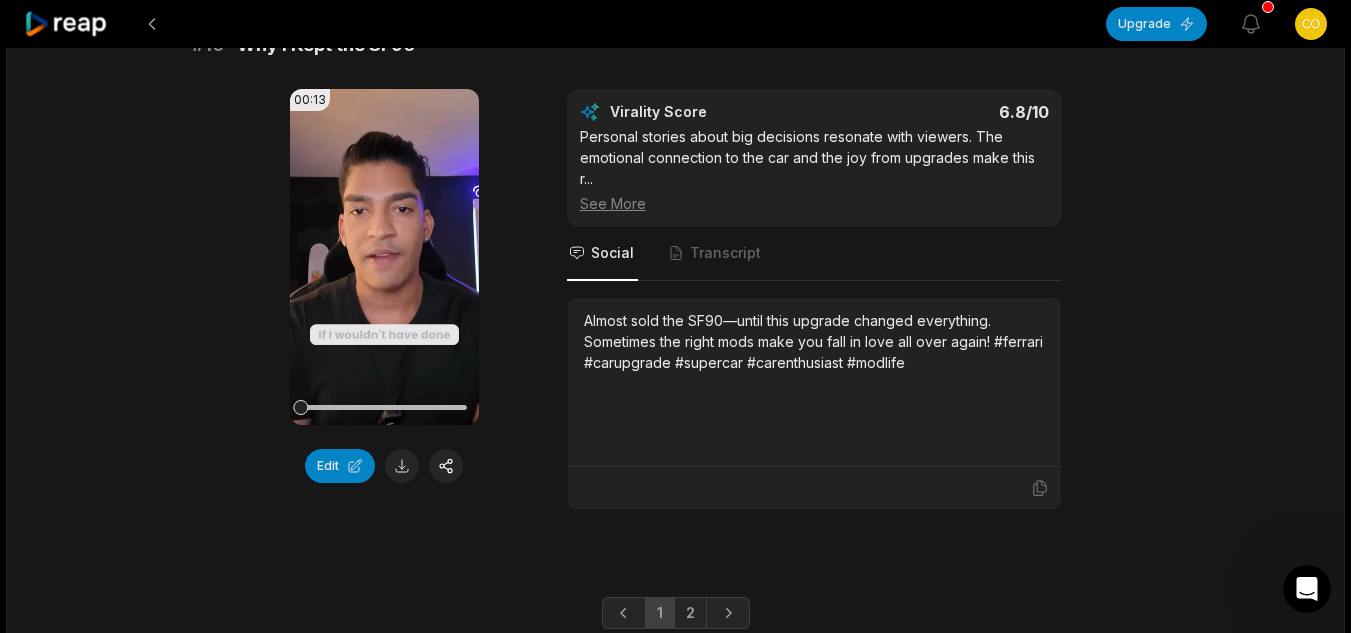 scroll, scrollTop: 5440, scrollLeft: 0, axis: vertical 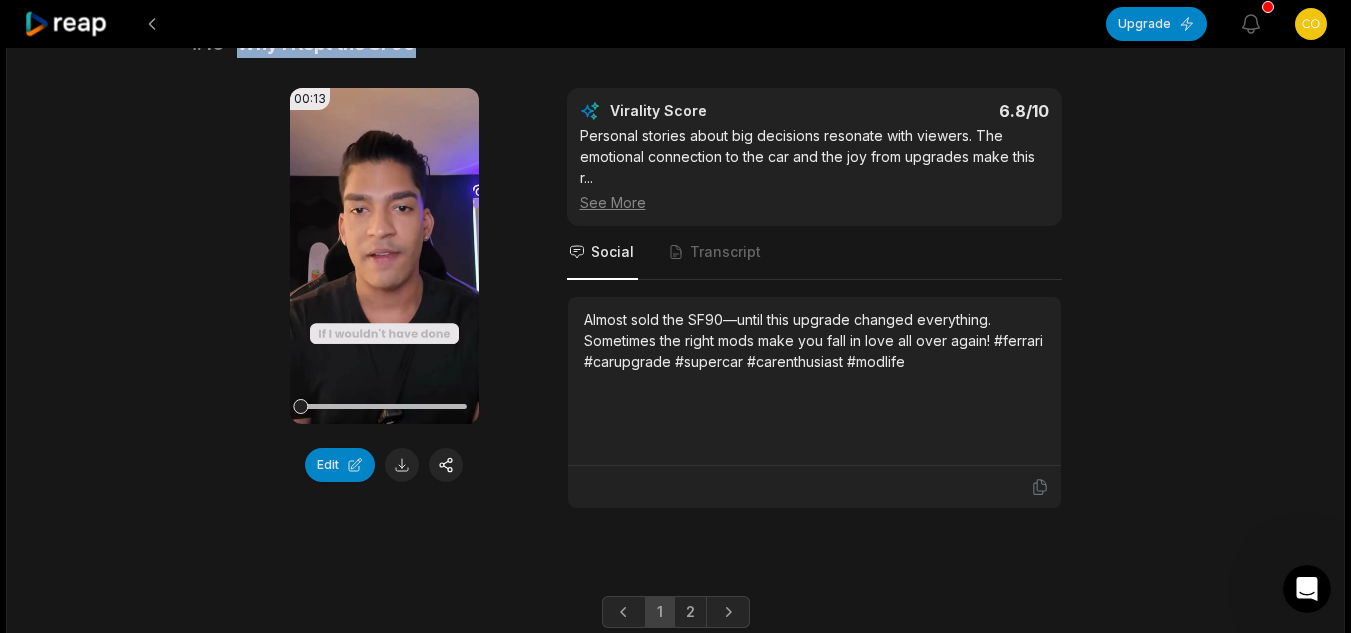 drag, startPoint x: 413, startPoint y: 59, endPoint x: 240, endPoint y: 78, distance: 174.04022 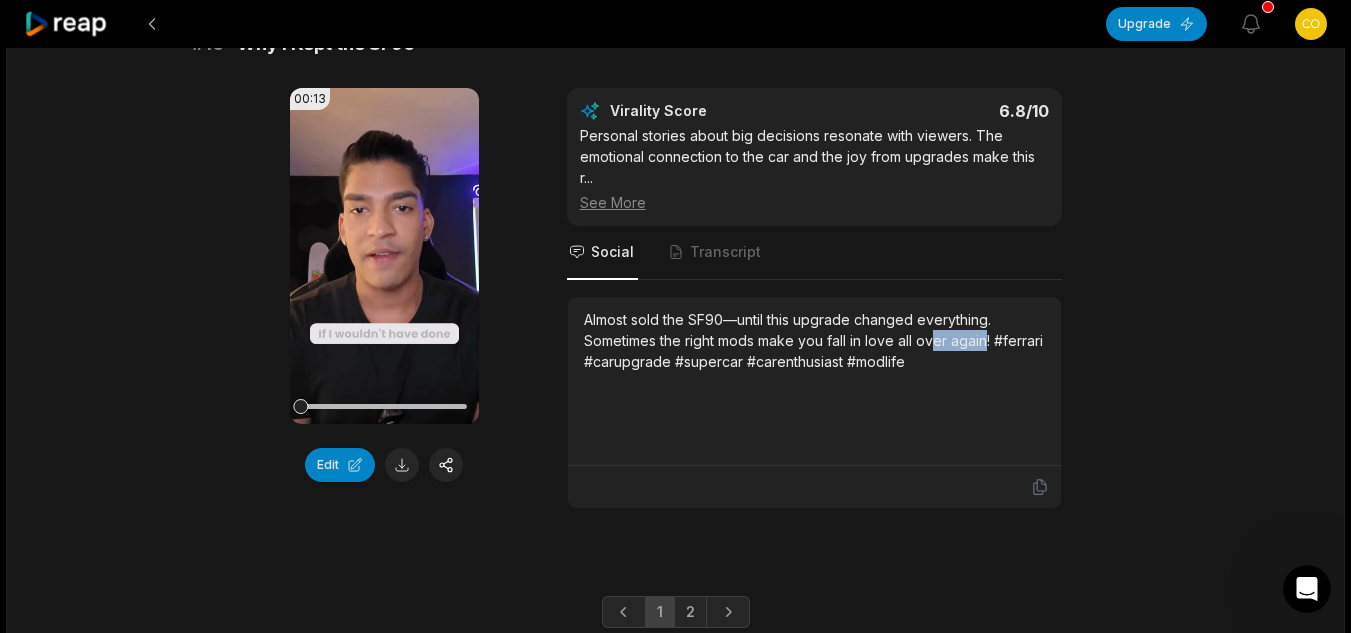 drag, startPoint x: 987, startPoint y: 360, endPoint x: 934, endPoint y: 355, distance: 53.235325 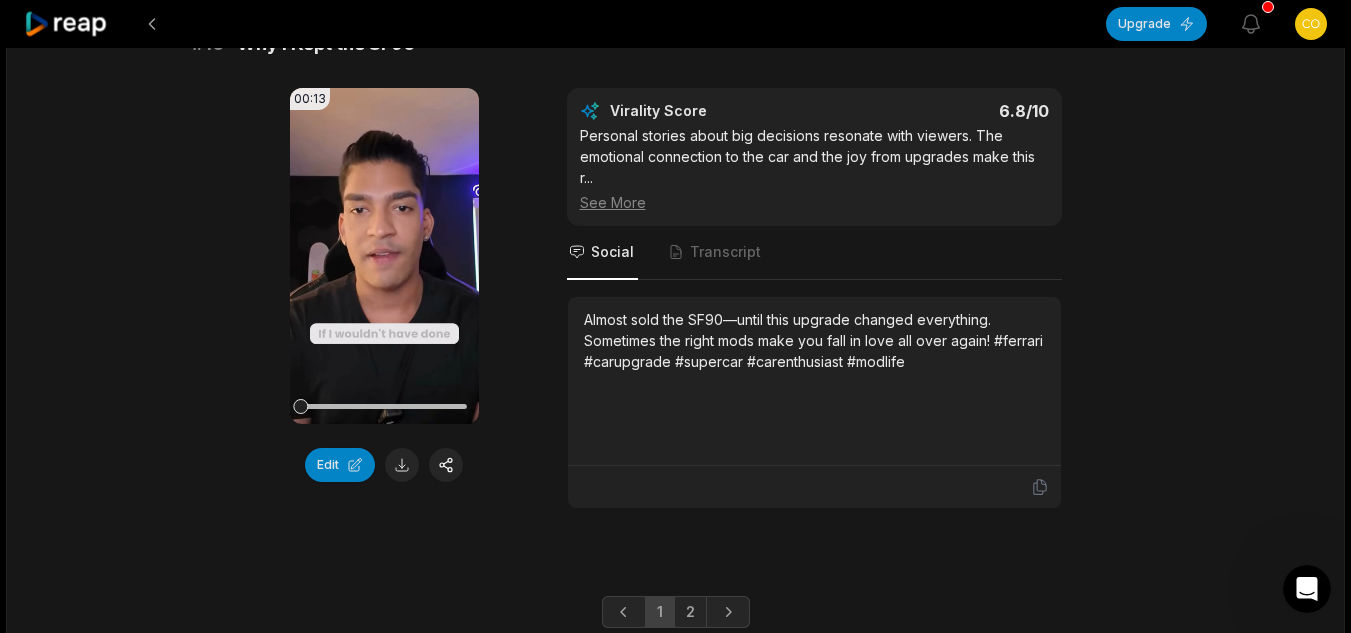 click on "Almost sold the SF90—until this upgrade changed everything. Sometimes the right mods make you fall in love all over again! #ferrari #carupgrade #supercar #carenthusiast #modlife" at bounding box center [814, 340] 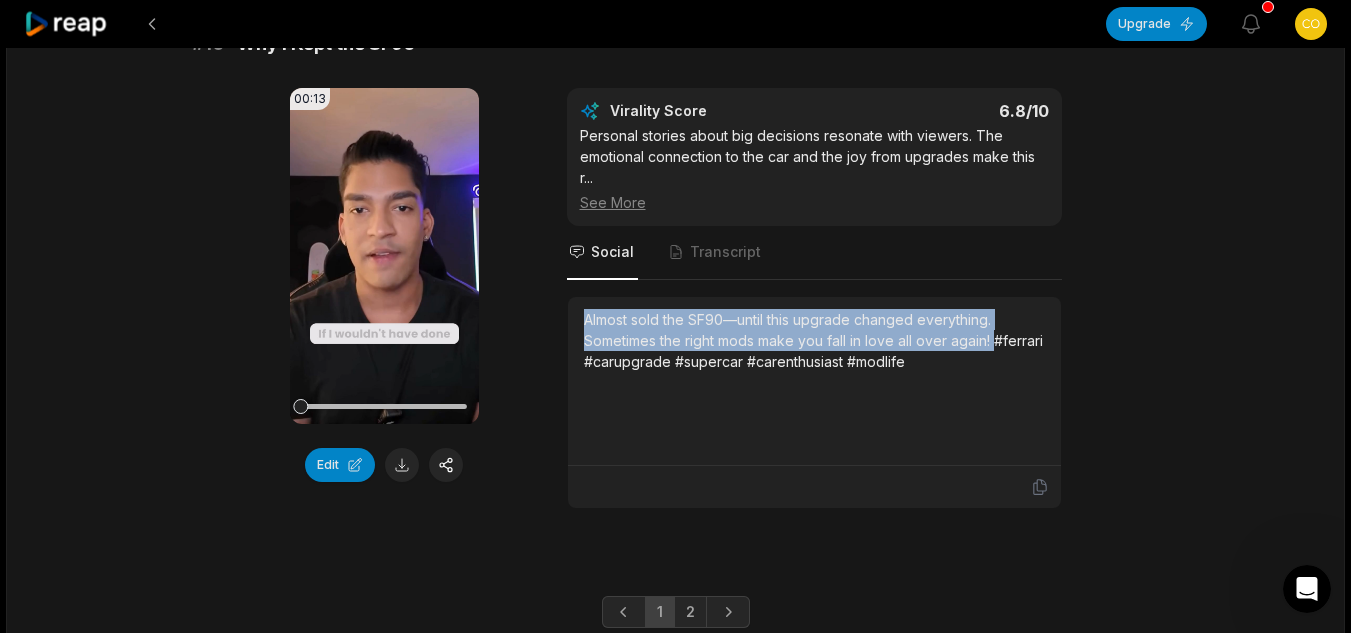 drag, startPoint x: 991, startPoint y: 360, endPoint x: 589, endPoint y: 337, distance: 402.6574 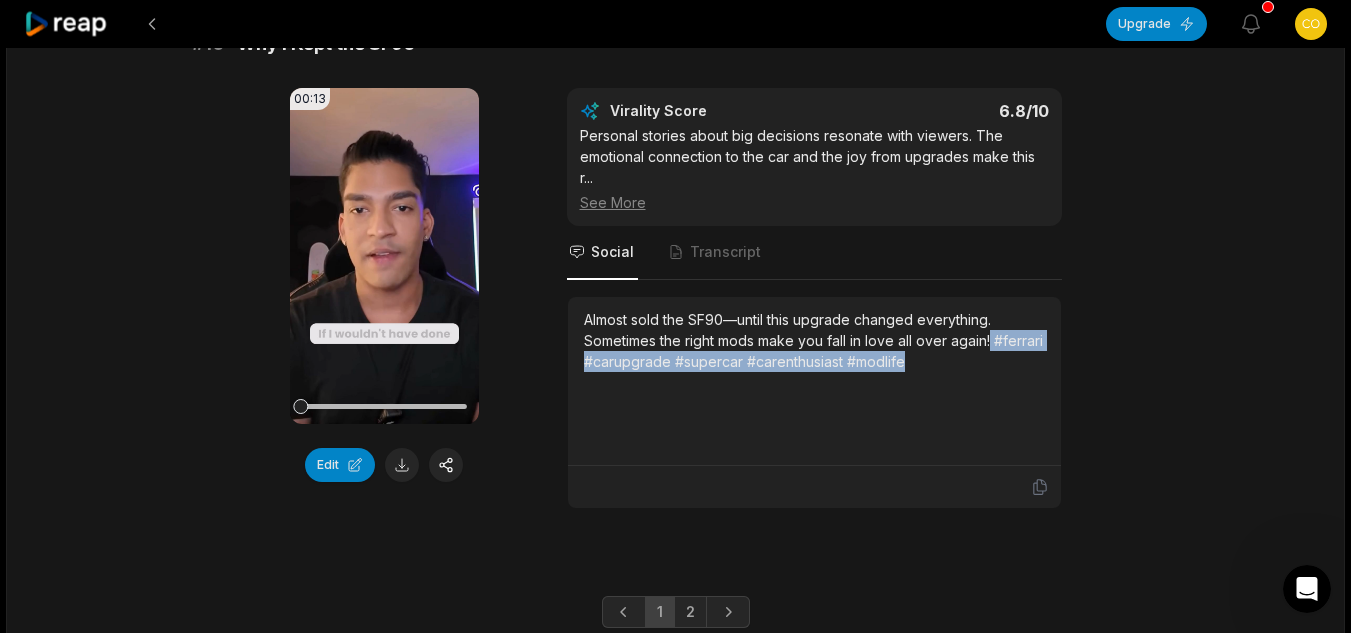 drag, startPoint x: 991, startPoint y: 360, endPoint x: 1005, endPoint y: 391, distance: 34.0147 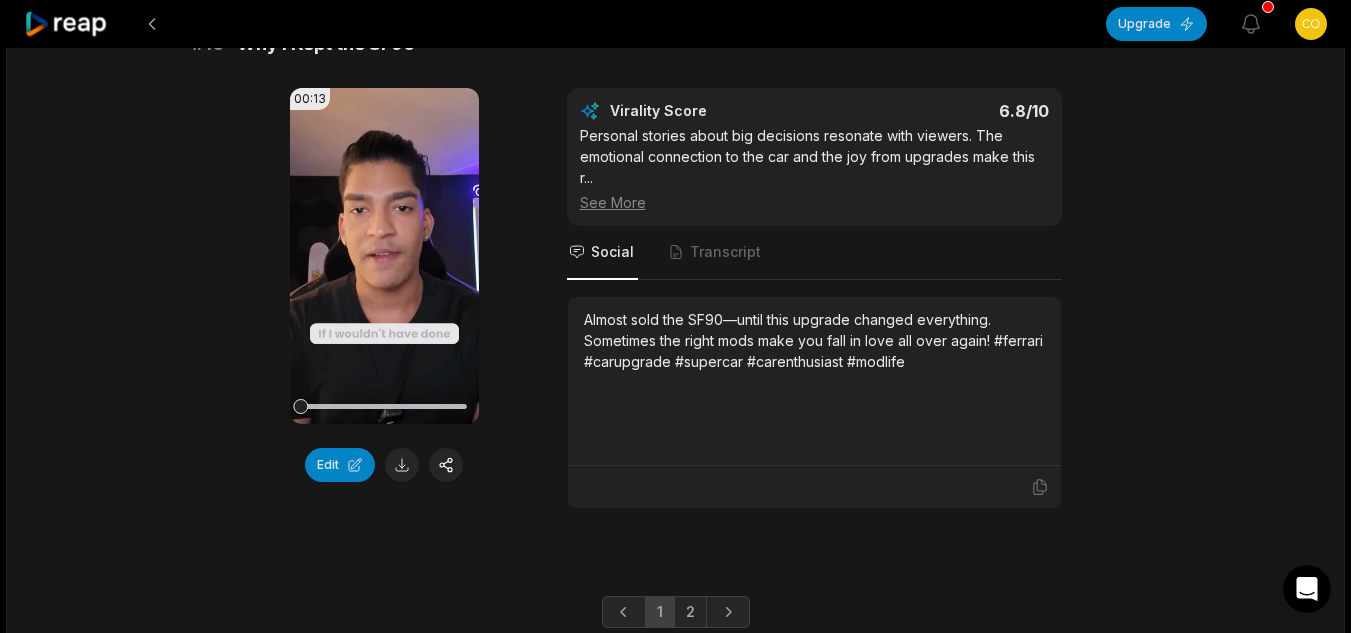 click on "00:13 Your browser does not support mp4 format. Edit Virality Score 6.8 /10 Personal stories about big decisions resonate with viewers. The emotional connection to the car and the joy from upgrades make this r ...   See More Social Transcript Almost sold the SF90—until this upgrade changed everything. Sometimes the right mods make you fall in love all over again! #ferrari #carupgrade #supercar #carenthusiast #modlife" at bounding box center [676, 298] 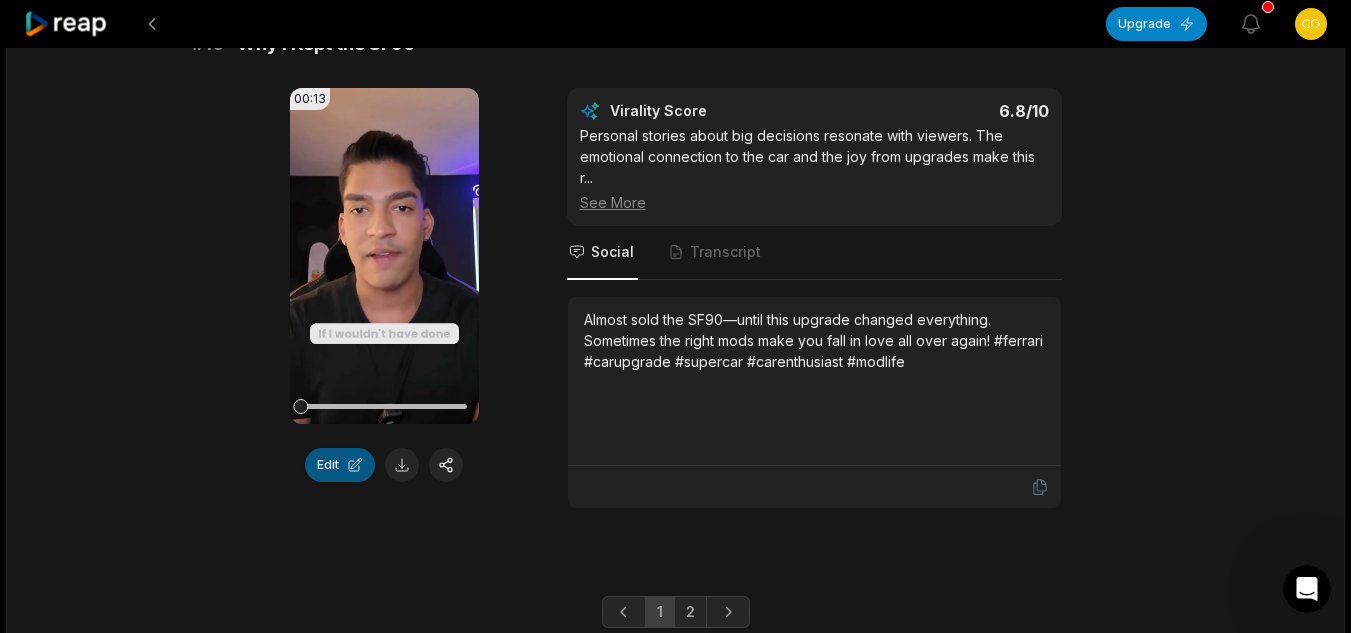 click on "Edit" at bounding box center (340, 465) 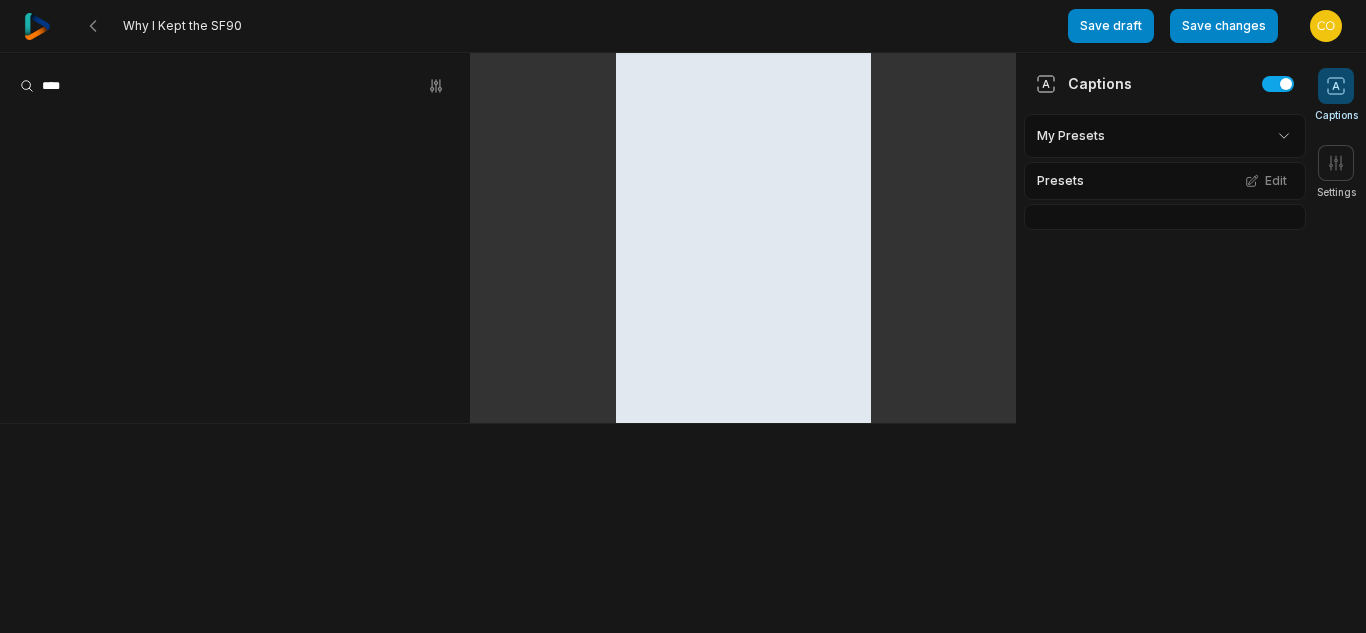 scroll, scrollTop: 0, scrollLeft: 0, axis: both 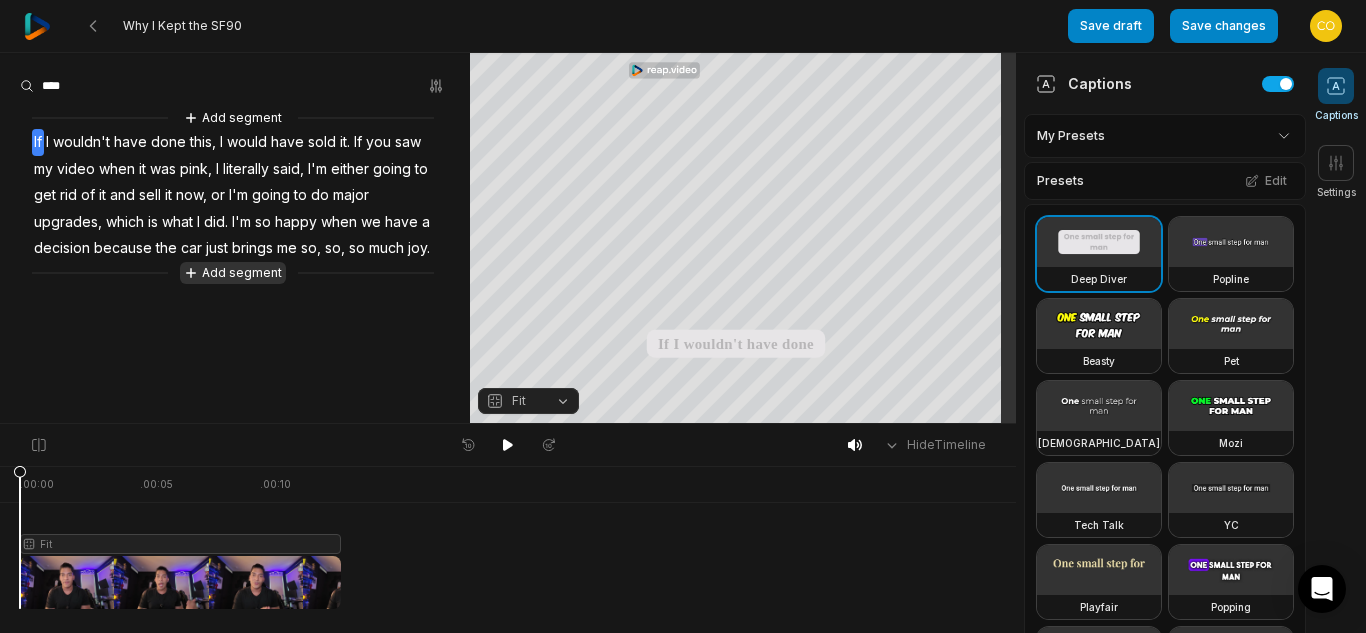 click on "Add segment" at bounding box center [233, 273] 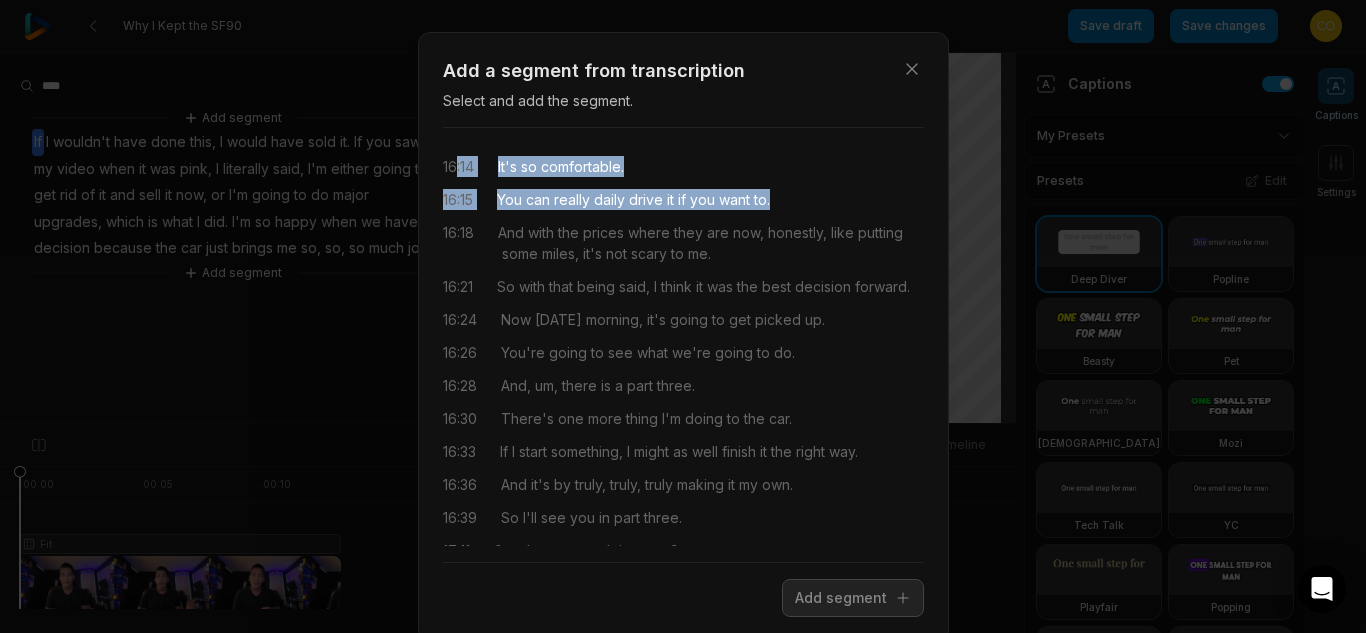 drag, startPoint x: 769, startPoint y: 195, endPoint x: 461, endPoint y: 168, distance: 309.18118 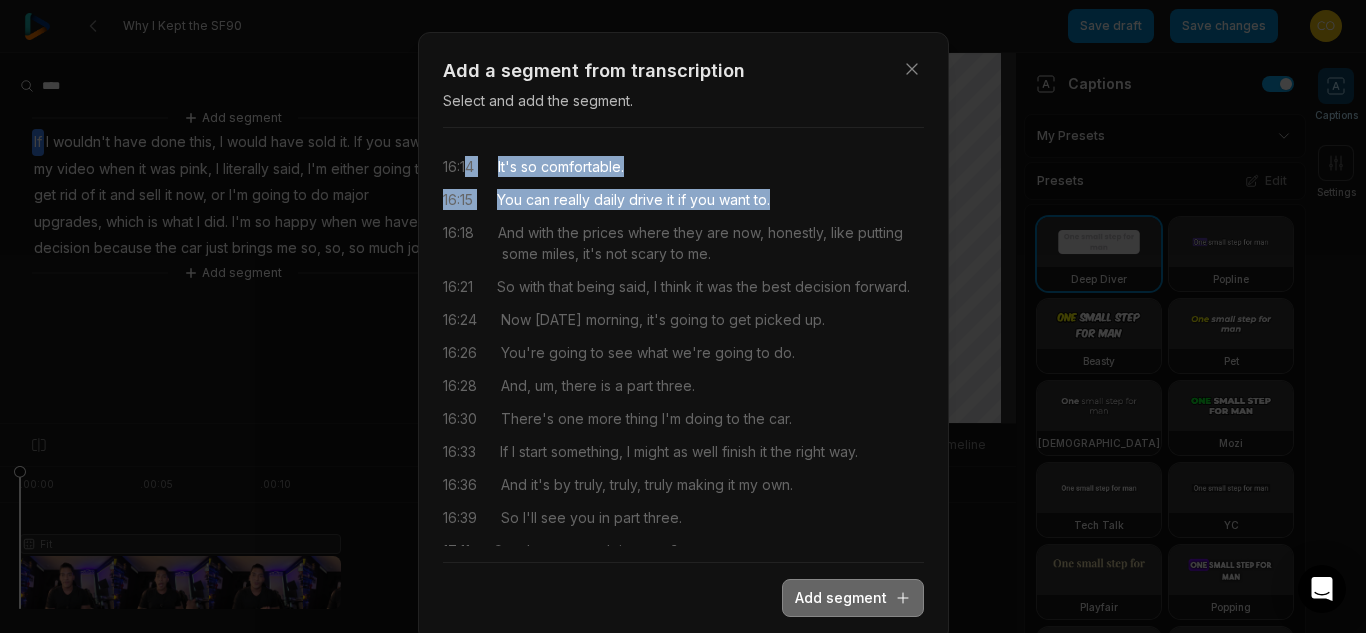 click on "Add segment" at bounding box center (853, 598) 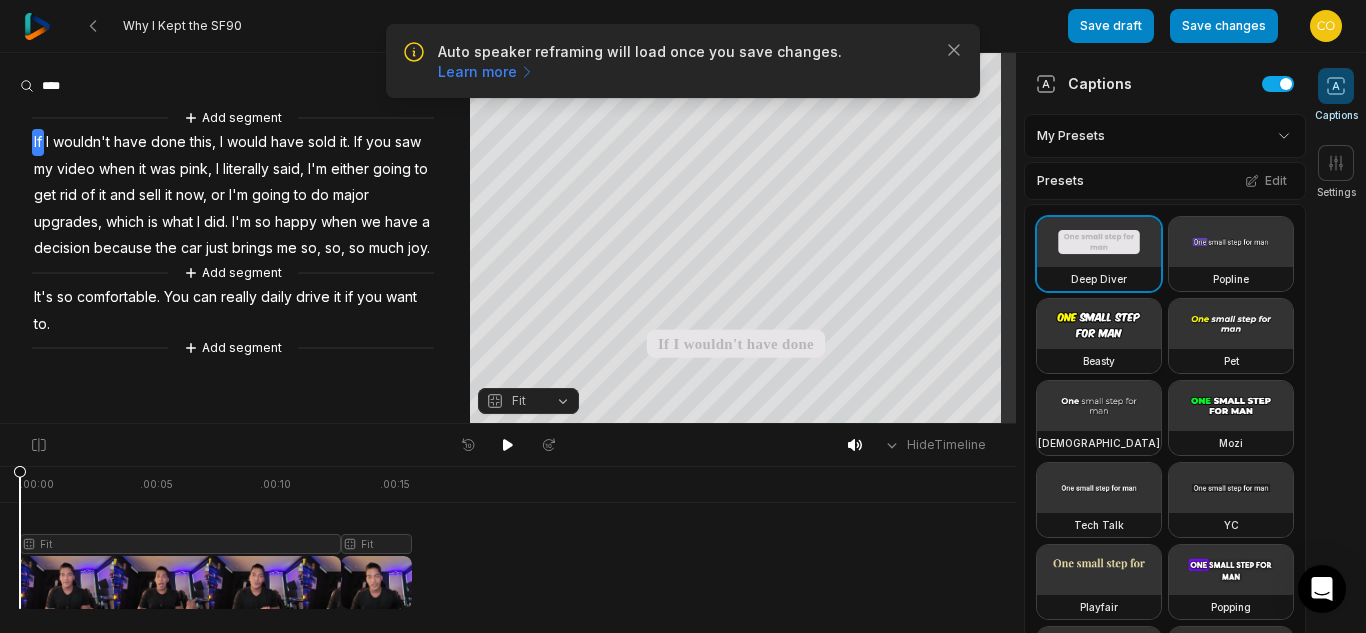 click at bounding box center [1099, 324] 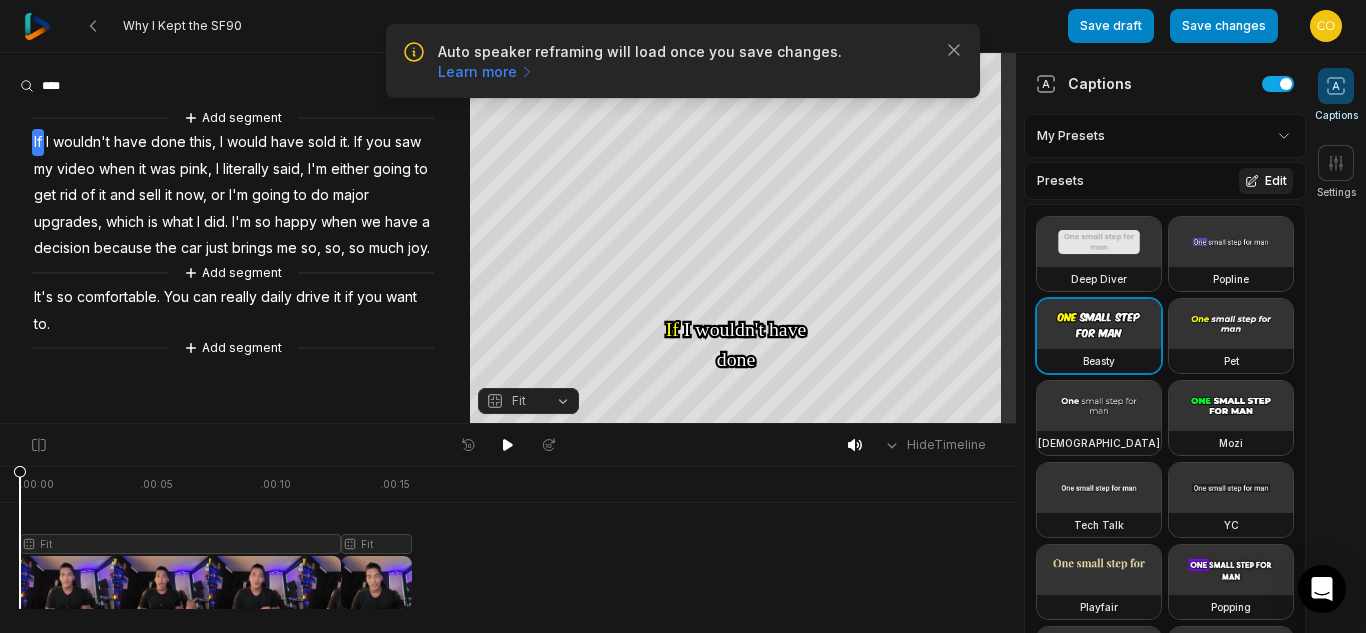 click on "Edit" at bounding box center [1266, 181] 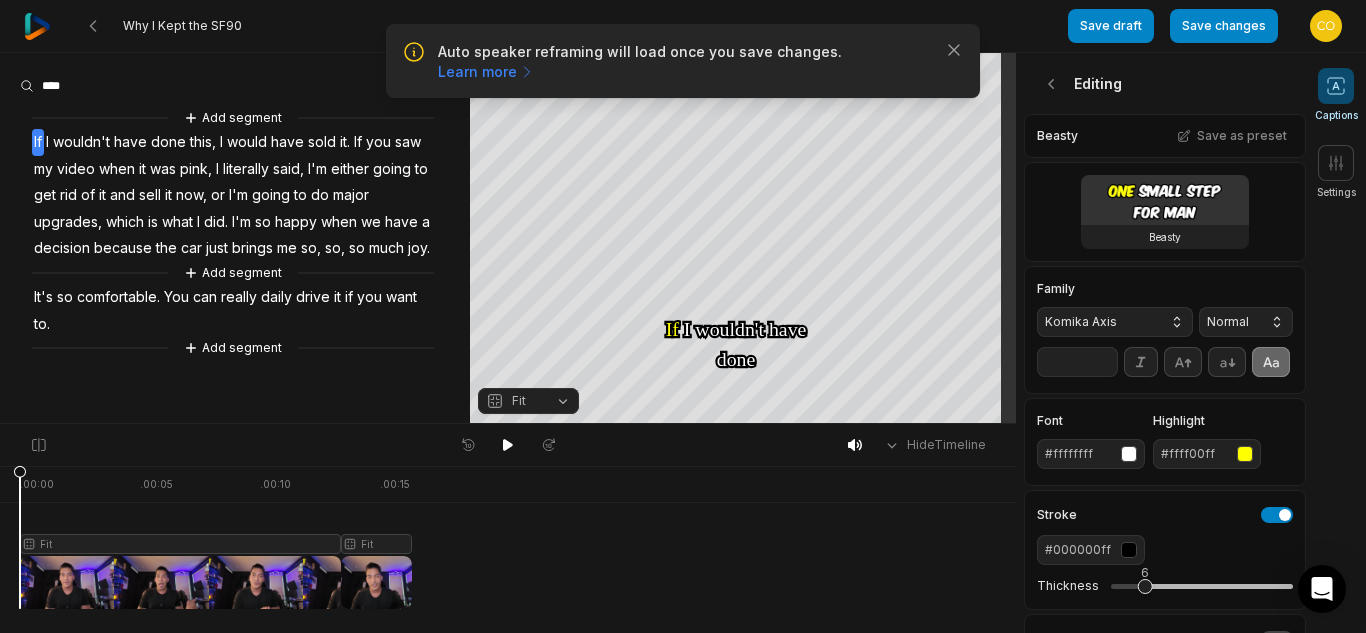 click on "Komika Axis" at bounding box center (1099, 322) 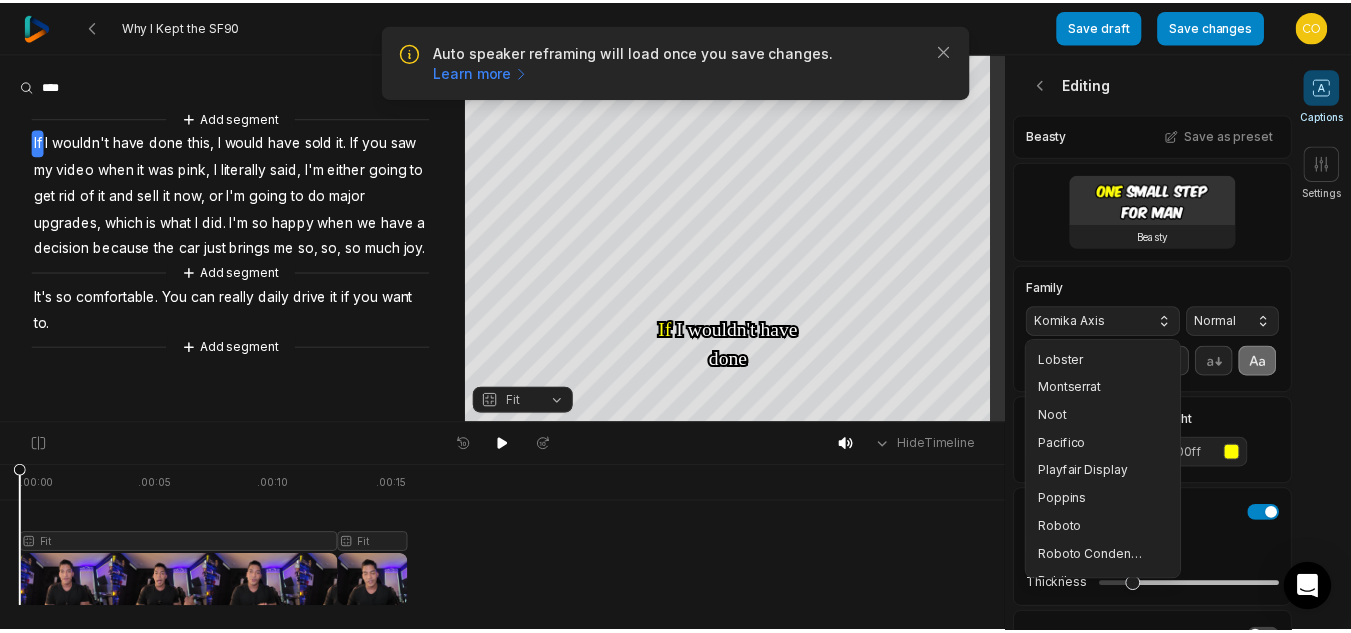 scroll, scrollTop: 278, scrollLeft: 0, axis: vertical 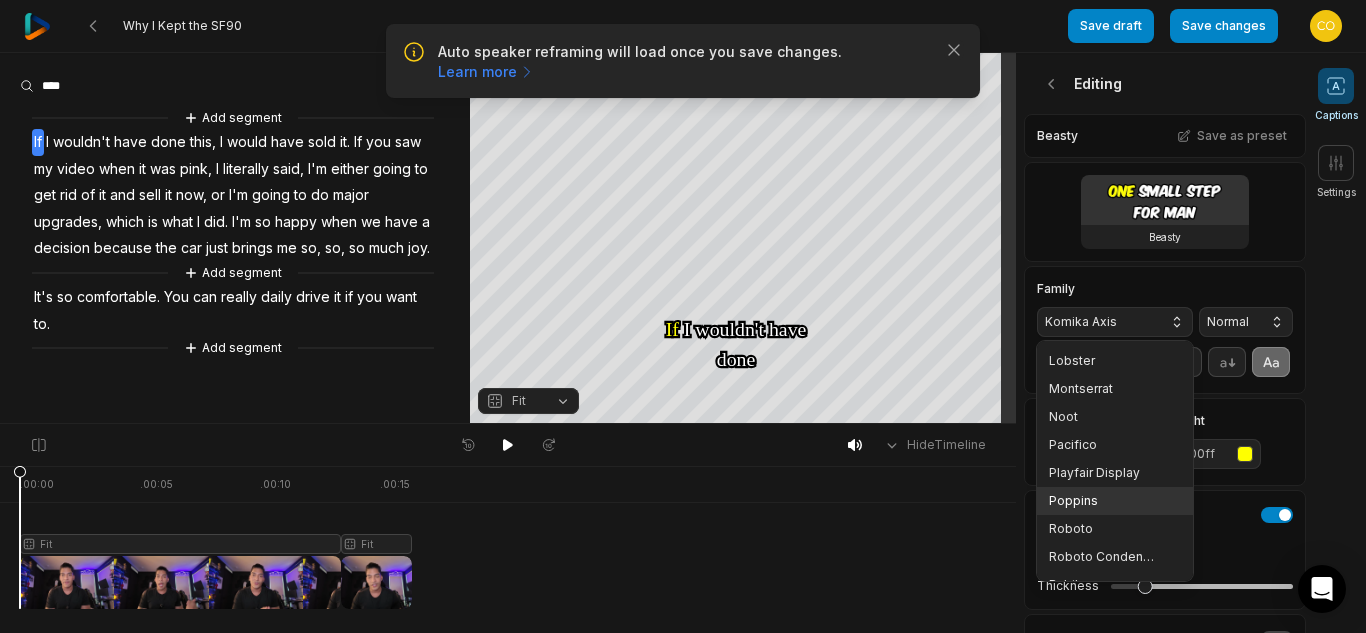 click on "Poppins" at bounding box center [1103, 501] 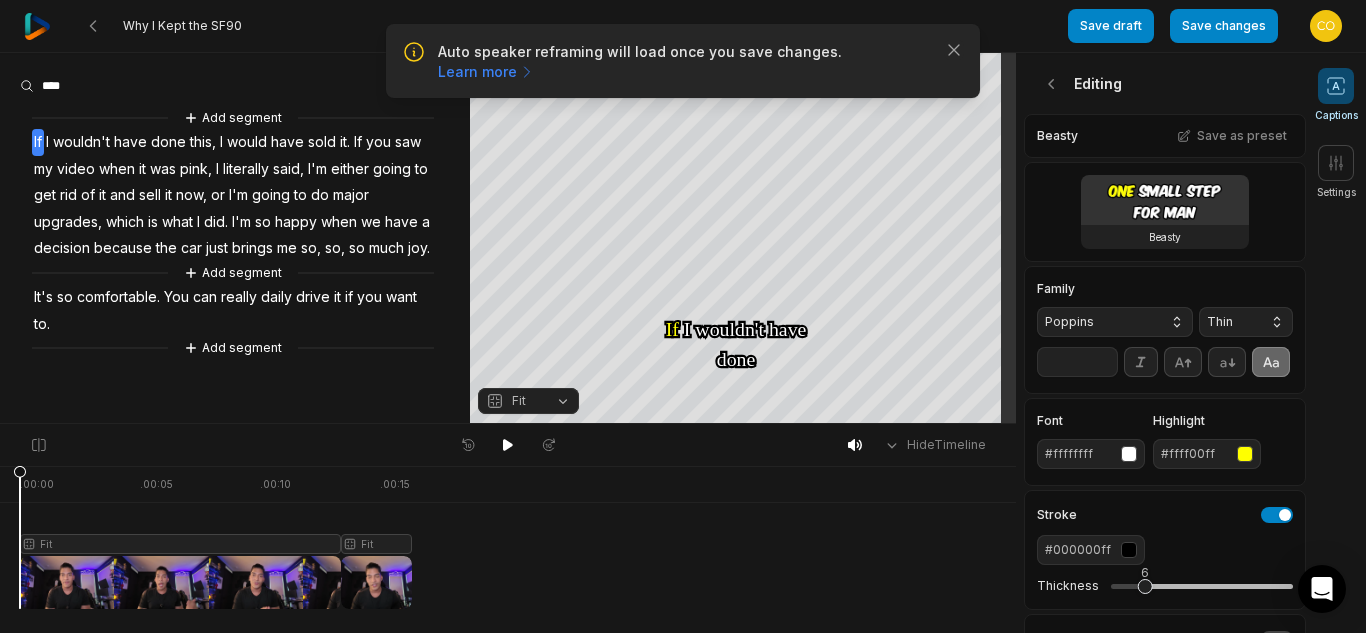 click on "Thin" at bounding box center [1230, 322] 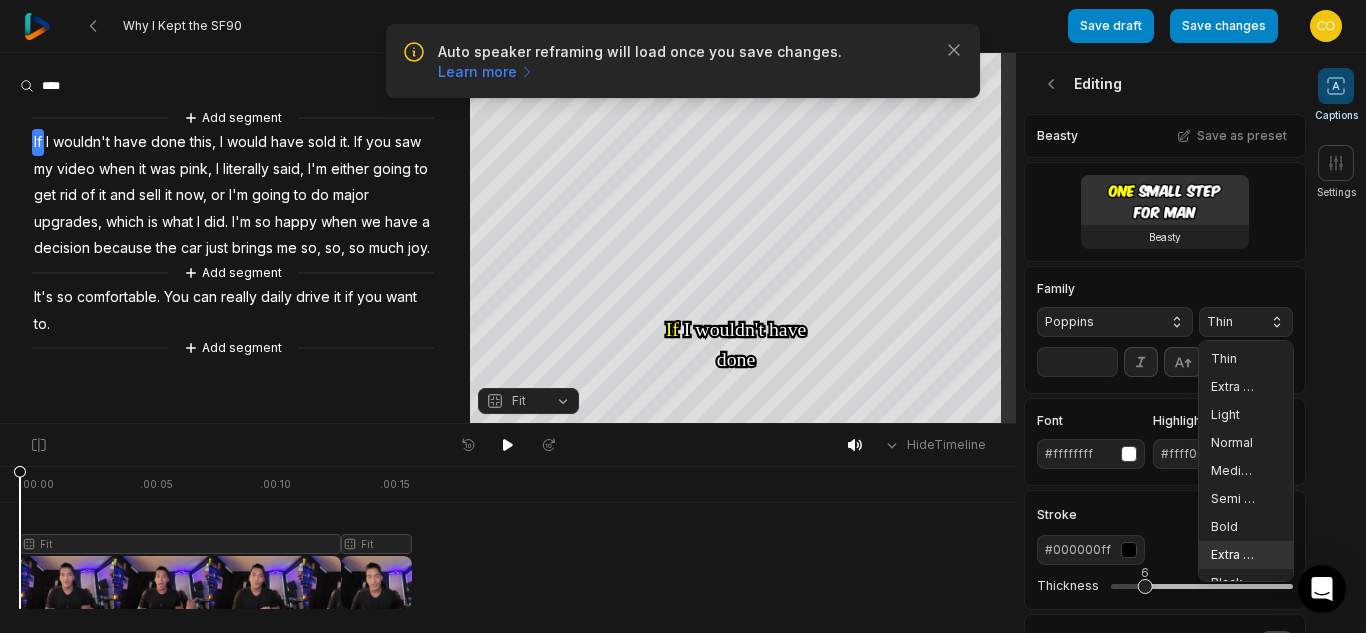 click on "Extra Bold" at bounding box center [1234, 555] 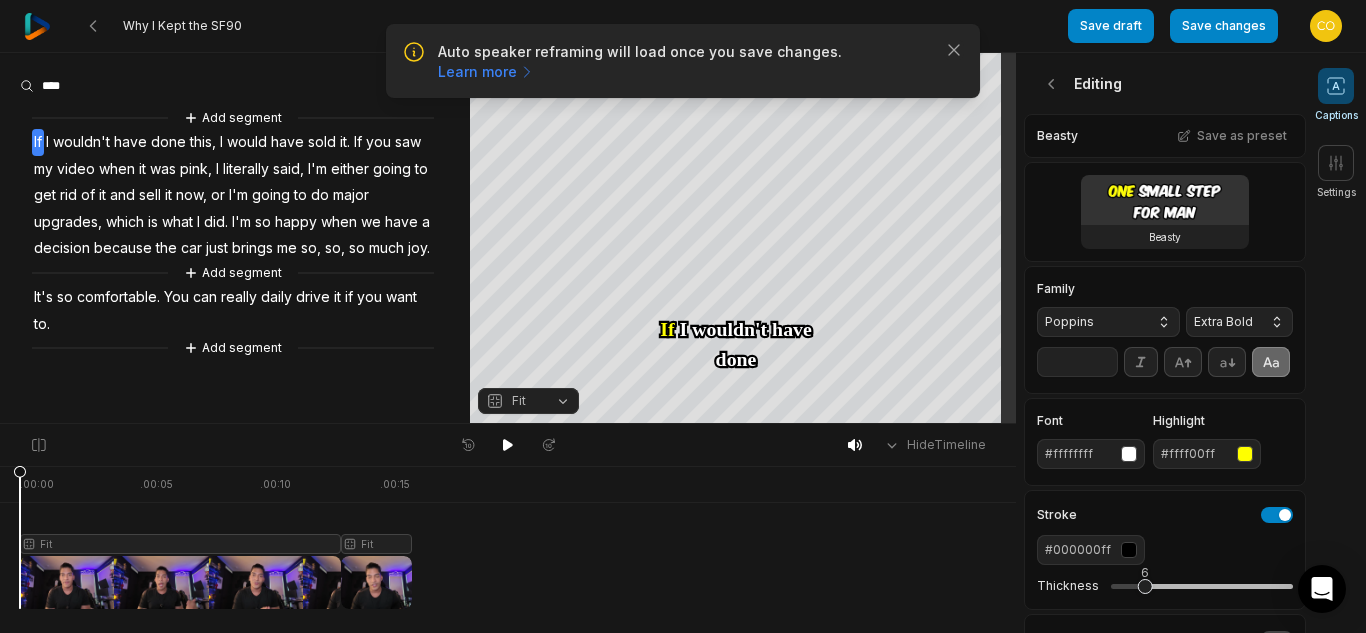 click on "**" at bounding box center (1077, 362) 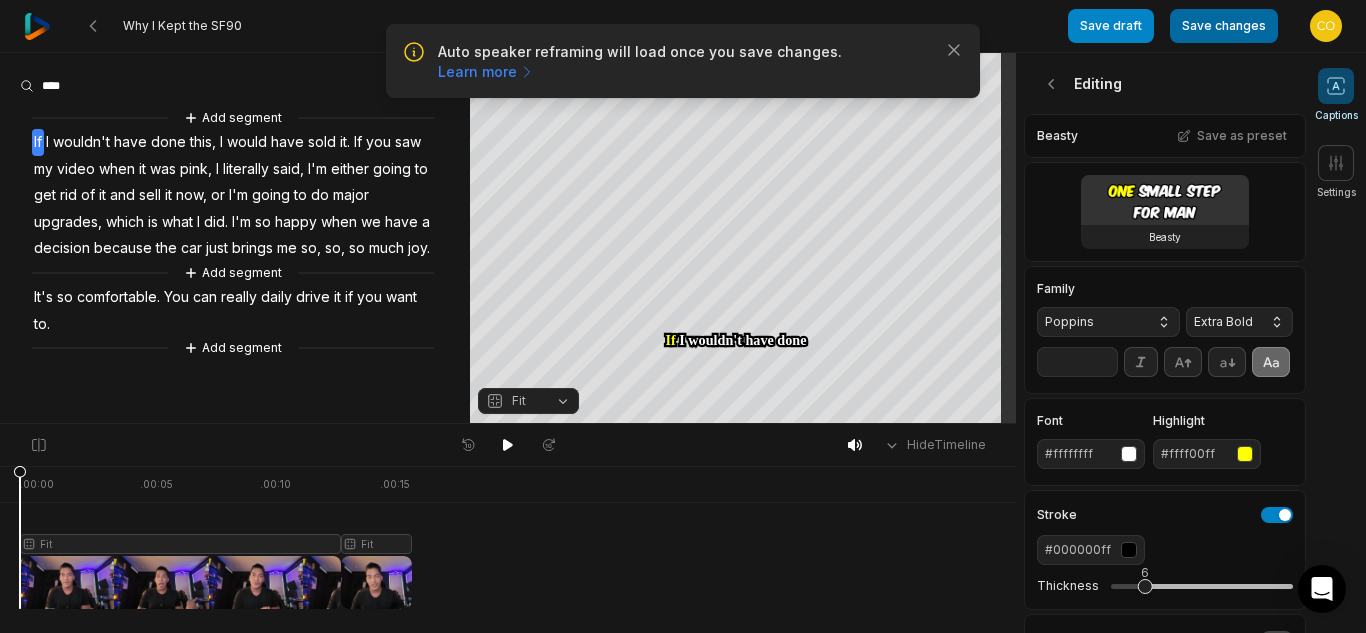 type on "**" 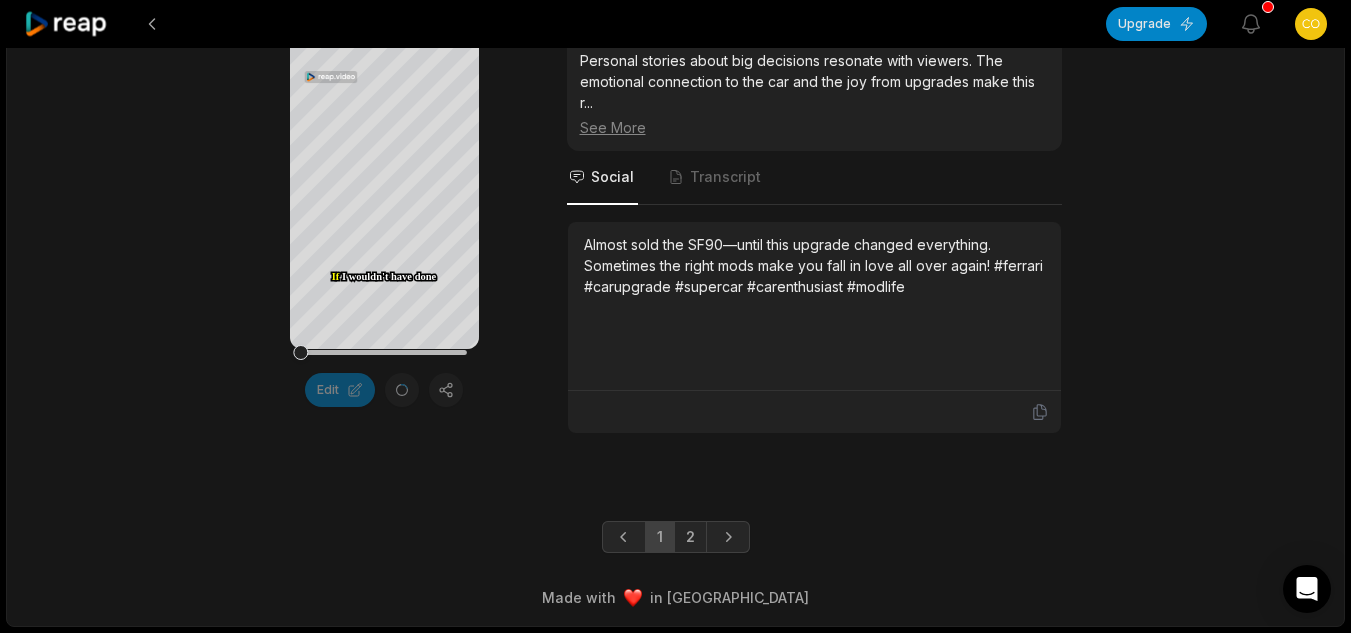 scroll, scrollTop: 5536, scrollLeft: 0, axis: vertical 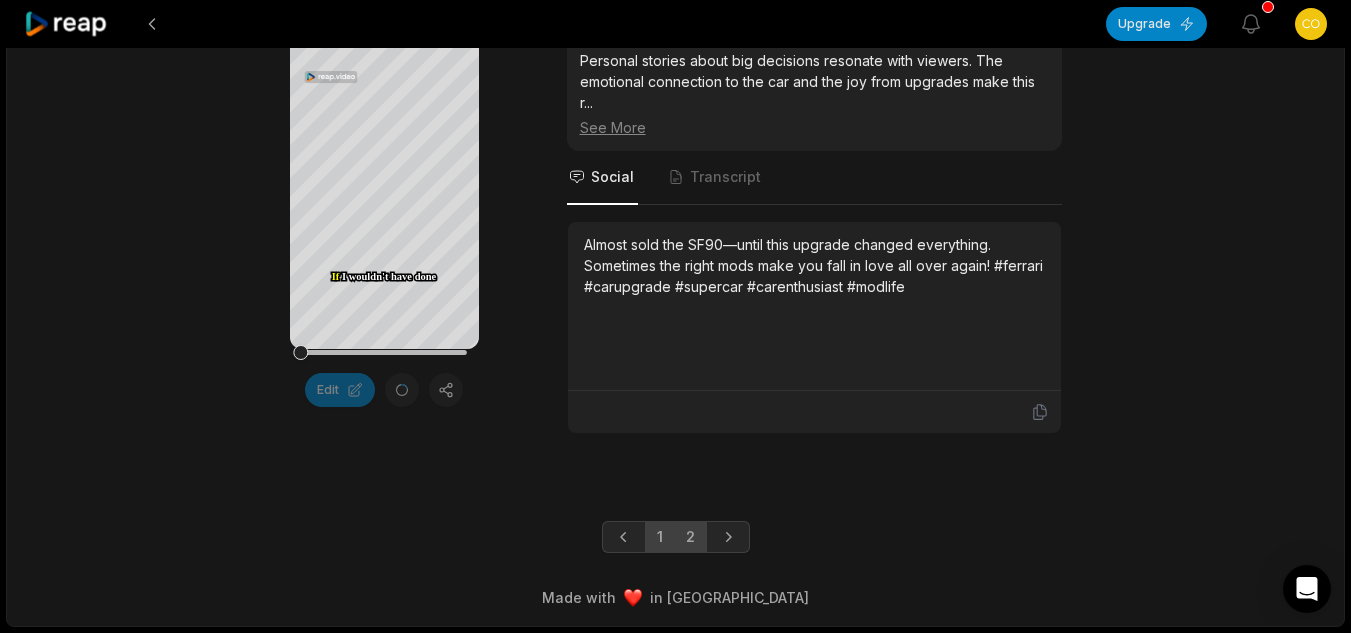 click on "2" at bounding box center [690, 537] 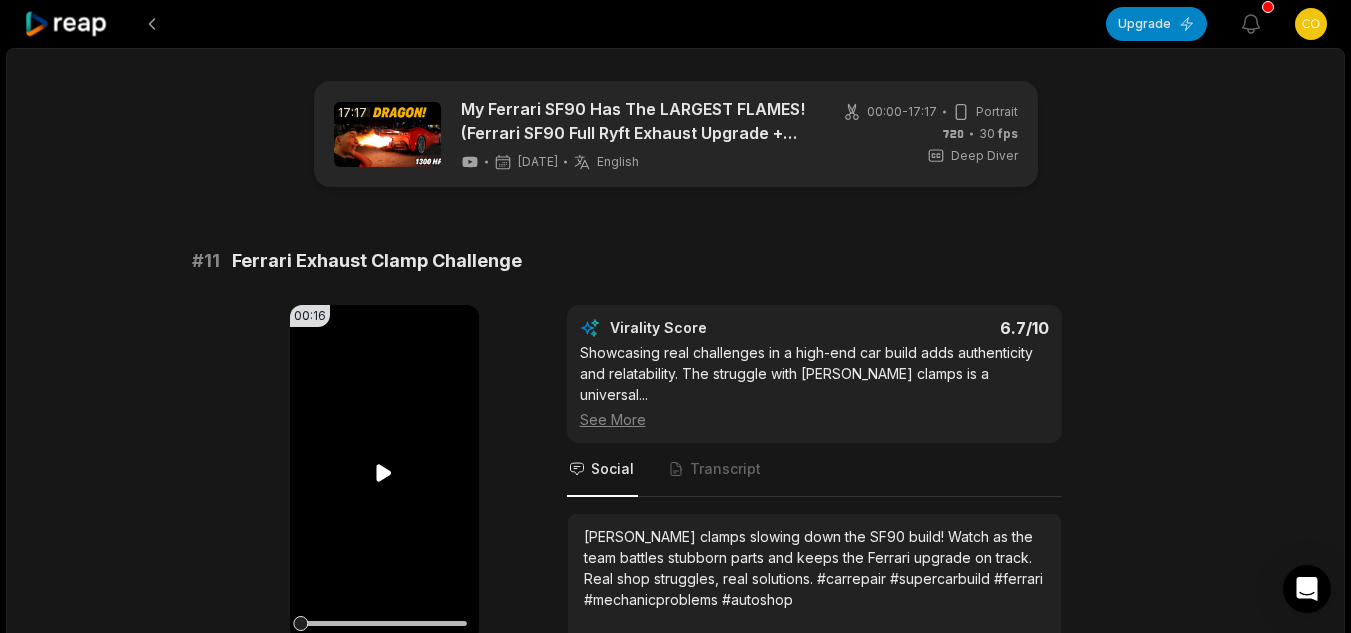 scroll, scrollTop: 98, scrollLeft: 0, axis: vertical 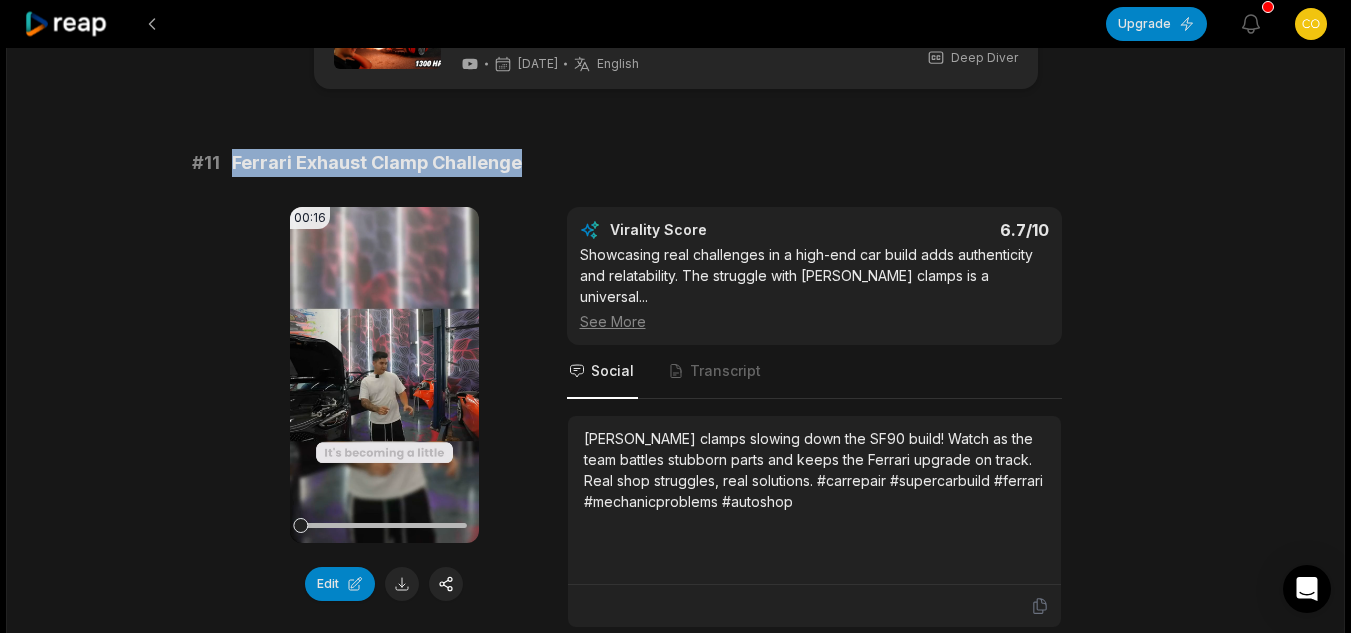 drag, startPoint x: 517, startPoint y: 162, endPoint x: 233, endPoint y: 165, distance: 284.01584 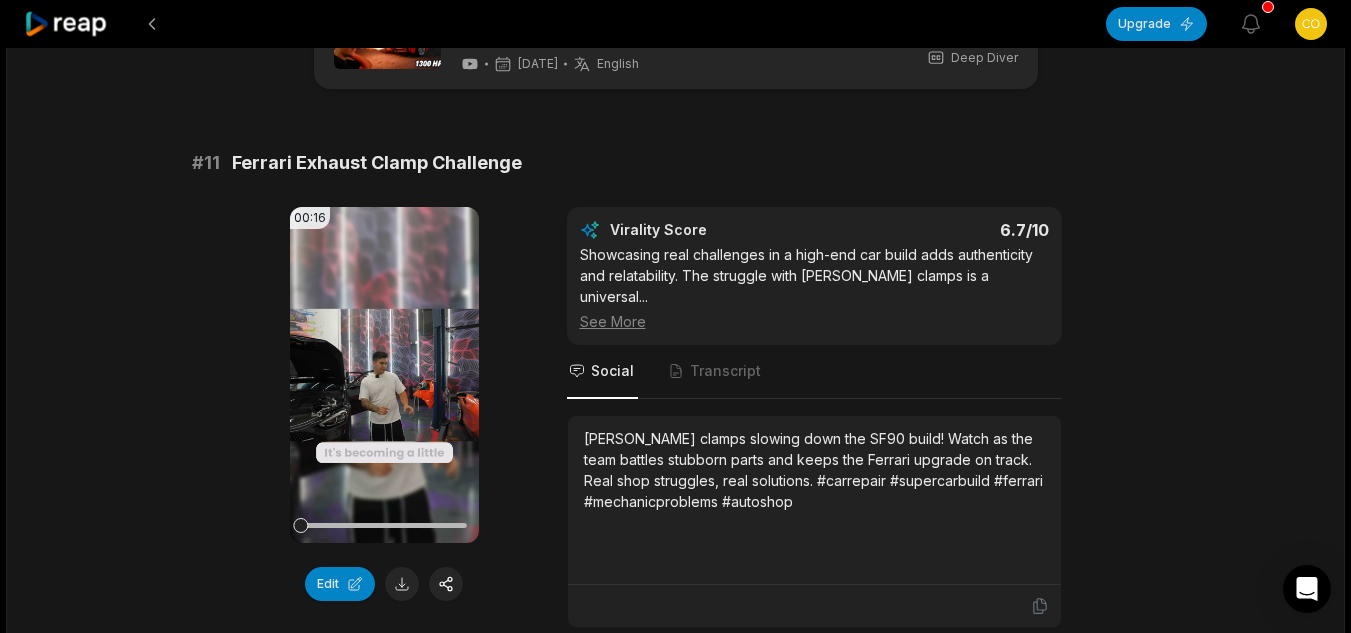 click on "[PERSON_NAME] clamps slowing down the SF90 build! Watch as the team battles stubborn parts and keeps the Ferrari upgrade on track. Real shop struggles, real solutions. #carrepair #supercarbuild #ferrari #mechanicproblems #autoshop" at bounding box center (814, 470) 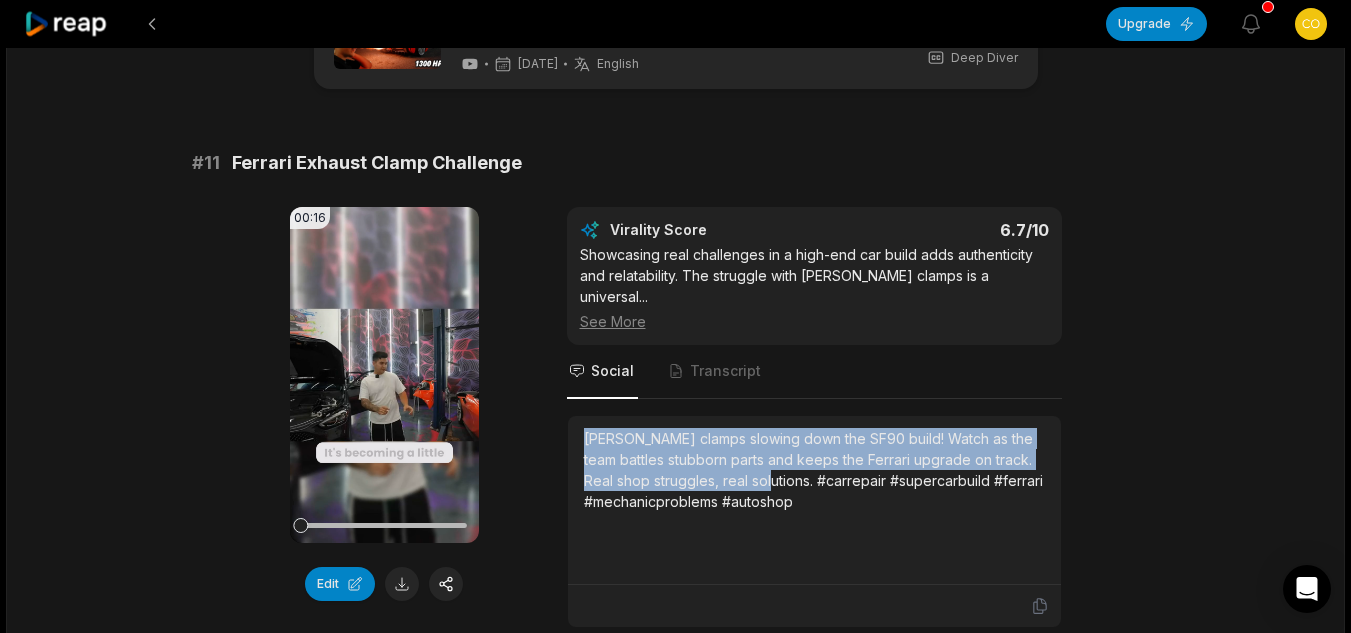 drag, startPoint x: 780, startPoint y: 459, endPoint x: 599, endPoint y: 406, distance: 188.60011 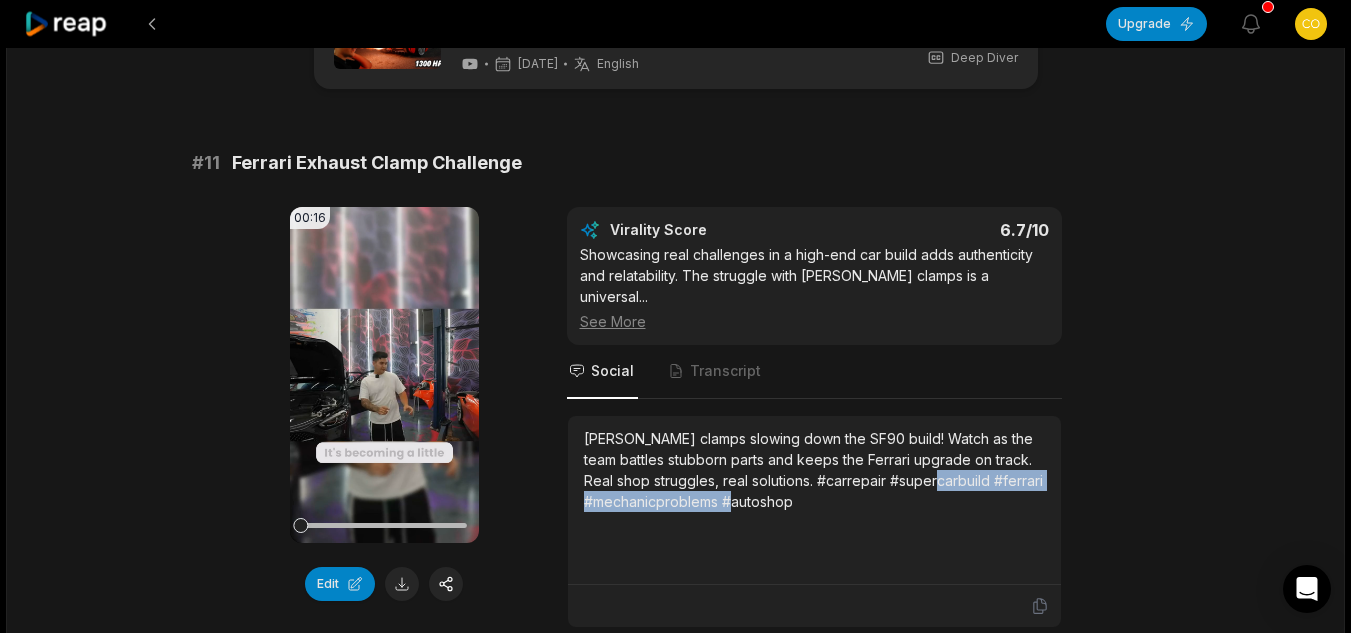 drag, startPoint x: 959, startPoint y: 457, endPoint x: 983, endPoint y: 482, distance: 34.655445 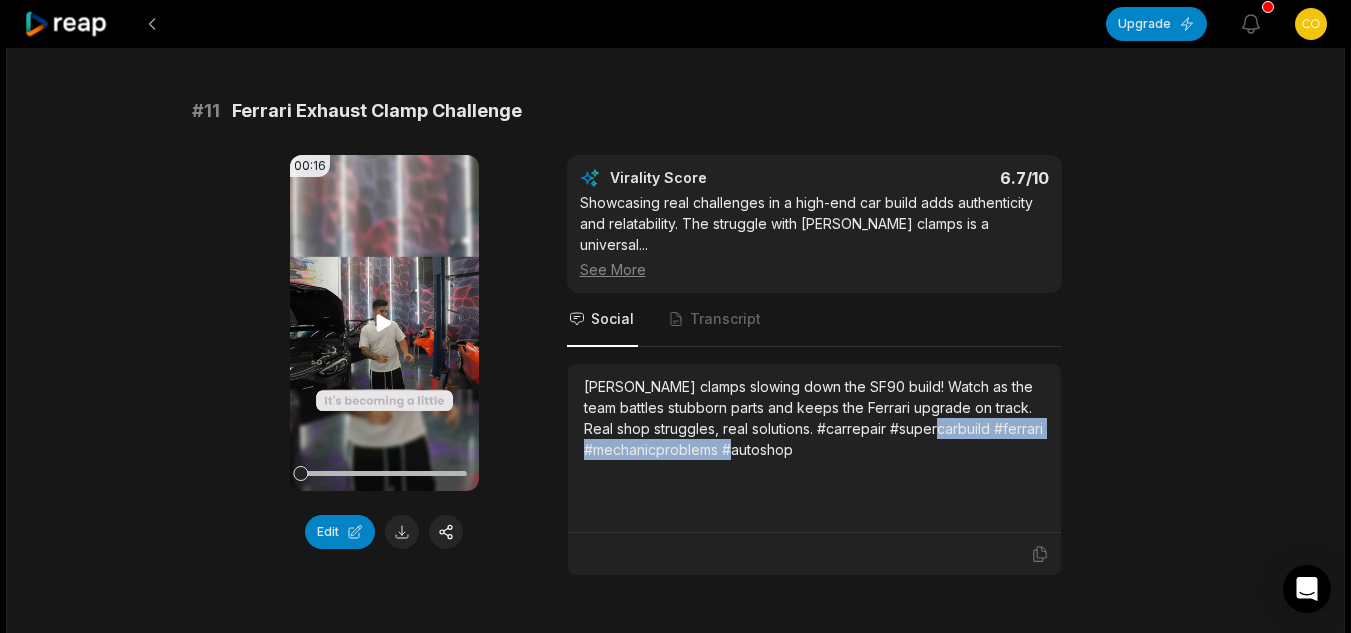 scroll, scrollTop: 152, scrollLeft: 0, axis: vertical 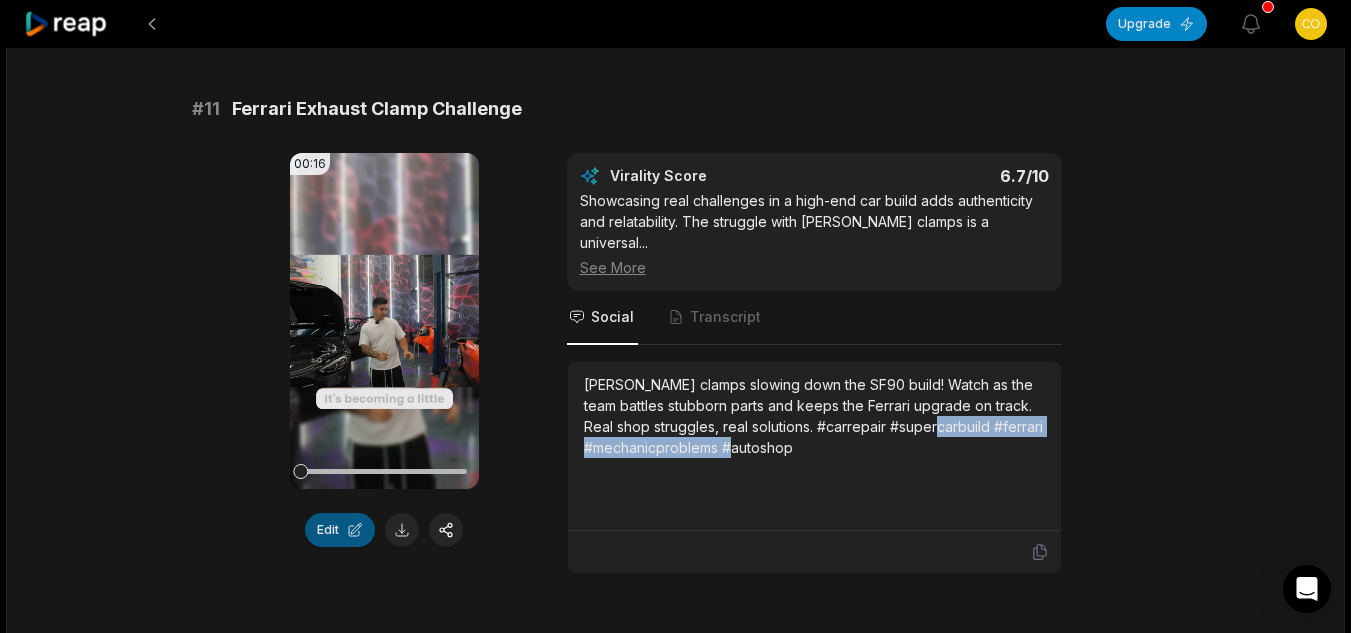 click on "Edit" at bounding box center [340, 530] 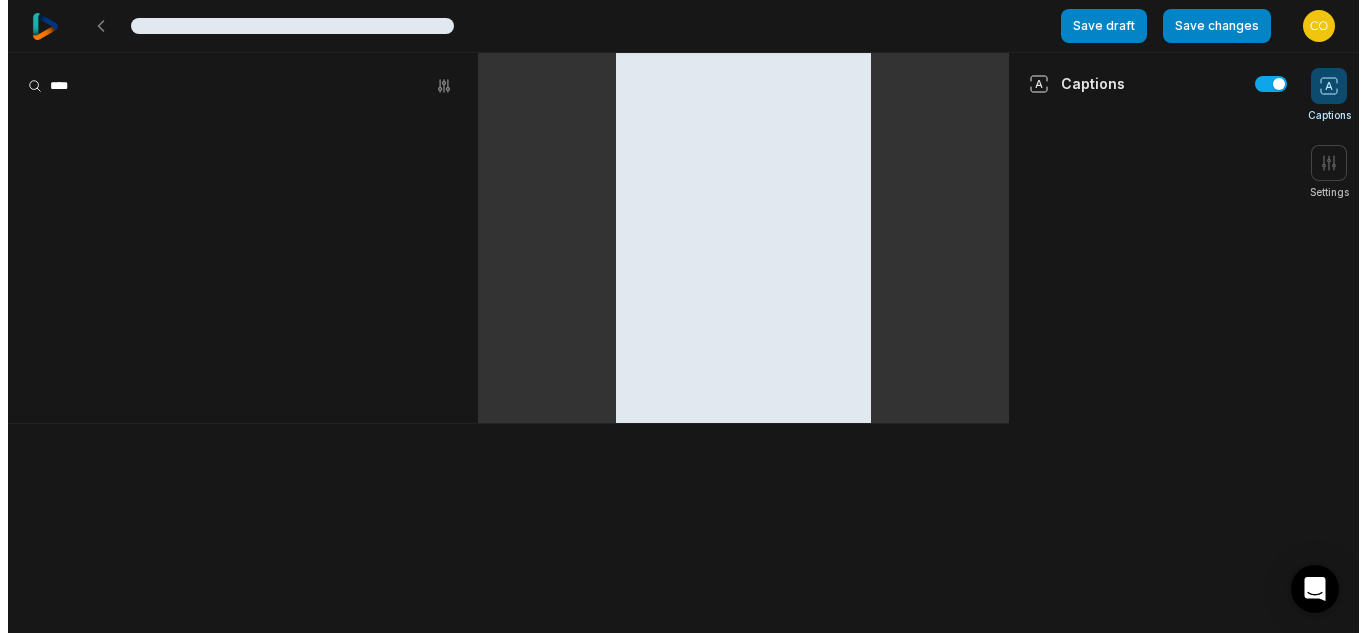 scroll, scrollTop: 0, scrollLeft: 0, axis: both 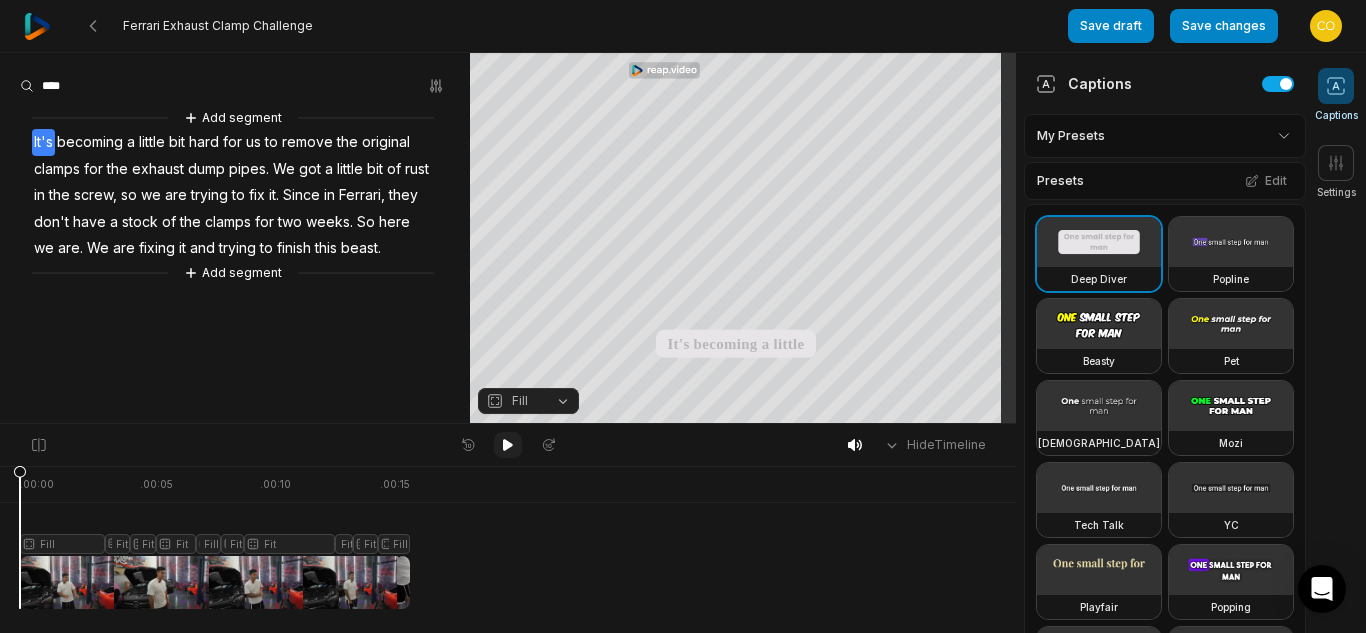 click at bounding box center (508, 445) 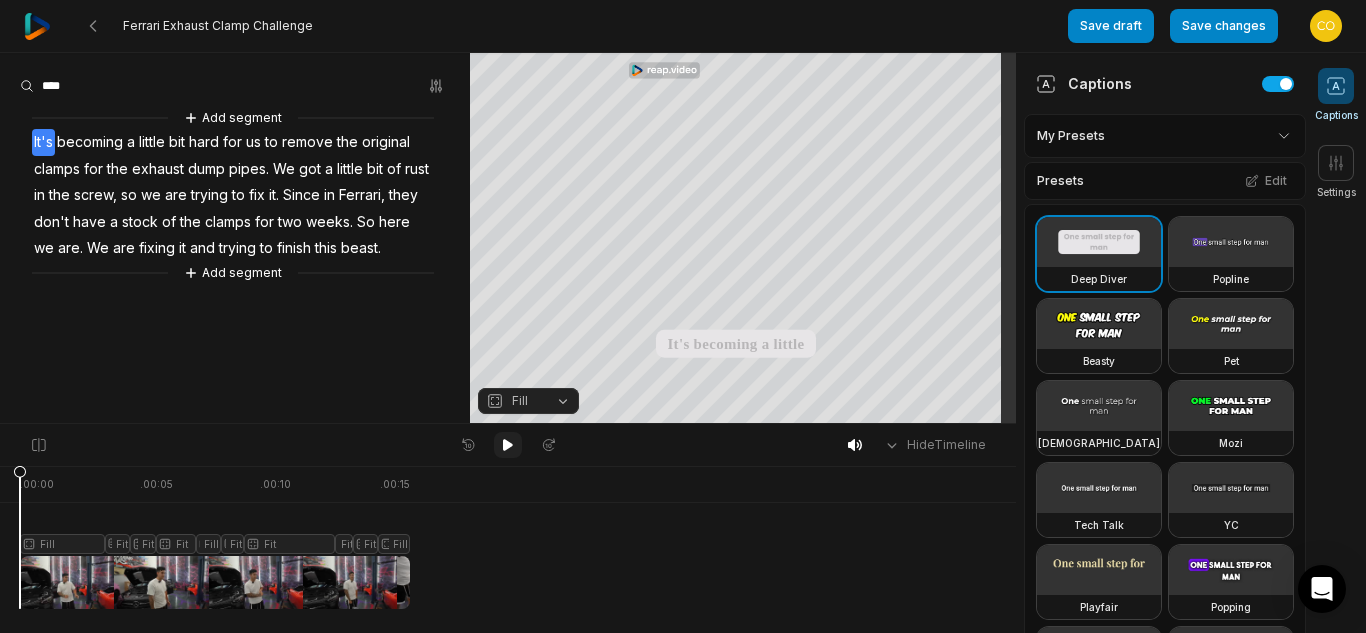 click at bounding box center [508, 445] 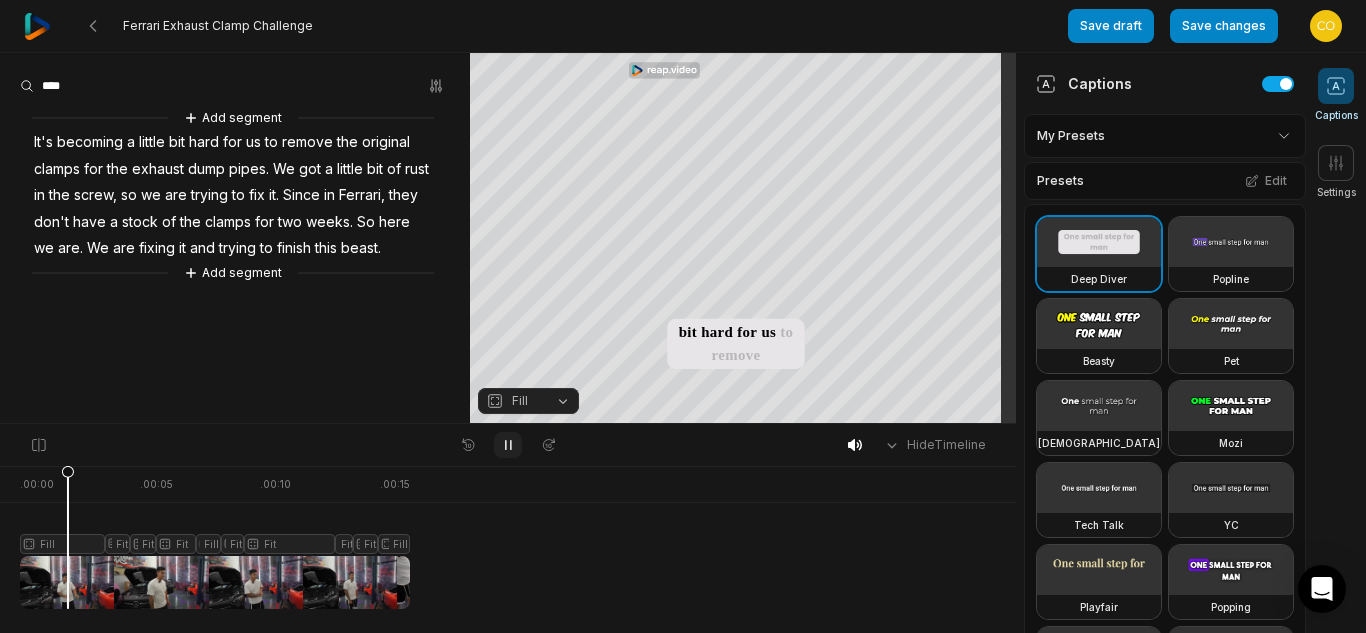 click 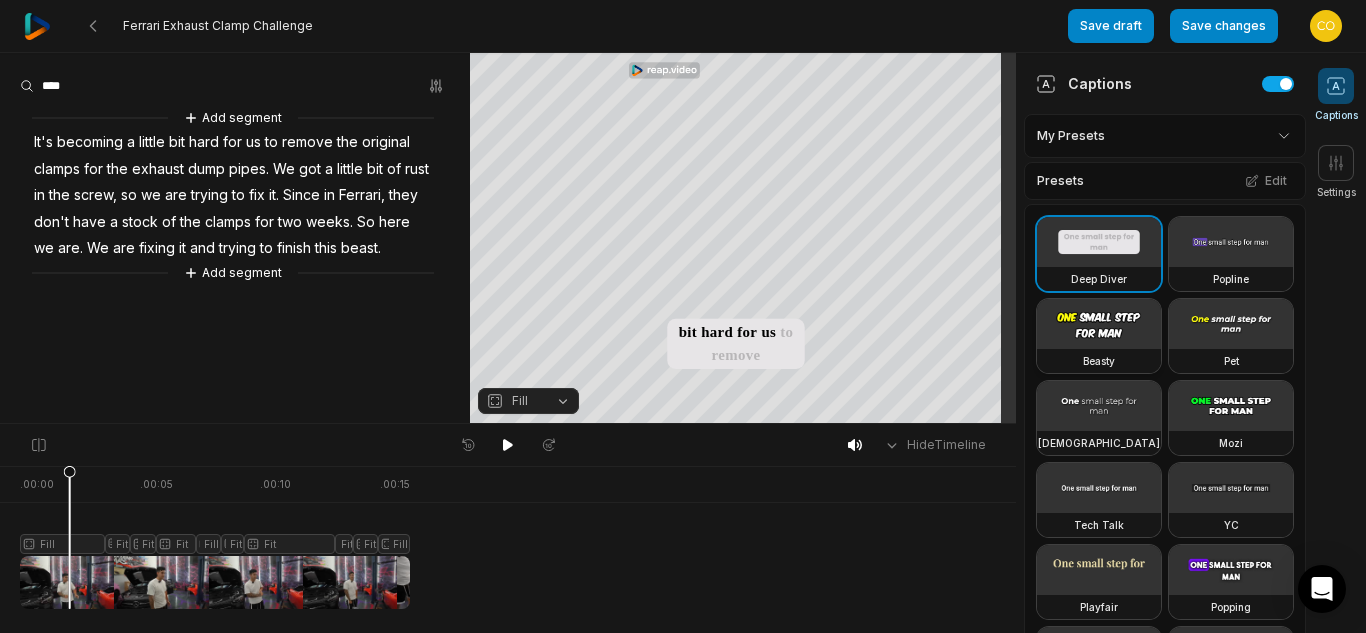 click at bounding box center [1099, 324] 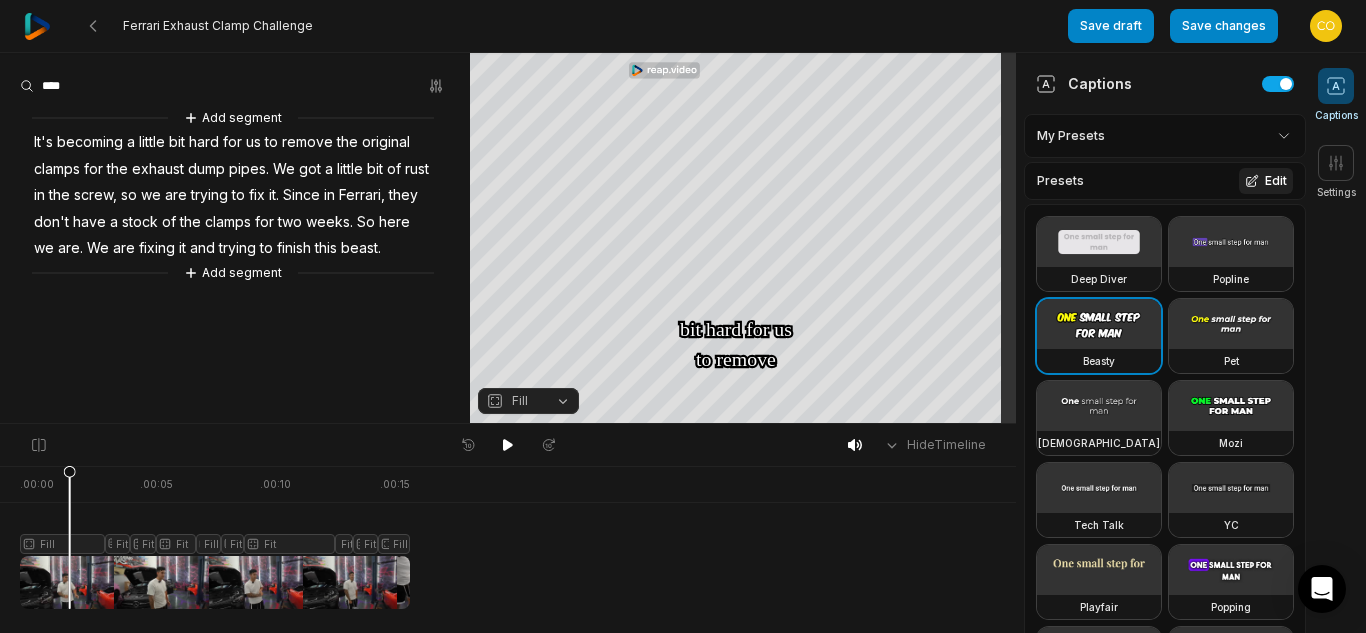 click 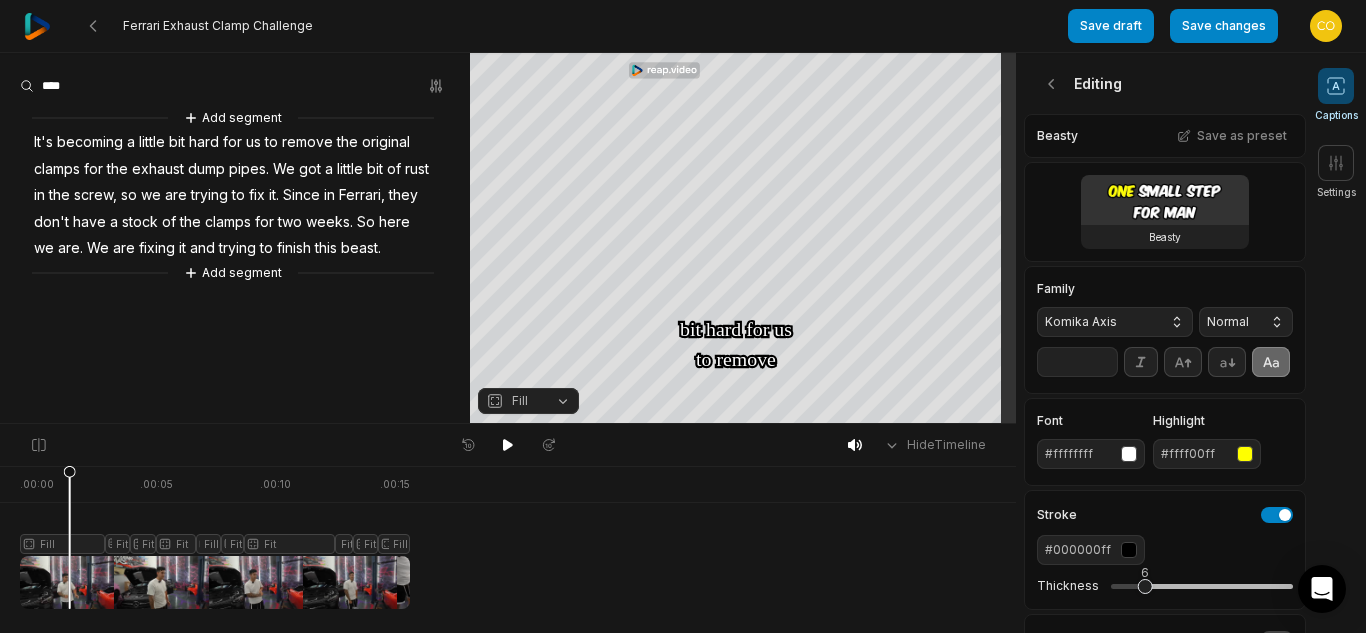 click on "Komika Axis" at bounding box center [1099, 322] 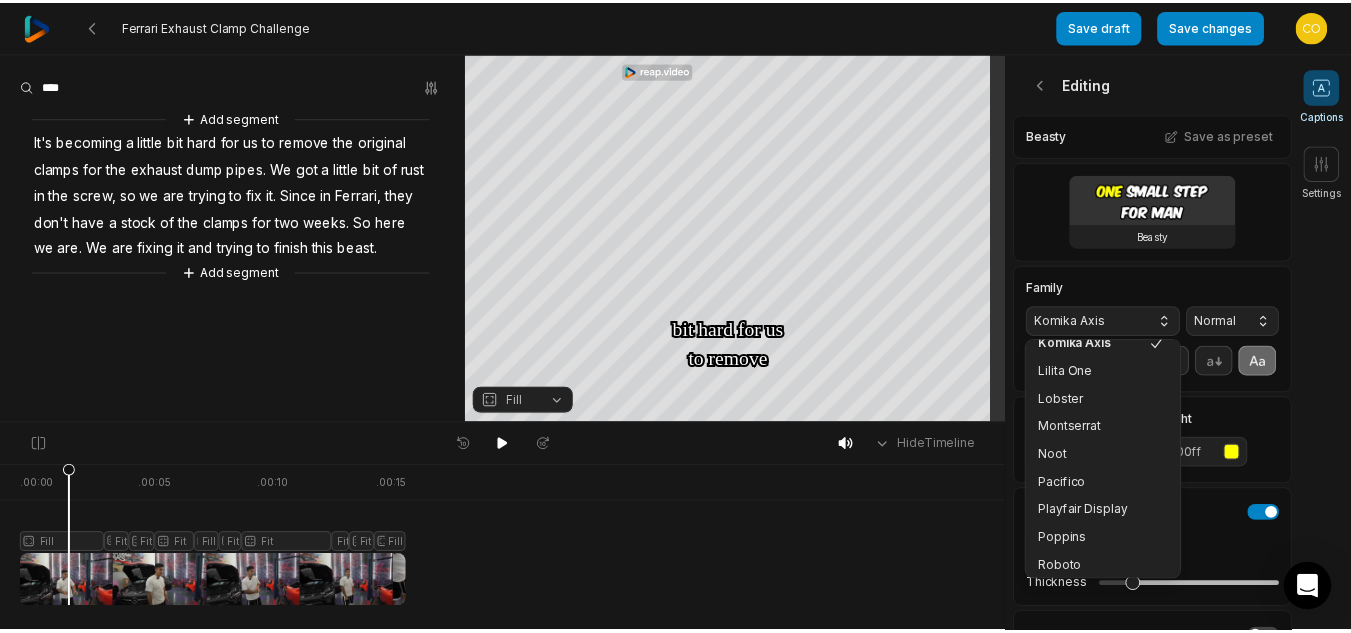 scroll, scrollTop: 238, scrollLeft: 0, axis: vertical 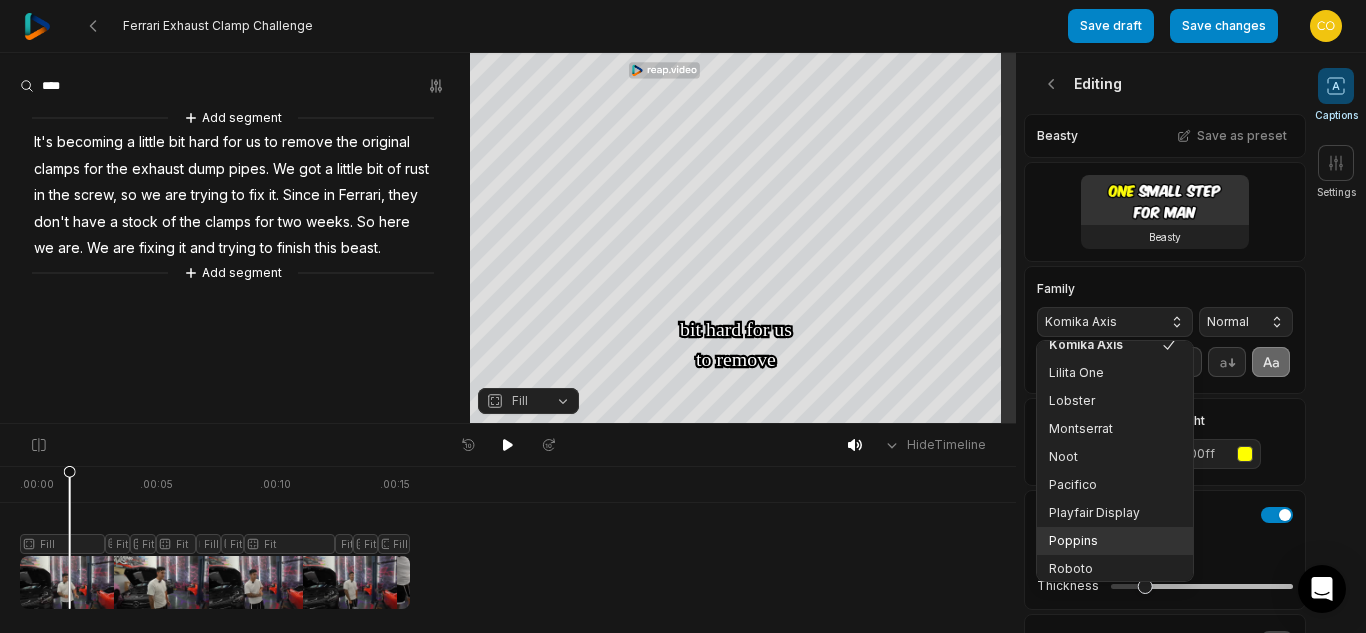 click on "Poppins" at bounding box center (1103, 541) 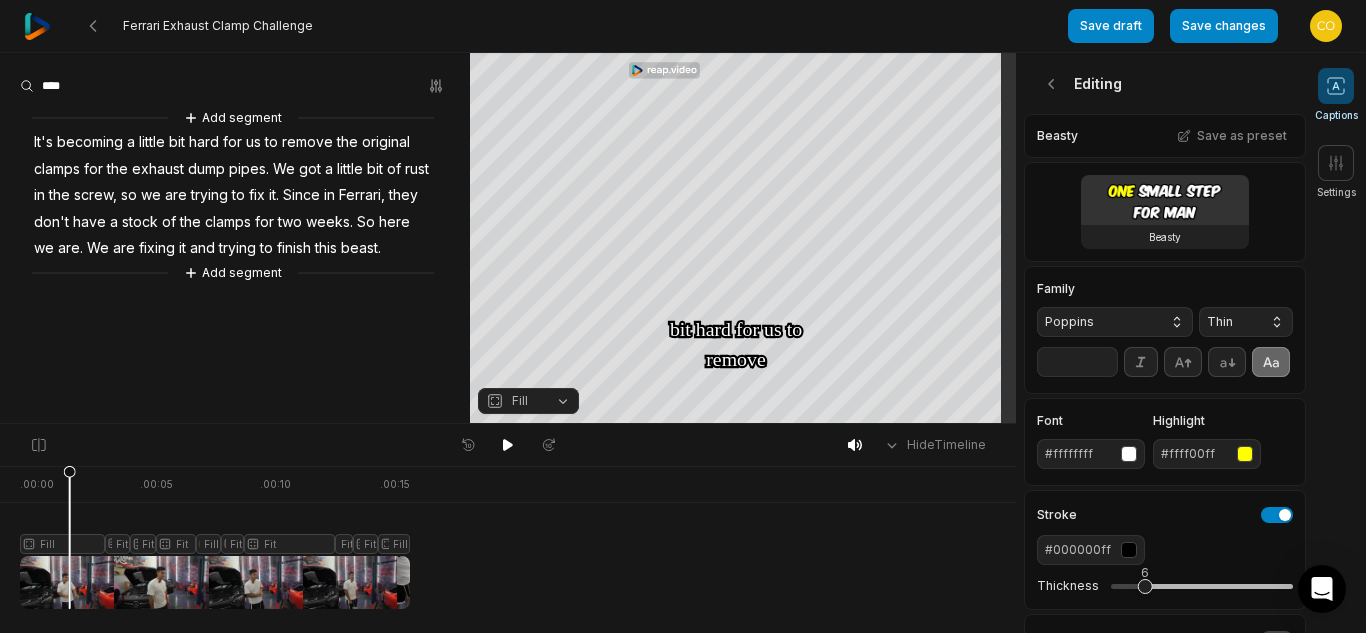 click on "Thin" at bounding box center [1230, 322] 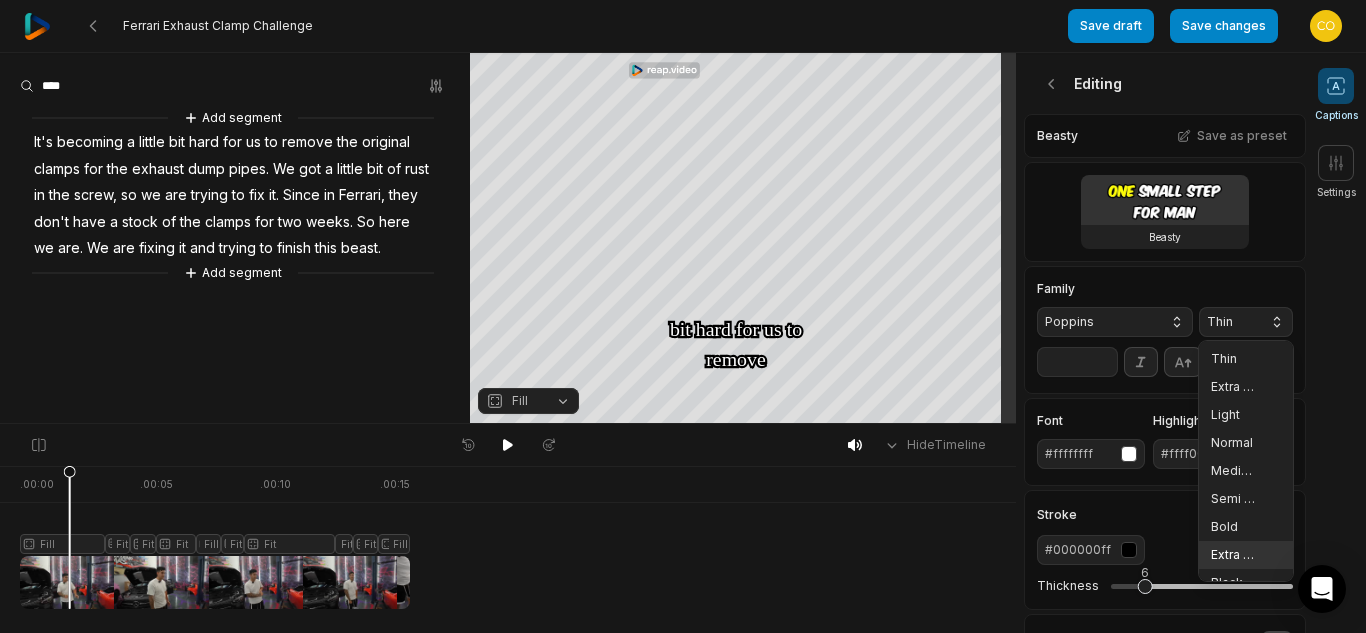 click on "Extra Bold" at bounding box center [1234, 555] 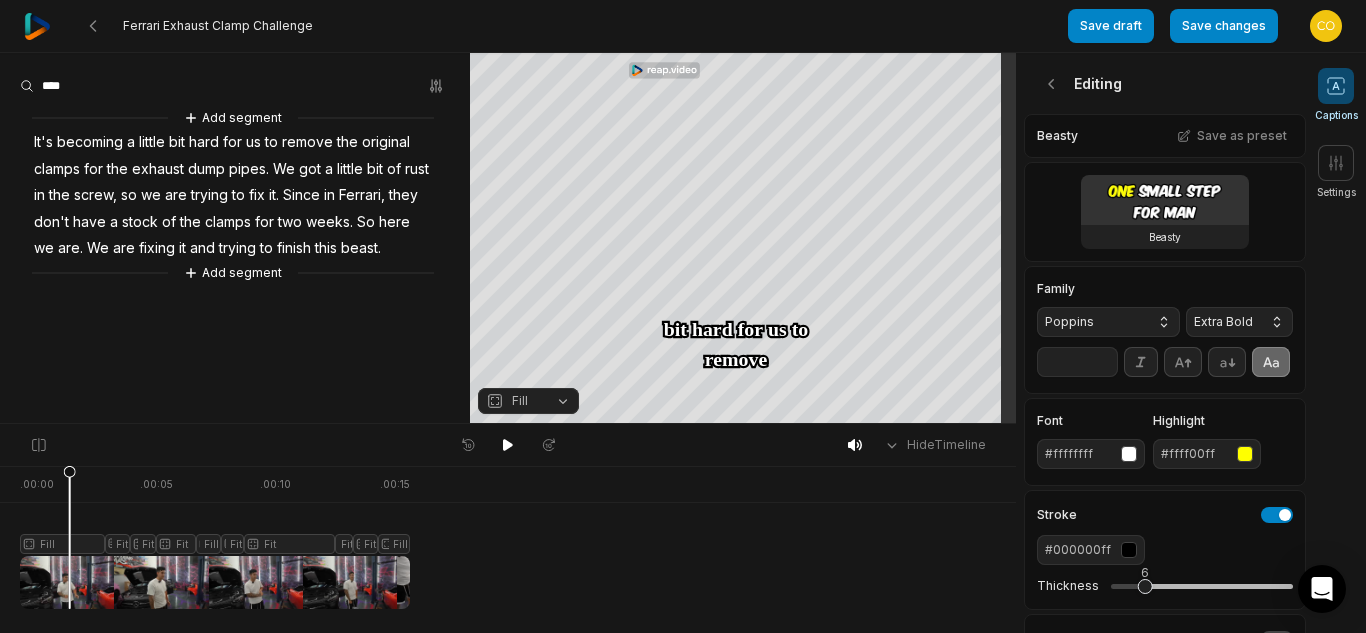 click on "**" at bounding box center [1077, 362] 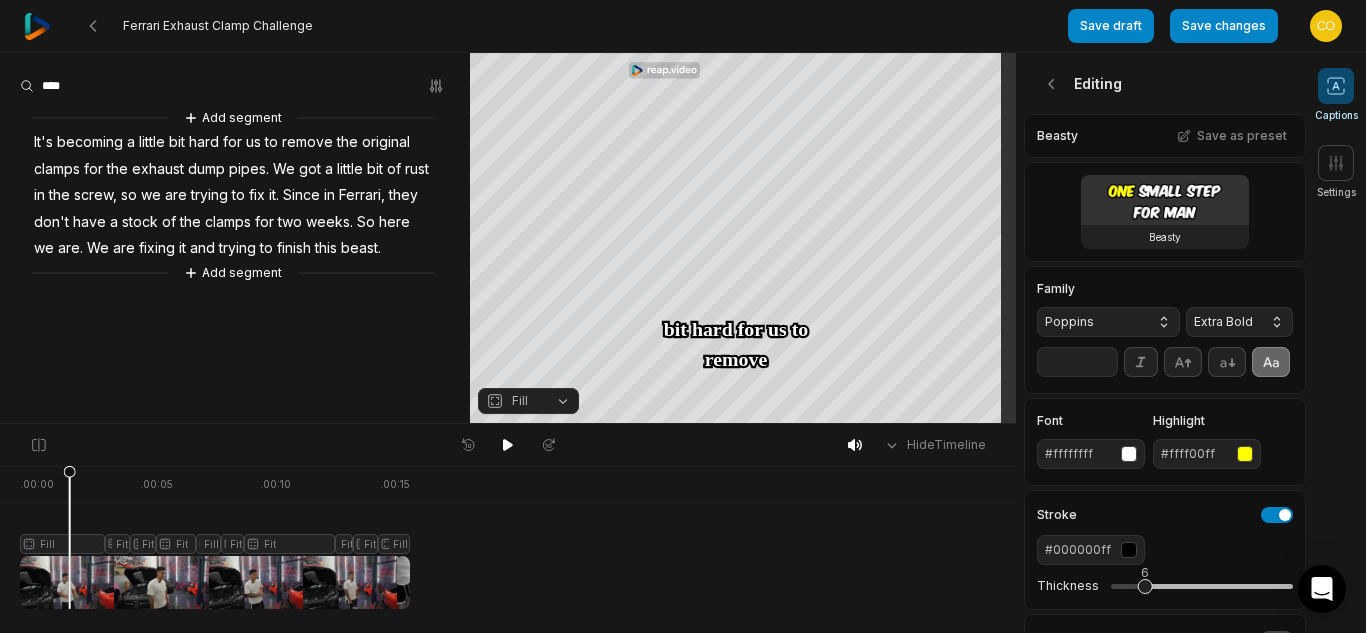 type on "*" 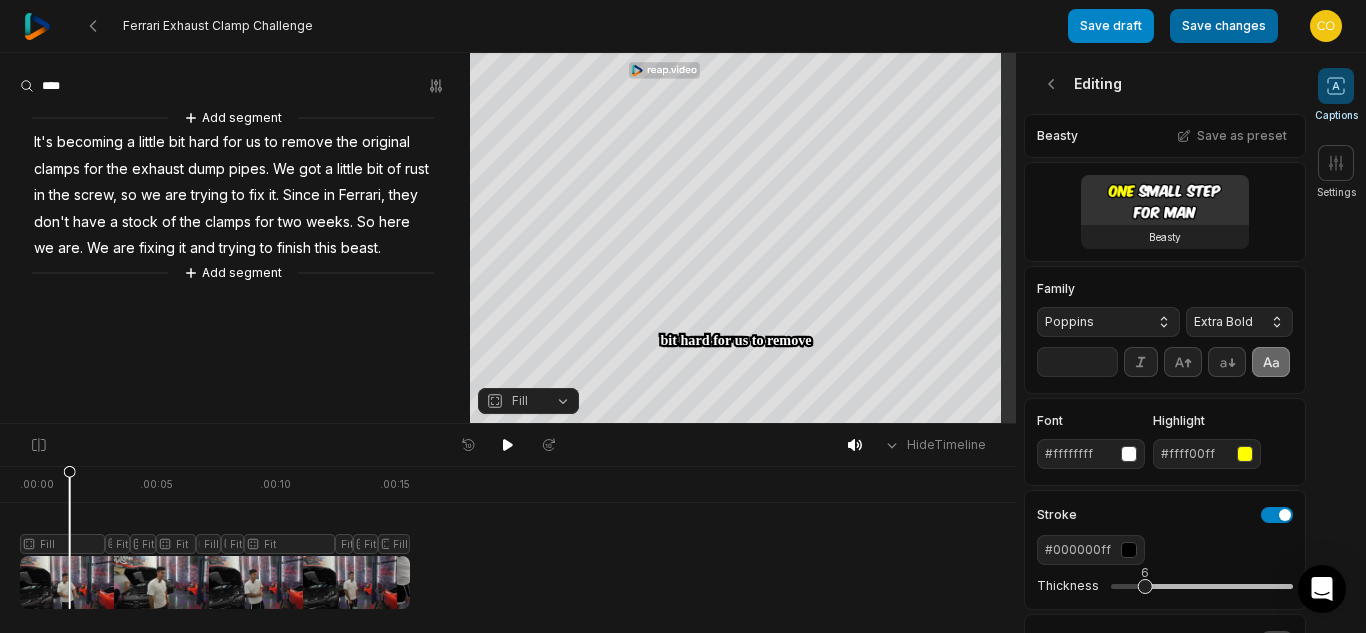 type on "**" 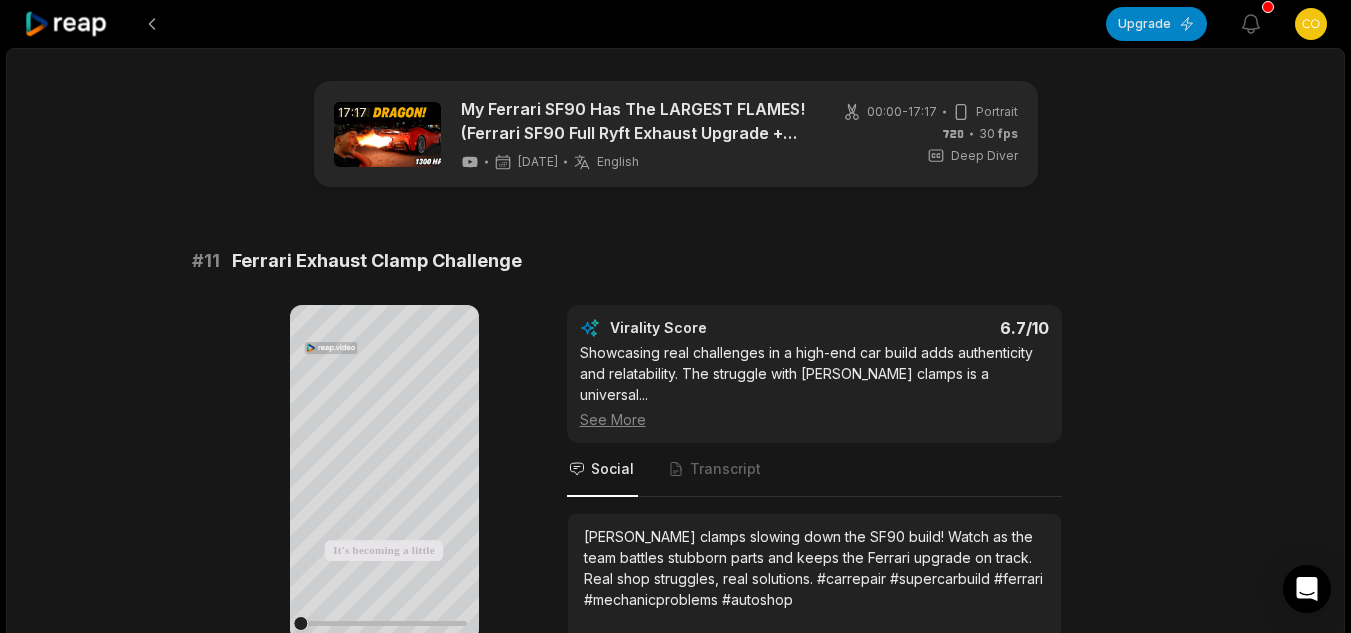 scroll, scrollTop: 2583, scrollLeft: 0, axis: vertical 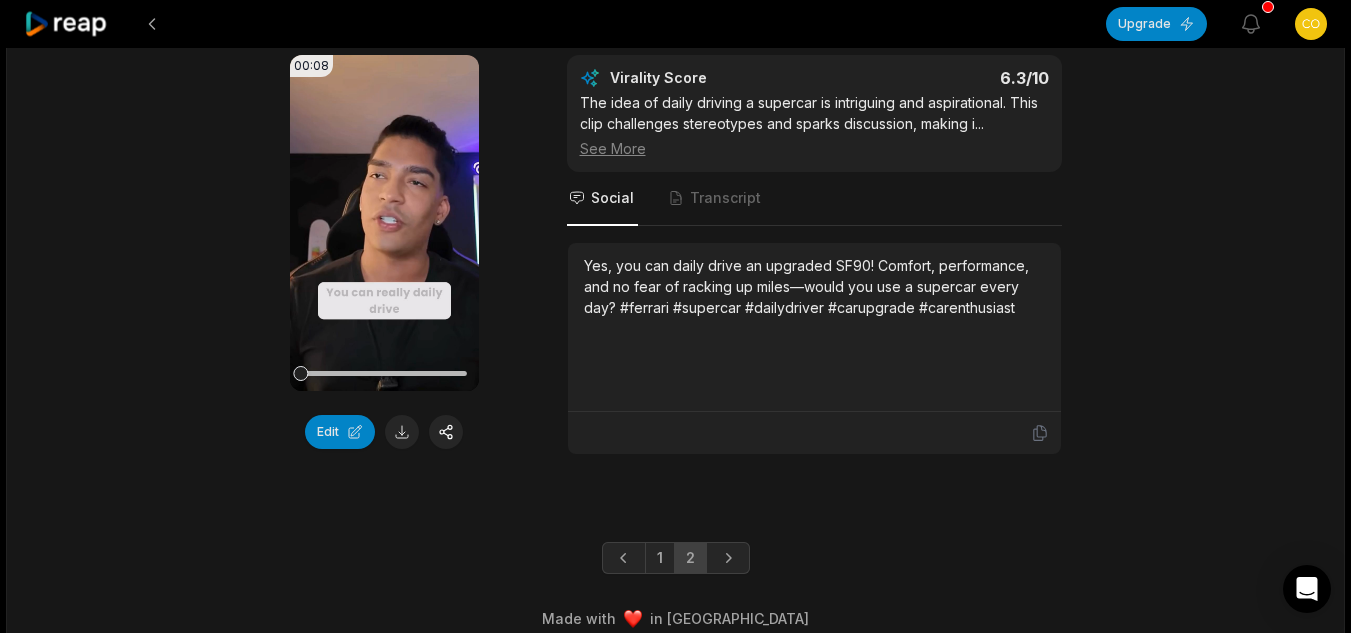 click 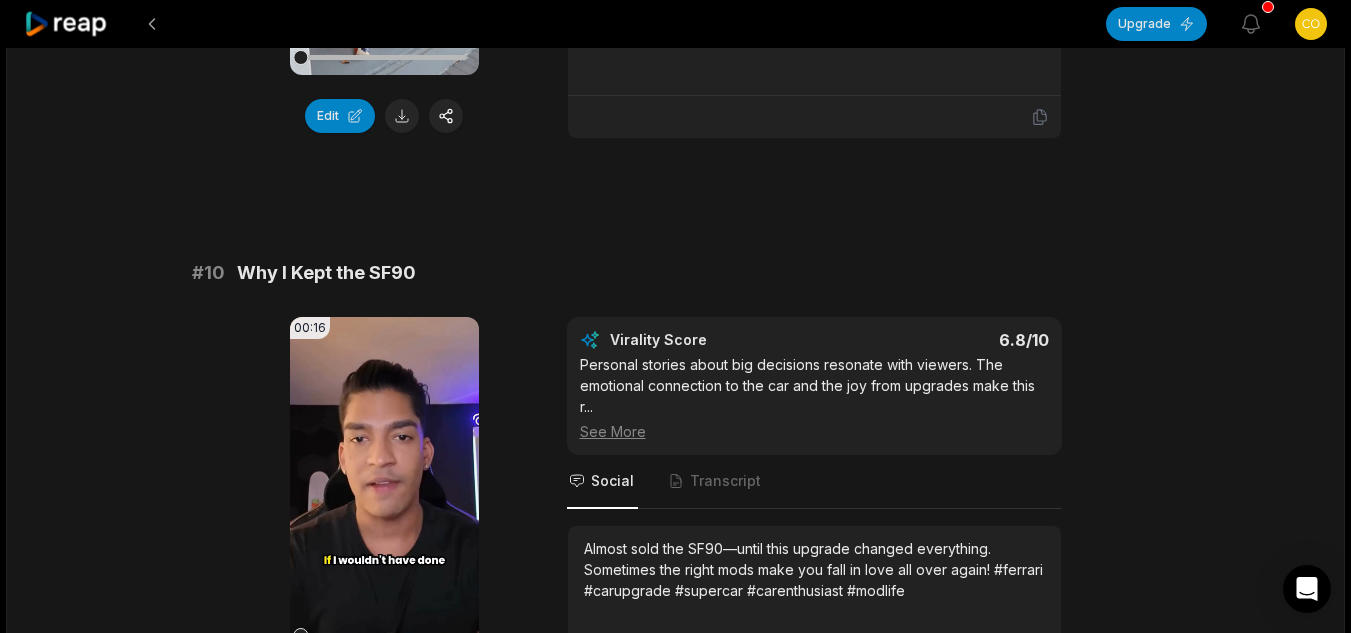 scroll, scrollTop: 5536, scrollLeft: 0, axis: vertical 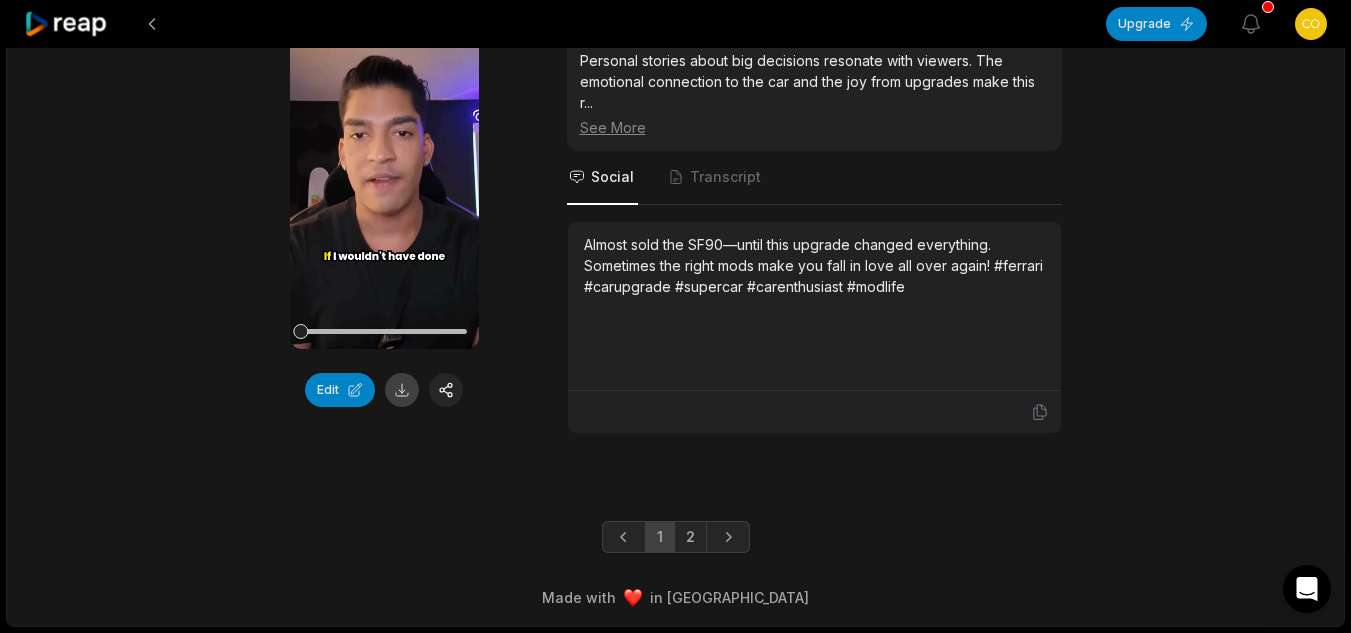 click at bounding box center [402, 390] 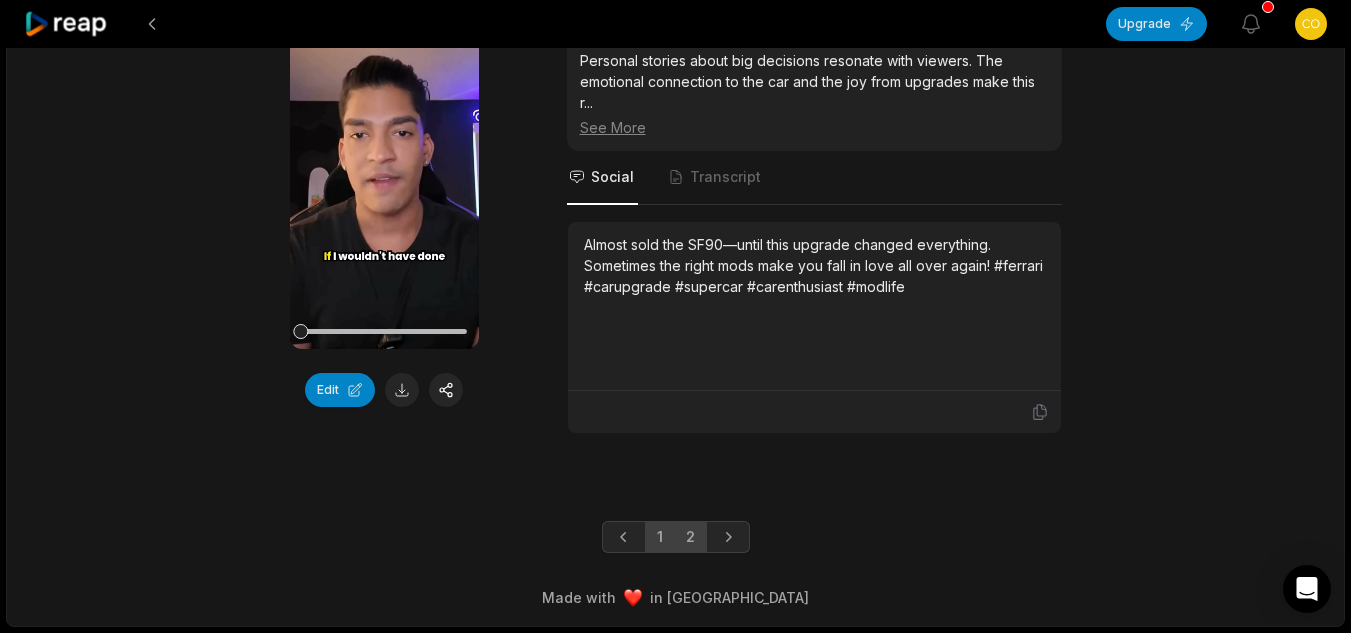 click on "2" at bounding box center (690, 537) 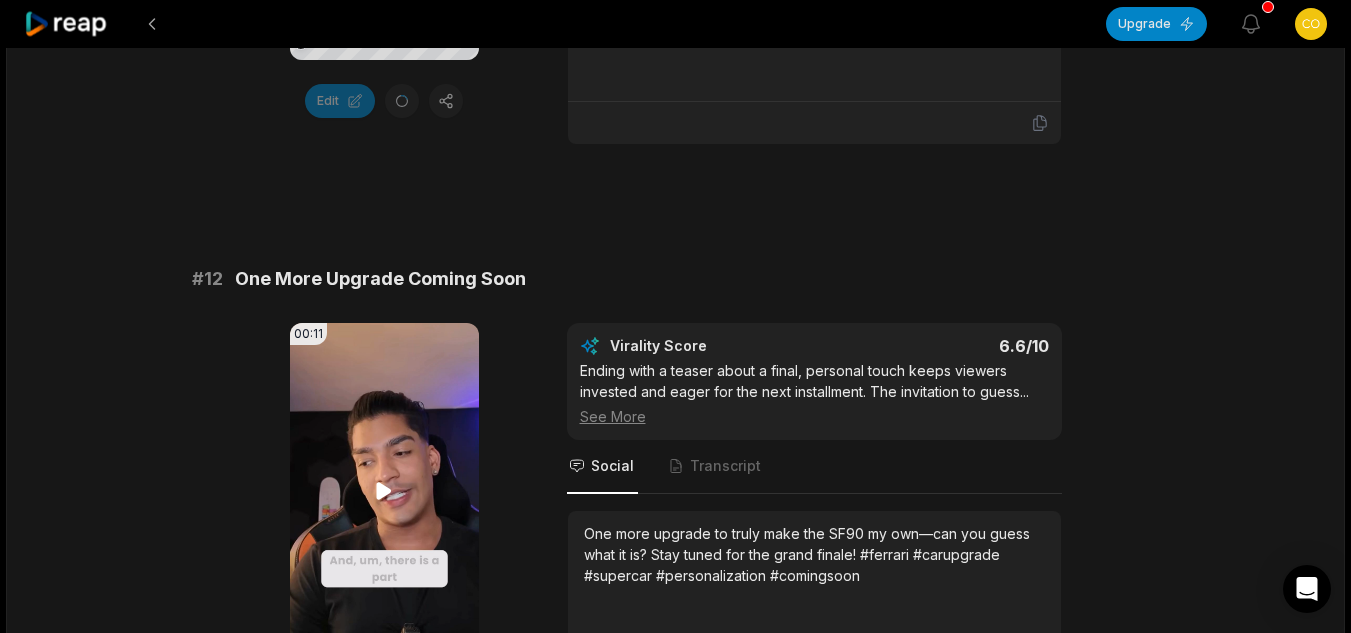 scroll, scrollTop: 579, scrollLeft: 0, axis: vertical 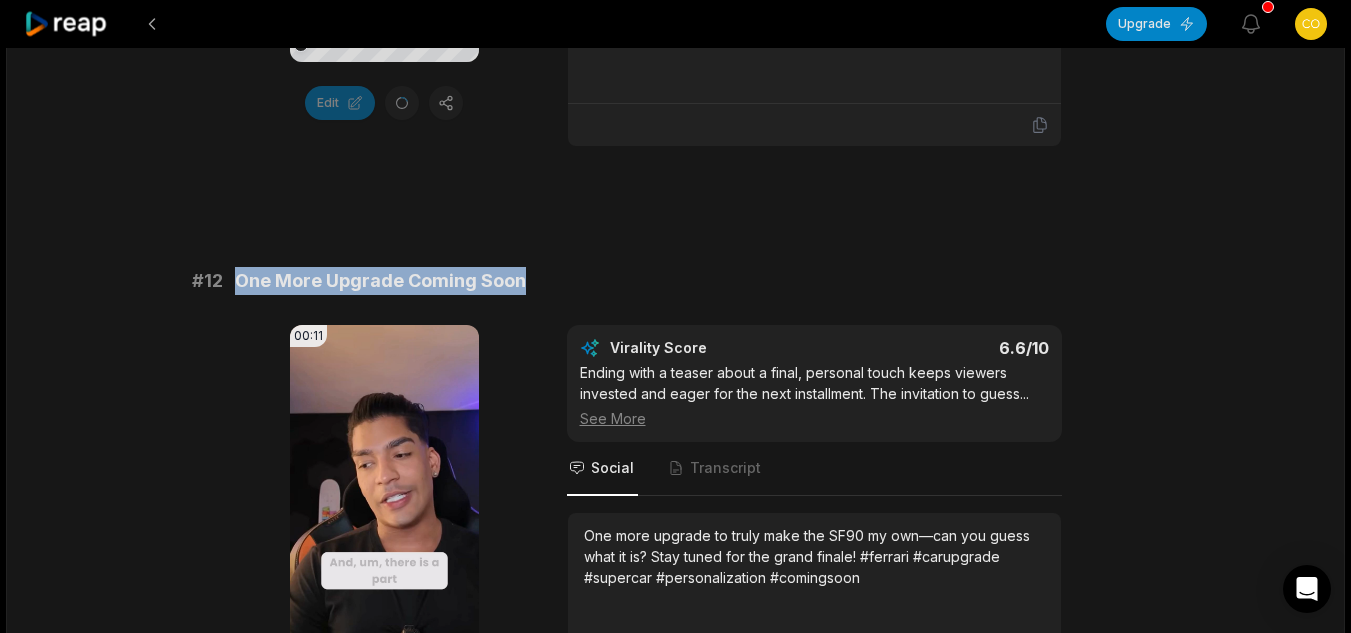 drag, startPoint x: 520, startPoint y: 251, endPoint x: 228, endPoint y: 257, distance: 292.06165 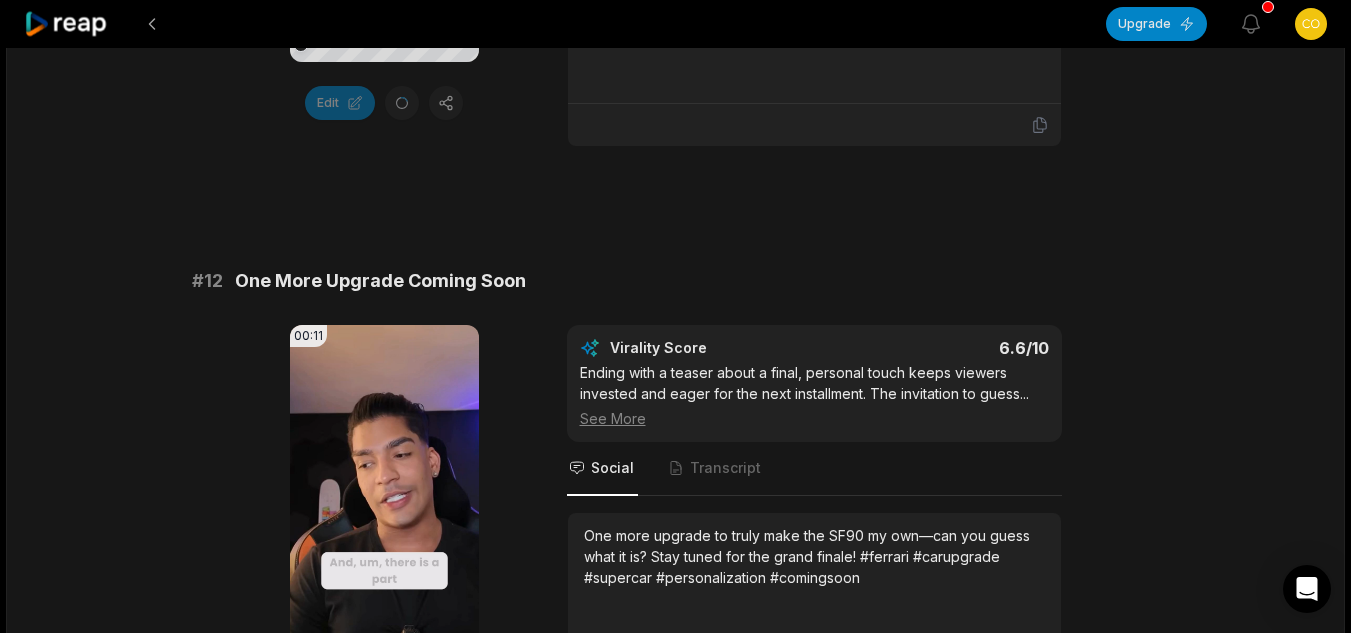 click on "One more upgrade to truly make the SF90 my own—can you guess what it is? Stay tuned for the grand finale! #ferrari #carupgrade #supercar #personalization #comingsoon" at bounding box center (814, 556) 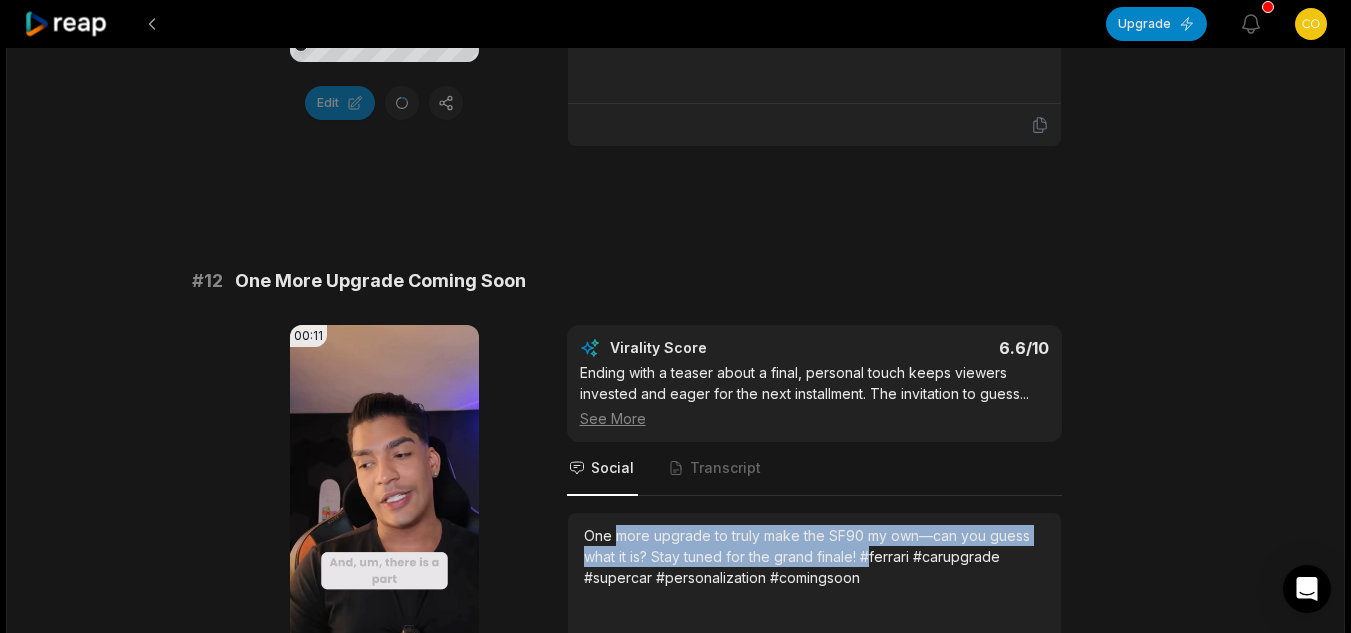 drag, startPoint x: 861, startPoint y: 535, endPoint x: 614, endPoint y: 515, distance: 247.8084 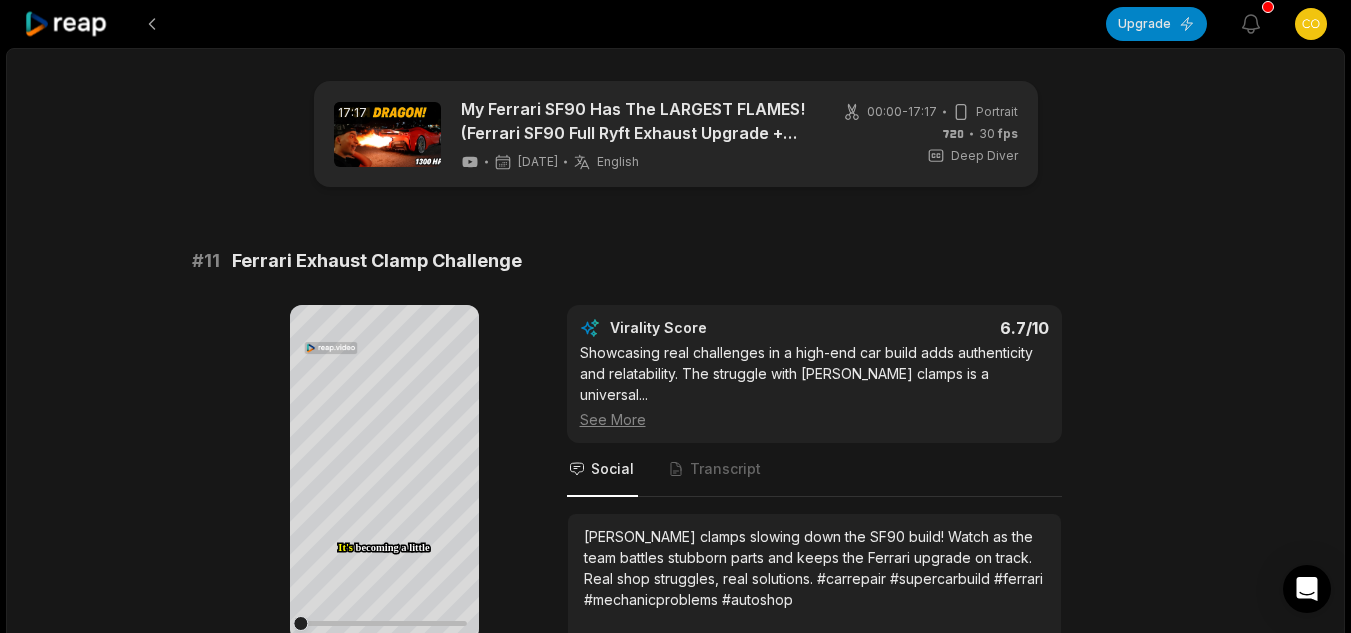 scroll, scrollTop: 579, scrollLeft: 0, axis: vertical 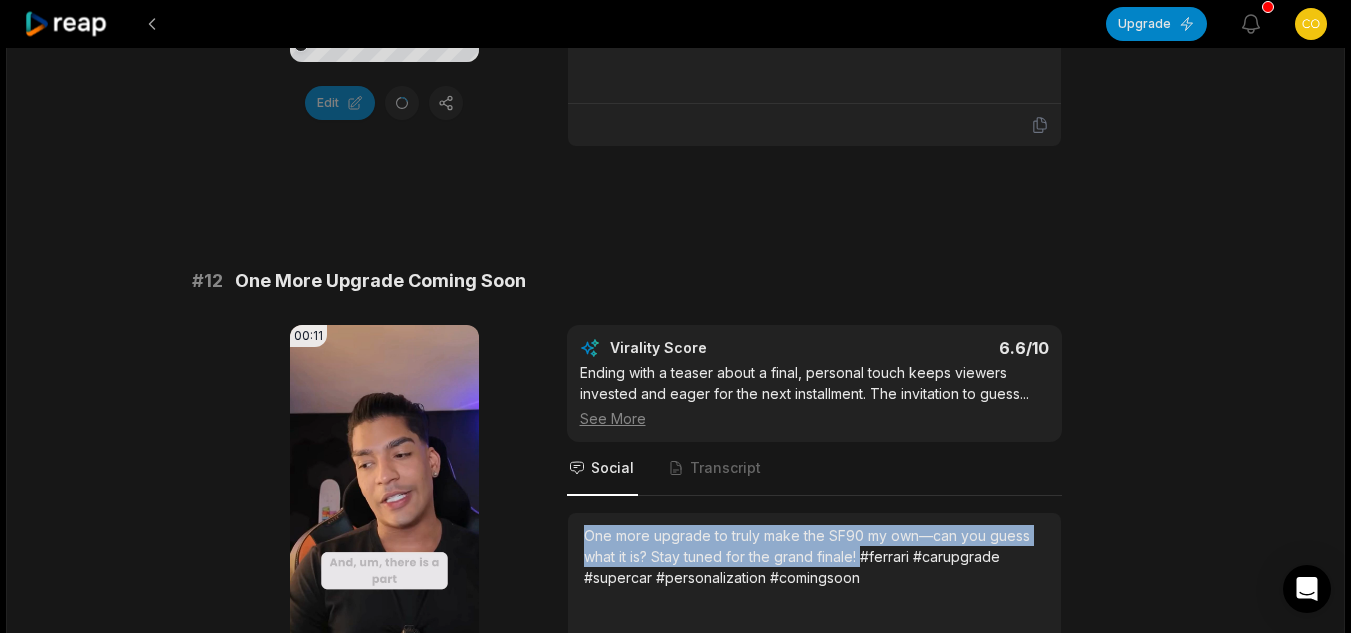 drag, startPoint x: 0, startPoint y: 0, endPoint x: 583, endPoint y: 510, distance: 774.58954 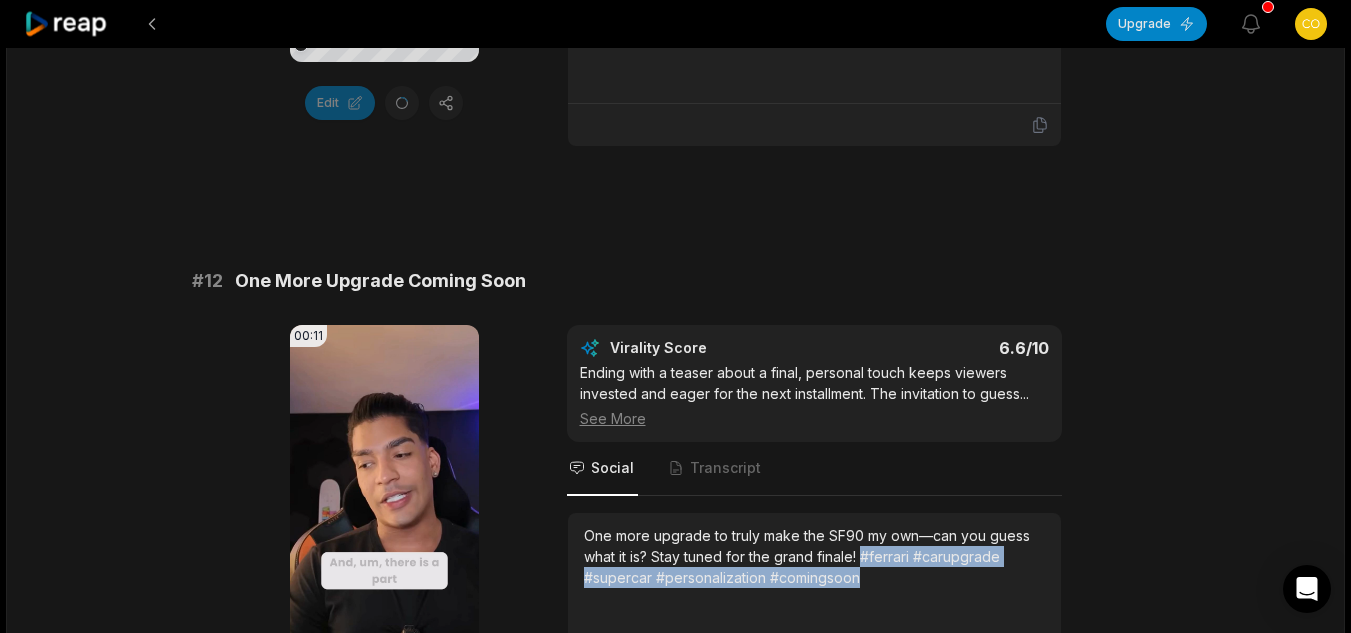 drag, startPoint x: 863, startPoint y: 531, endPoint x: 865, endPoint y: 561, distance: 30.066593 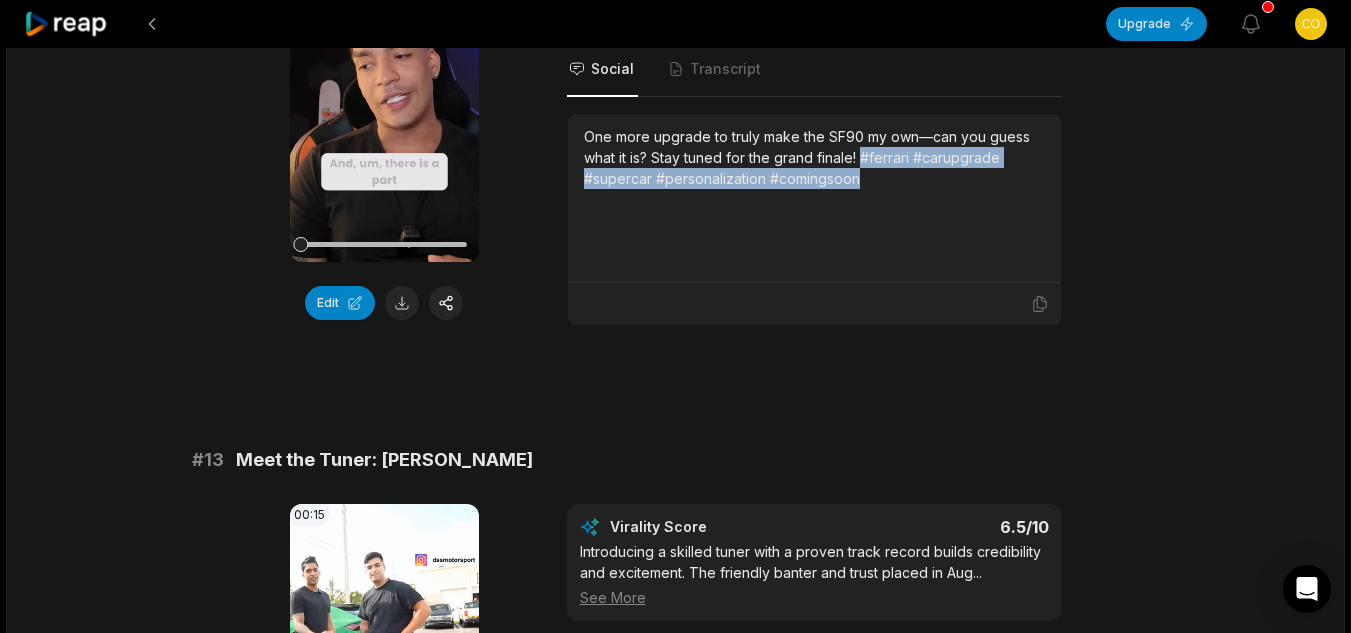 scroll, scrollTop: 959, scrollLeft: 0, axis: vertical 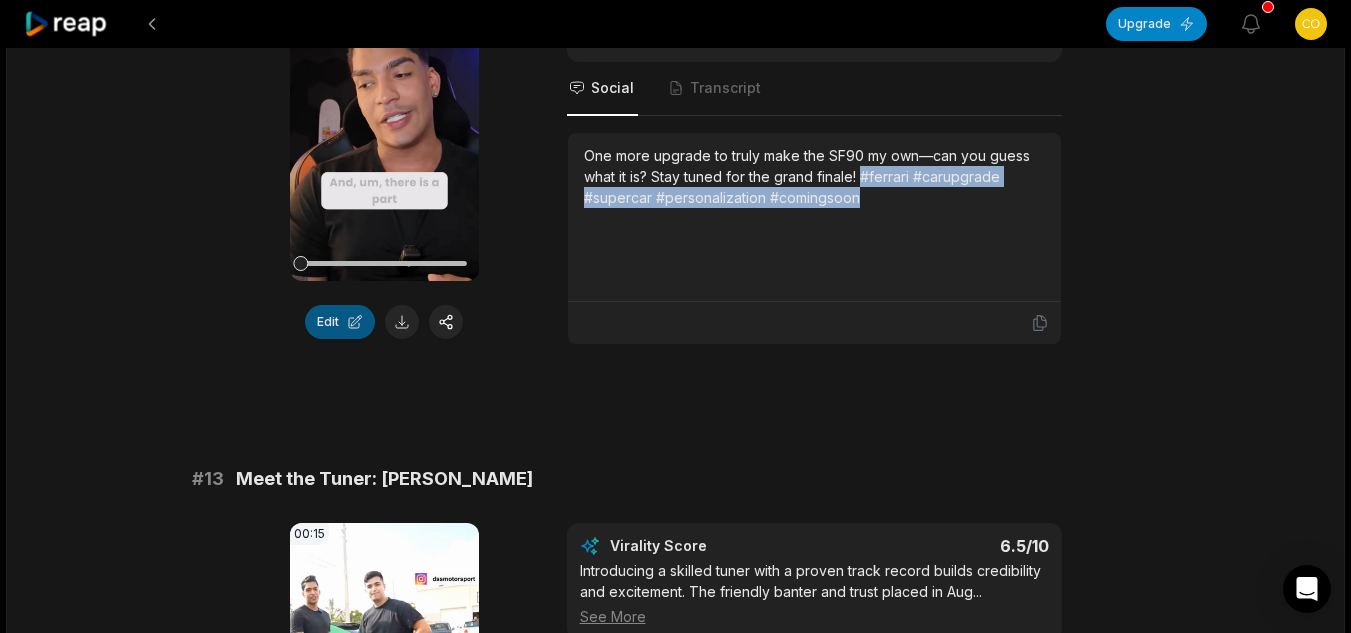 click on "Edit" at bounding box center (340, 322) 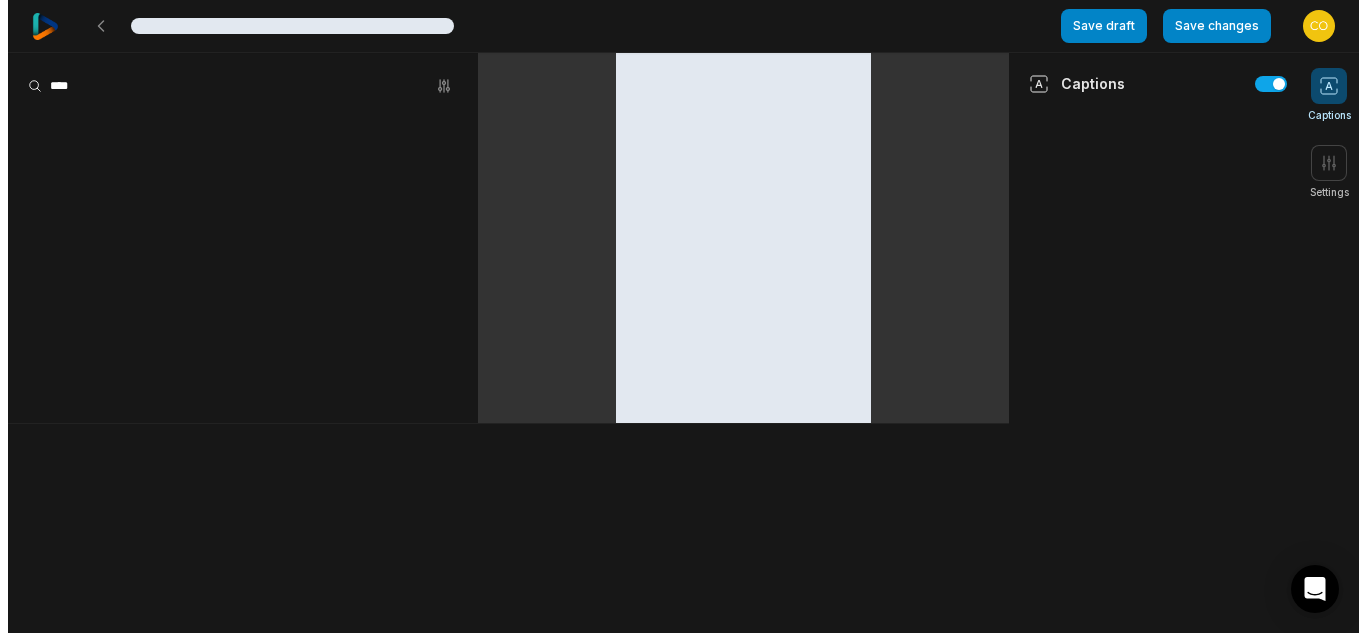 scroll, scrollTop: 0, scrollLeft: 0, axis: both 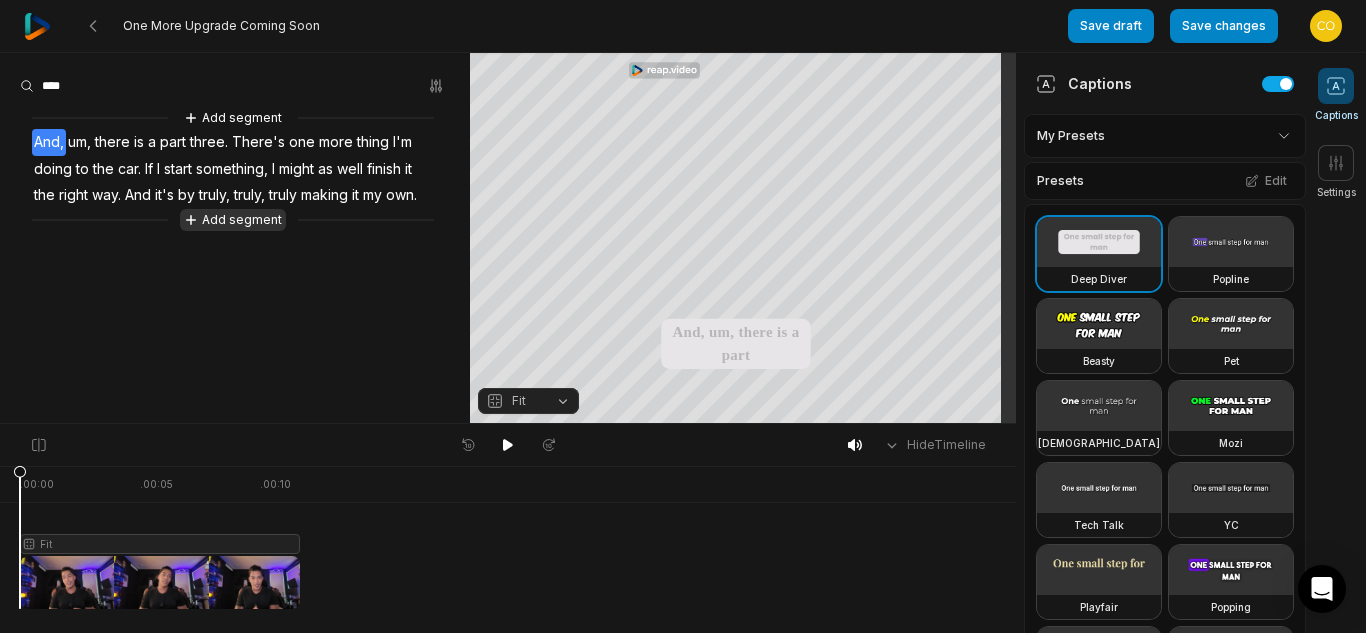 click on "Add segment" at bounding box center [233, 220] 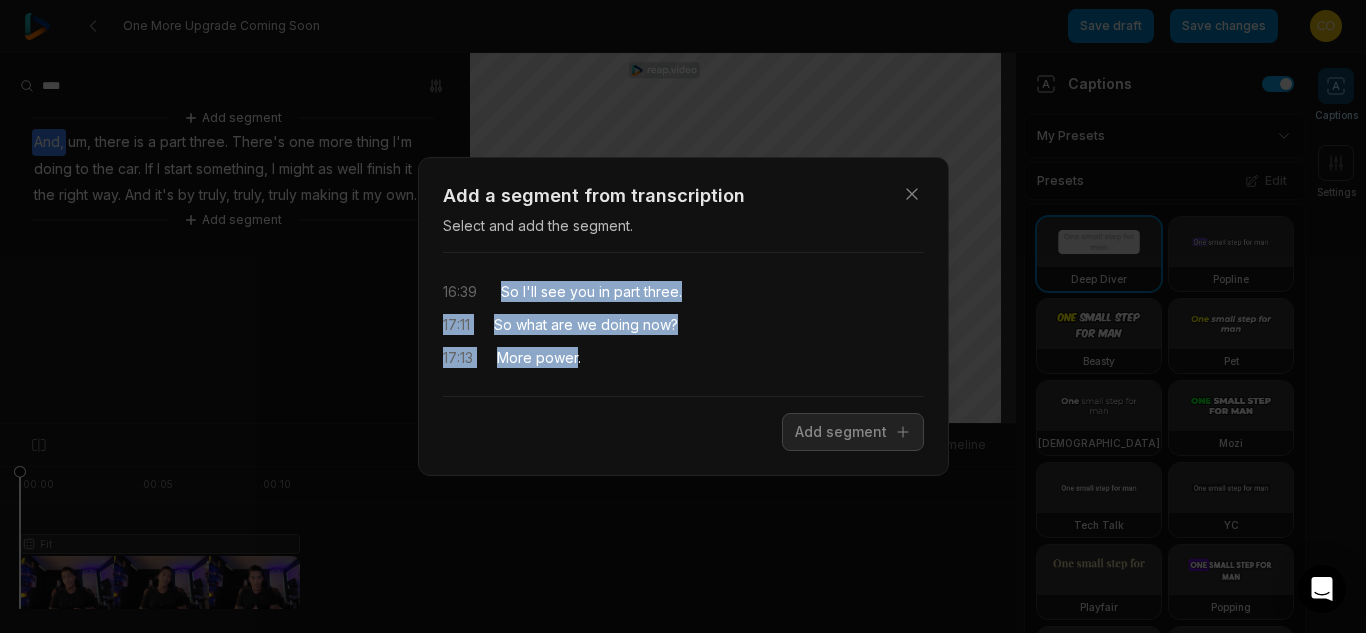 drag, startPoint x: 577, startPoint y: 360, endPoint x: 495, endPoint y: 285, distance: 111.12605 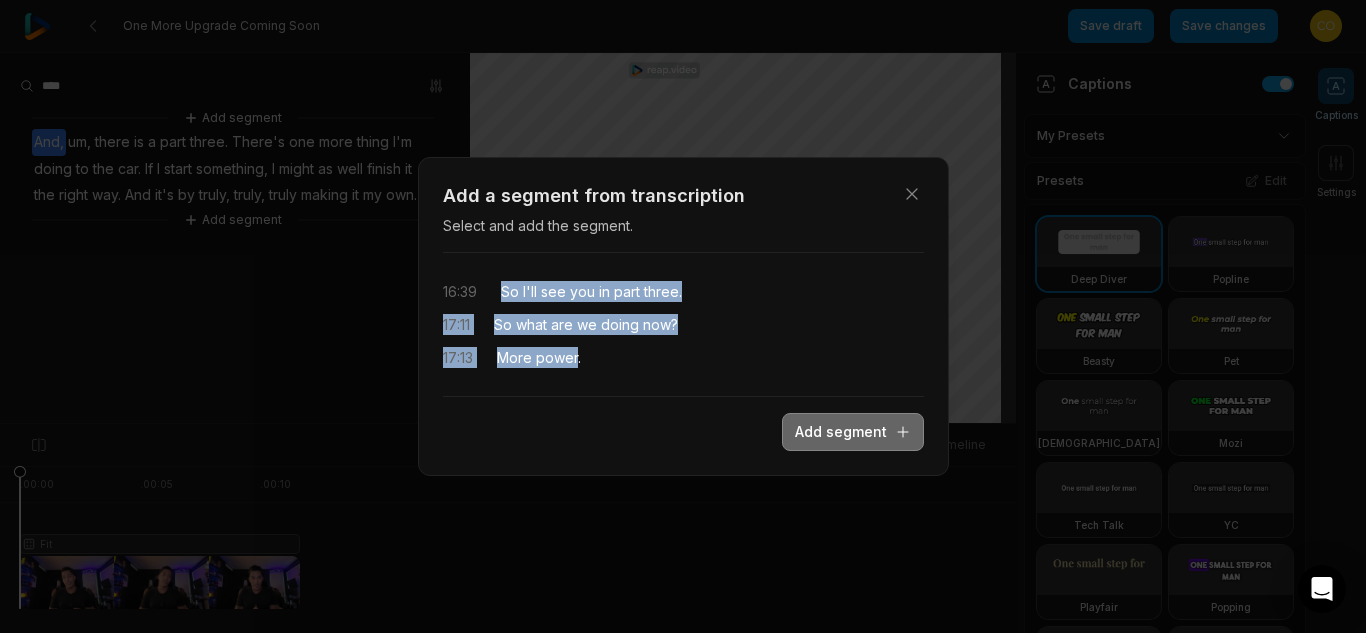 click on "Add segment" at bounding box center [853, 432] 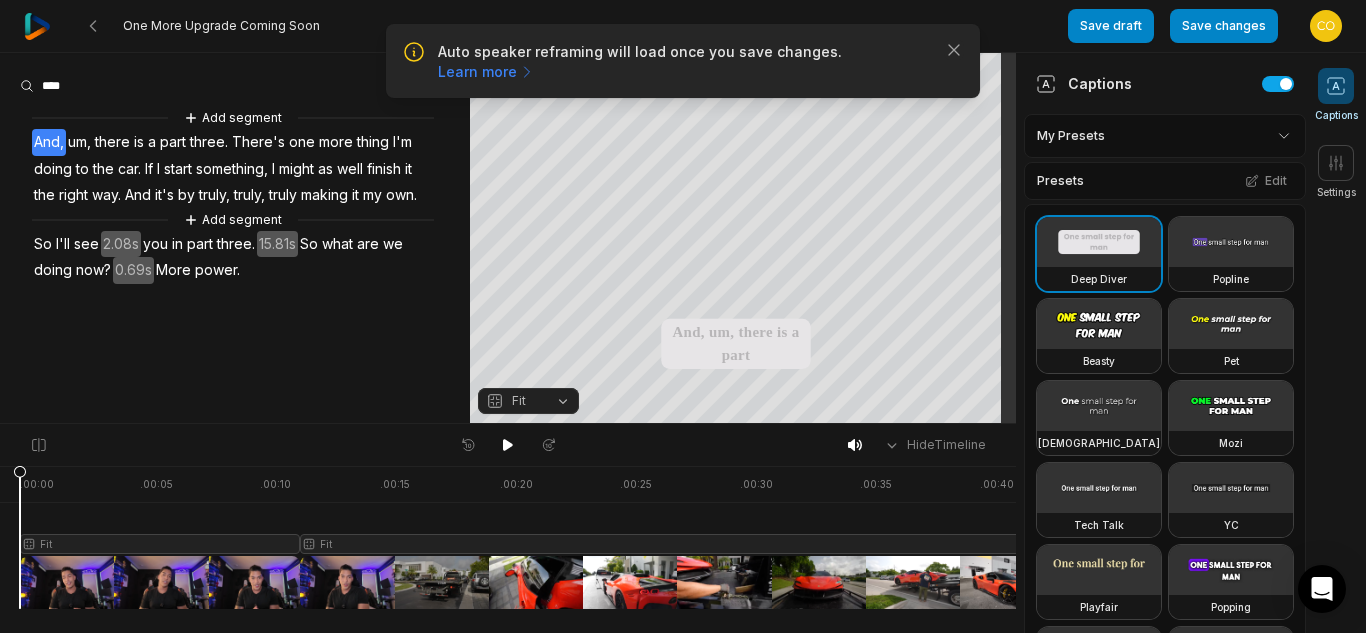 click on "Add segment And, um, there is a part three. There's one more thing I'm doing to the car. If I start something, I might as well finish it the right way. And it's by truly, truly, truly making it my own.   Add segment So I'll see 2.08s you in part three. 15.81s So what are we doing now? 0.69s More power." at bounding box center [235, 195] 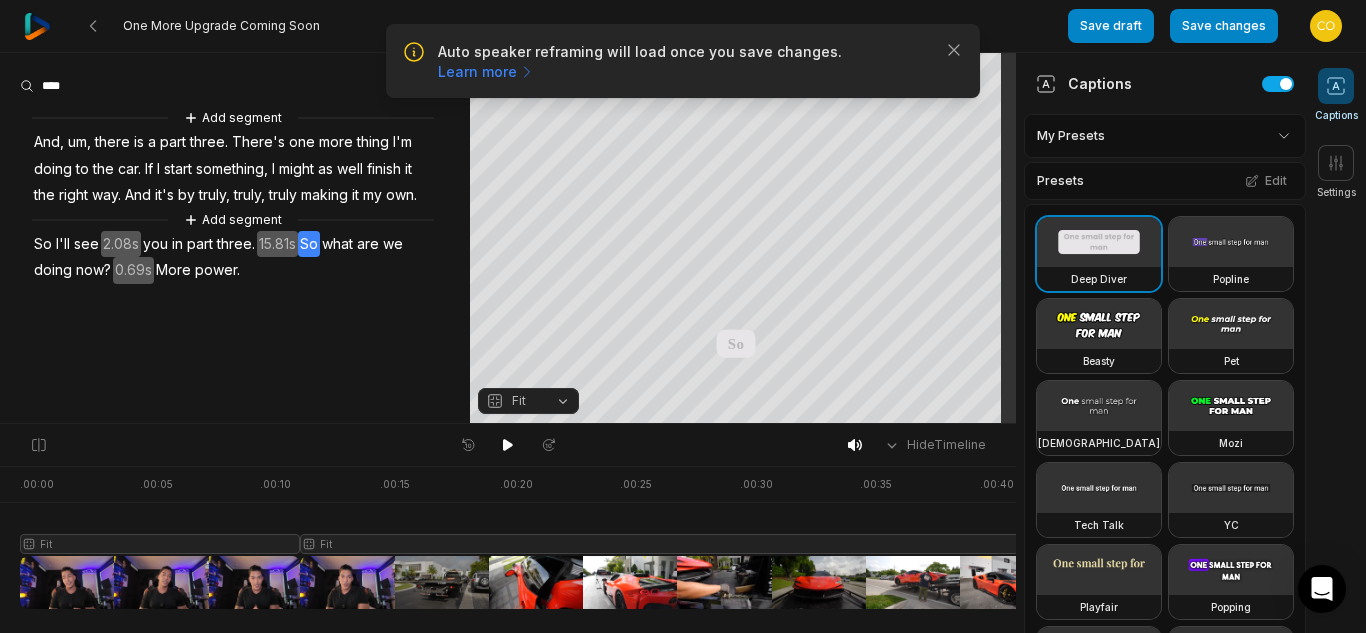 click on "what" at bounding box center [337, 244] 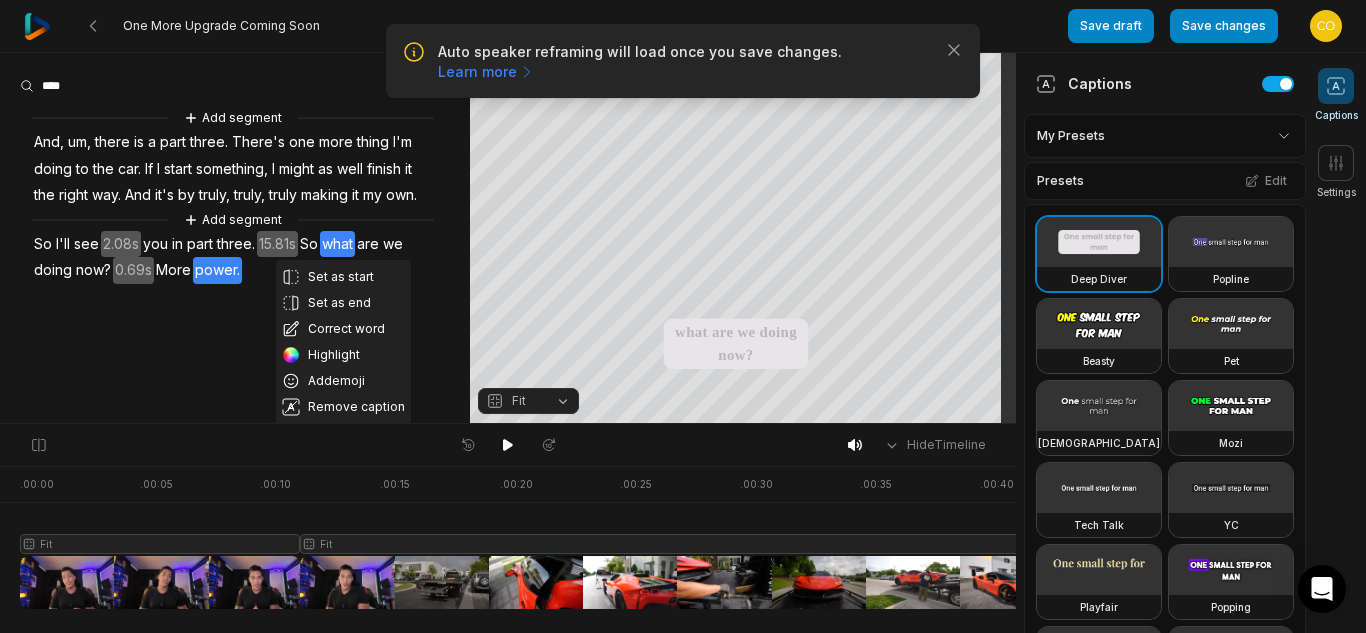click on "Set as start Set as end Correct word Highlight Add  emoji Remove caption Remove video Cut   Add segment And, um, there is a part three. There's one more thing I'm doing to the car. If I start something, I might as well finish it the right way. And it's by truly, truly, truly making it my own.   Add segment So I'll see 2.08s you in part three. 15.81s So what are we doing now? 0.69s More power." at bounding box center (235, 238) 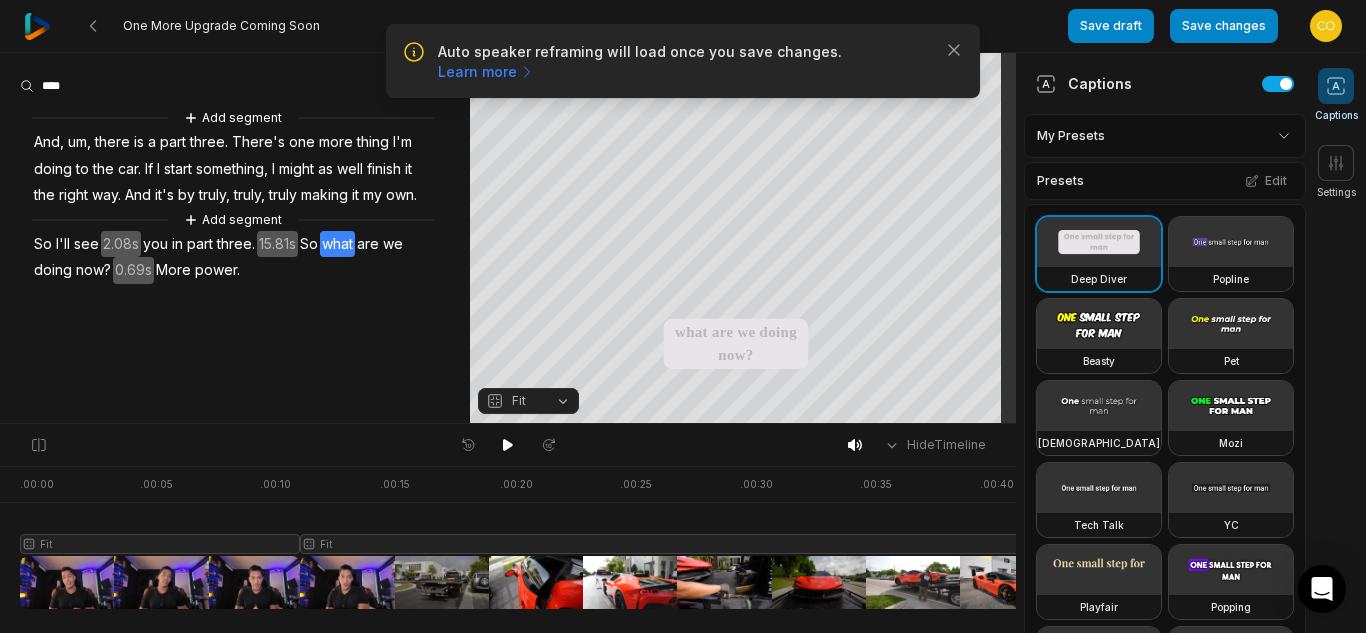 click on "So" at bounding box center [309, 244] 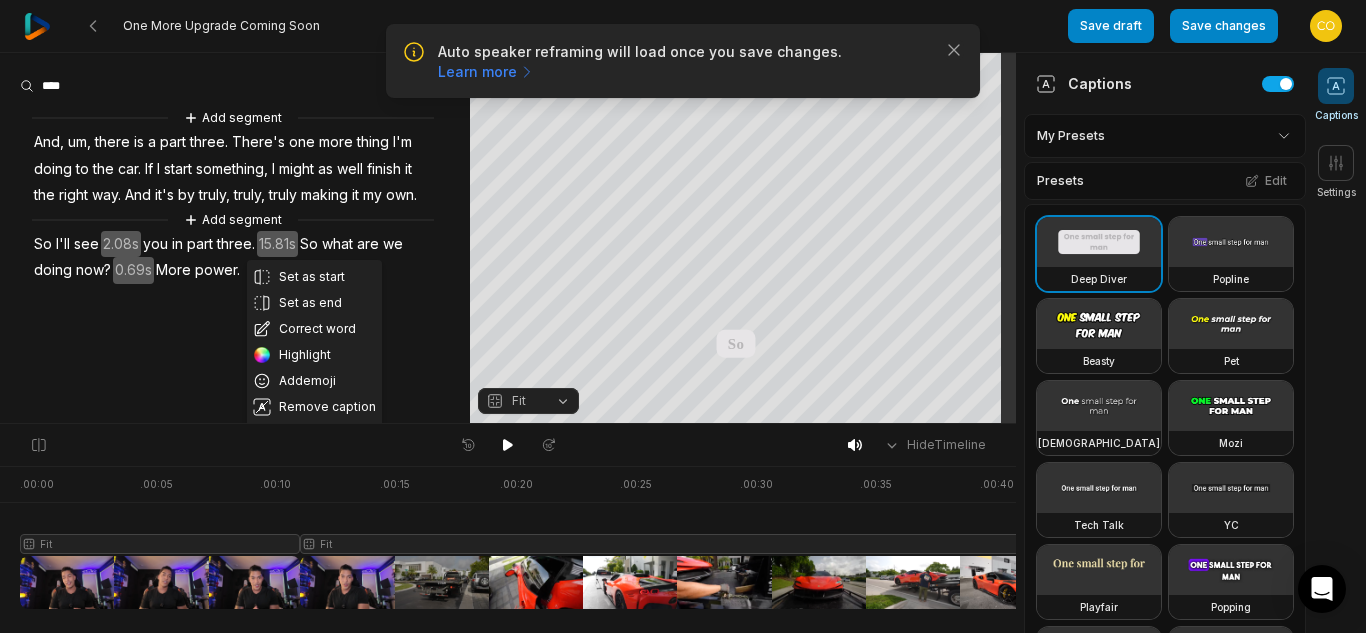 click on "Set as start Set as end Correct word Highlight Add  emoji Remove caption Remove video Cut   Add segment And, um, there is a part three. There's one more thing I'm doing to the car. If I start something, I might as well finish it the right way. And it's by truly, truly, truly making it my own.   Add segment So I'll see 2.08s you in part three. 15.81s So what are we doing now? 0.69s More power." at bounding box center [235, 238] 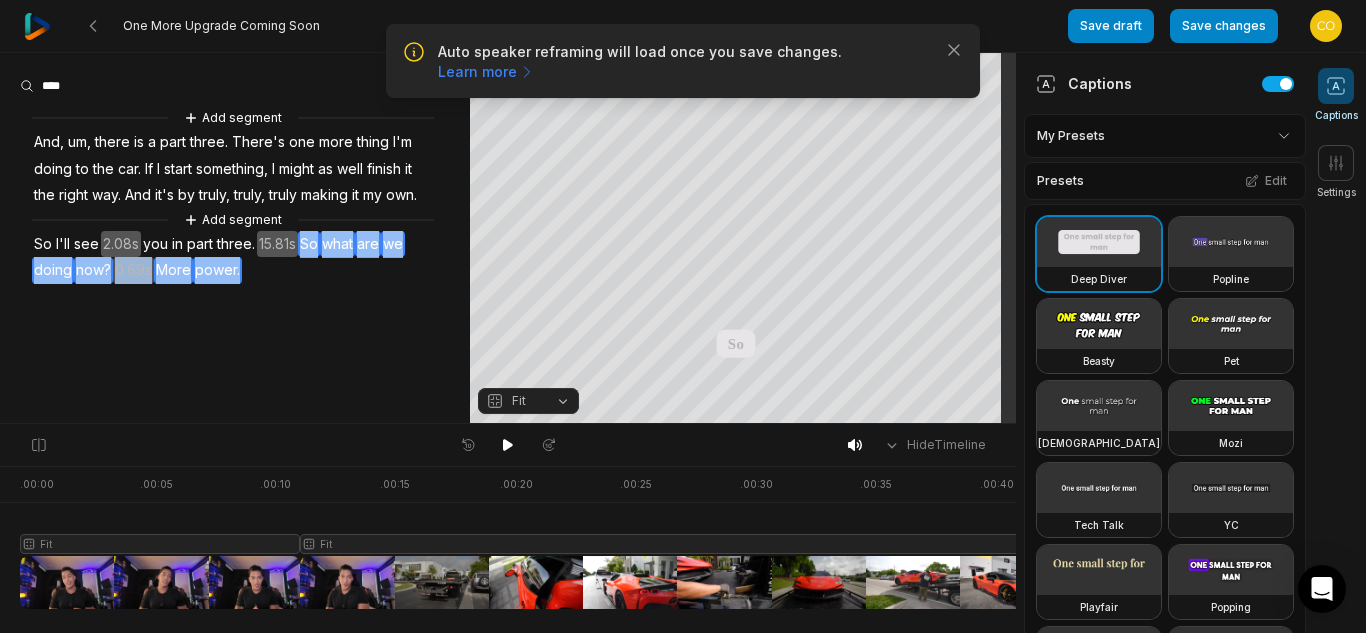 drag, startPoint x: 303, startPoint y: 233, endPoint x: 317, endPoint y: 268, distance: 37.696156 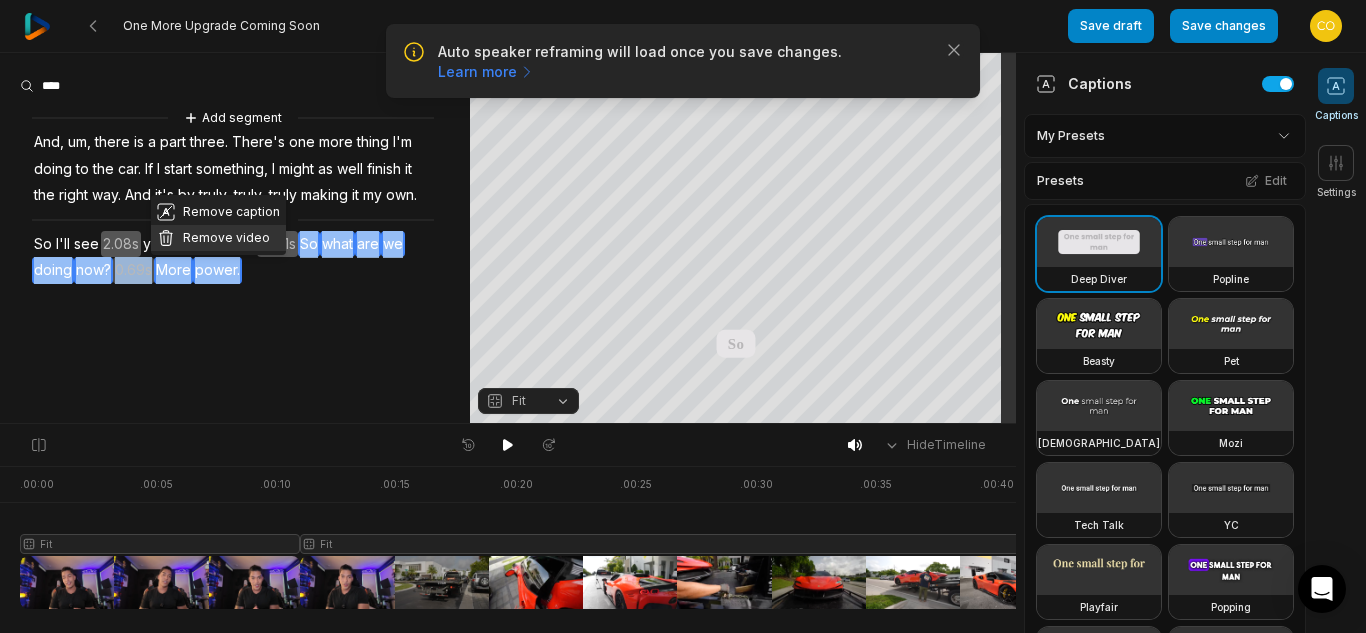 click on "Remove video" at bounding box center [218, 238] 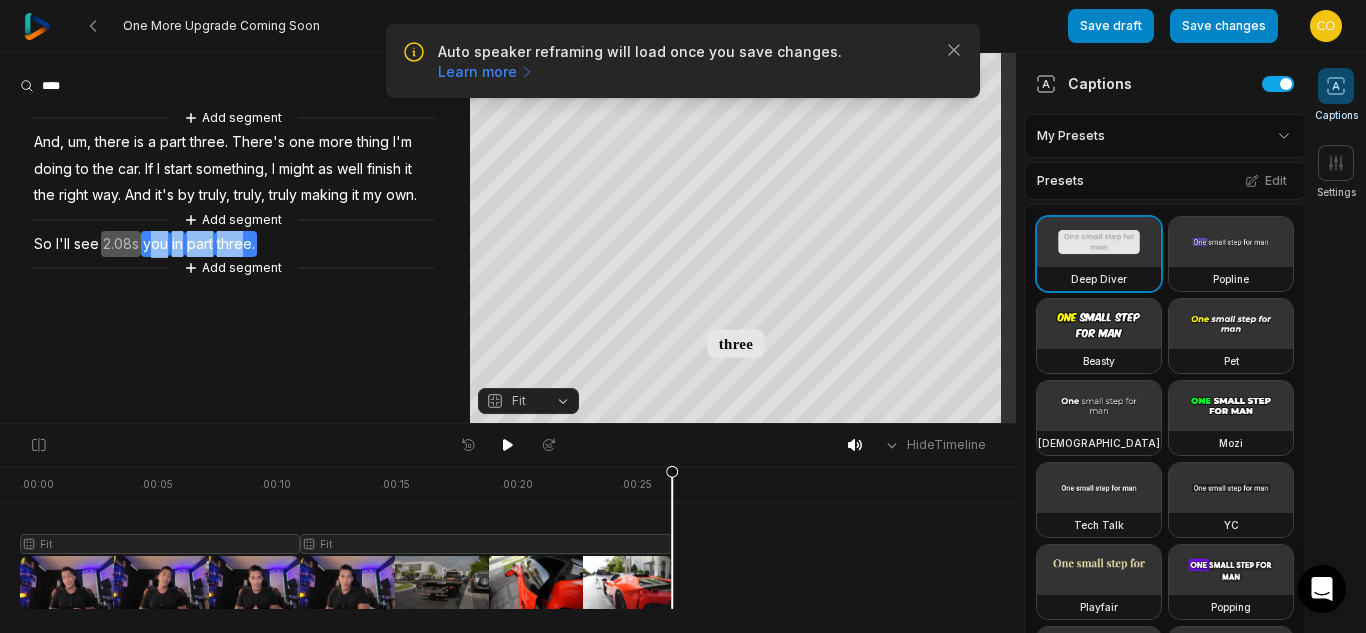 drag, startPoint x: 148, startPoint y: 234, endPoint x: 243, endPoint y: 240, distance: 95.189285 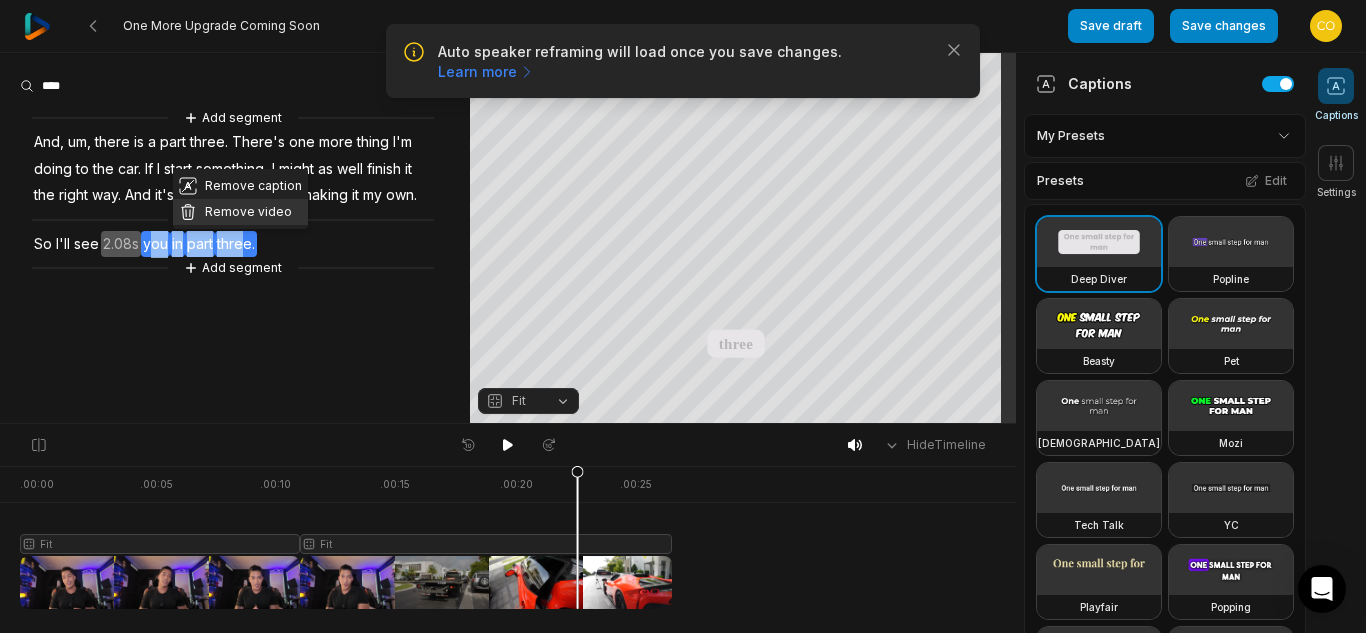 click on "Remove video" at bounding box center (240, 212) 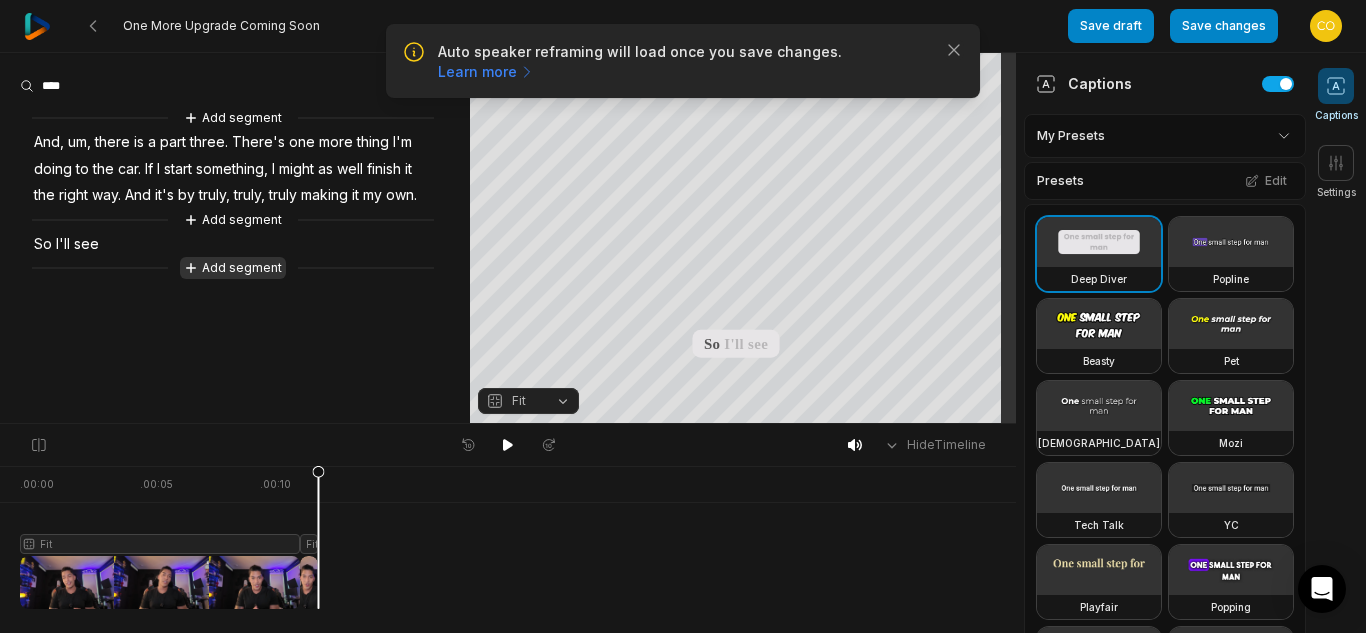 click on "Add segment" at bounding box center (233, 268) 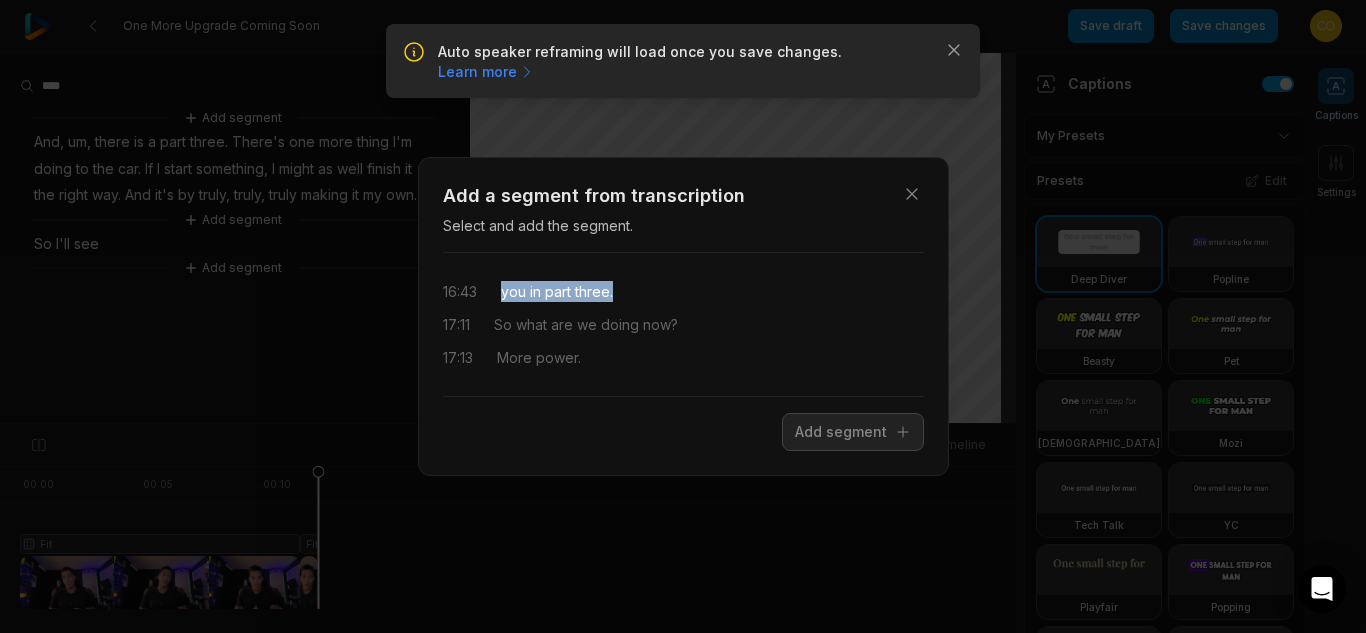 drag, startPoint x: 620, startPoint y: 281, endPoint x: 496, endPoint y: 284, distance: 124.036285 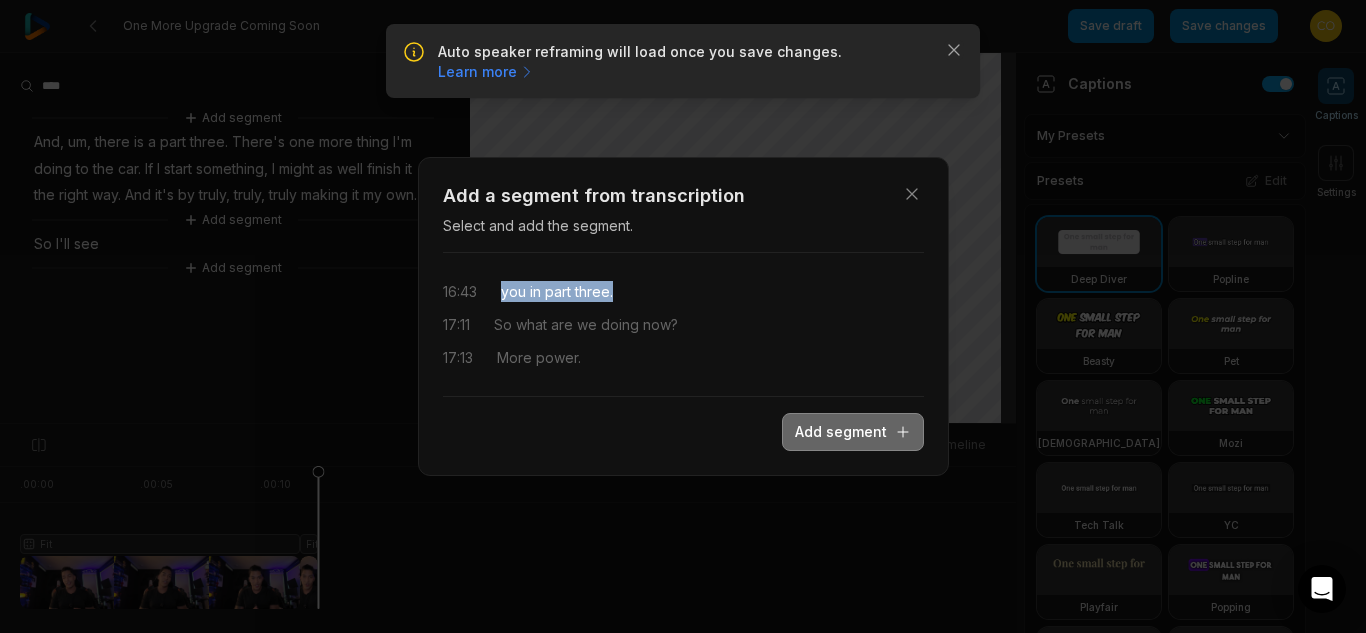 click on "Add segment" at bounding box center [853, 432] 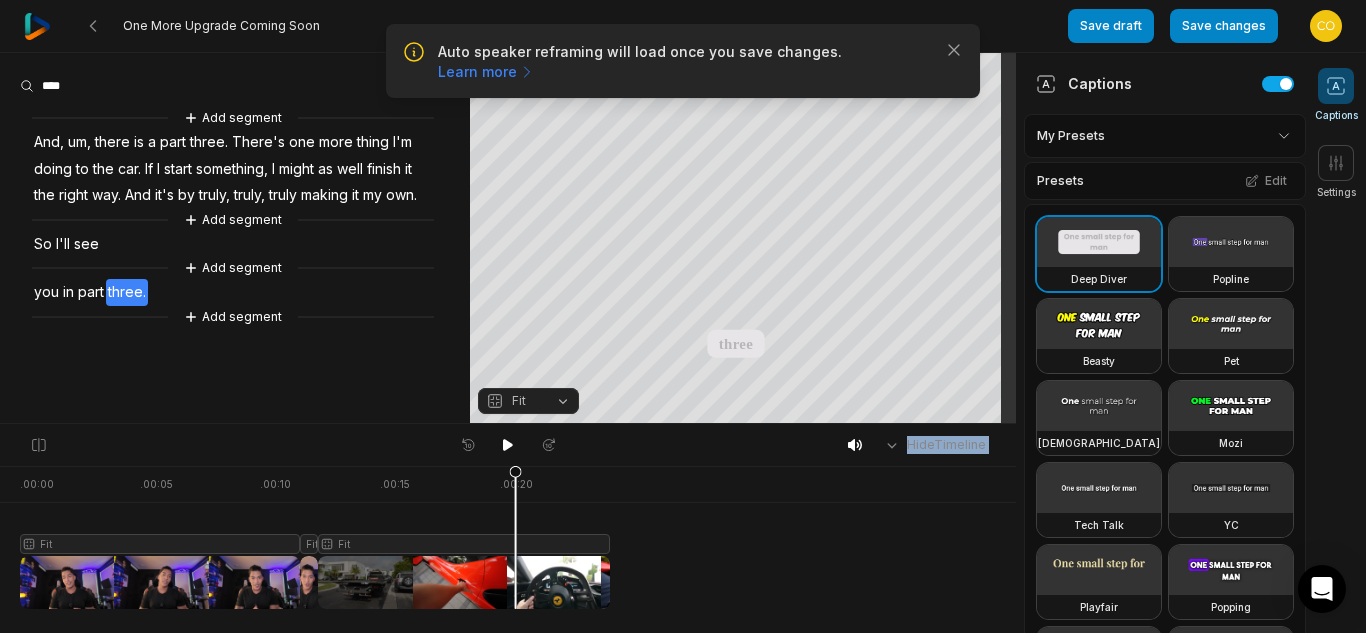 drag, startPoint x: 516, startPoint y: 459, endPoint x: 50, endPoint y: 473, distance: 466.21027 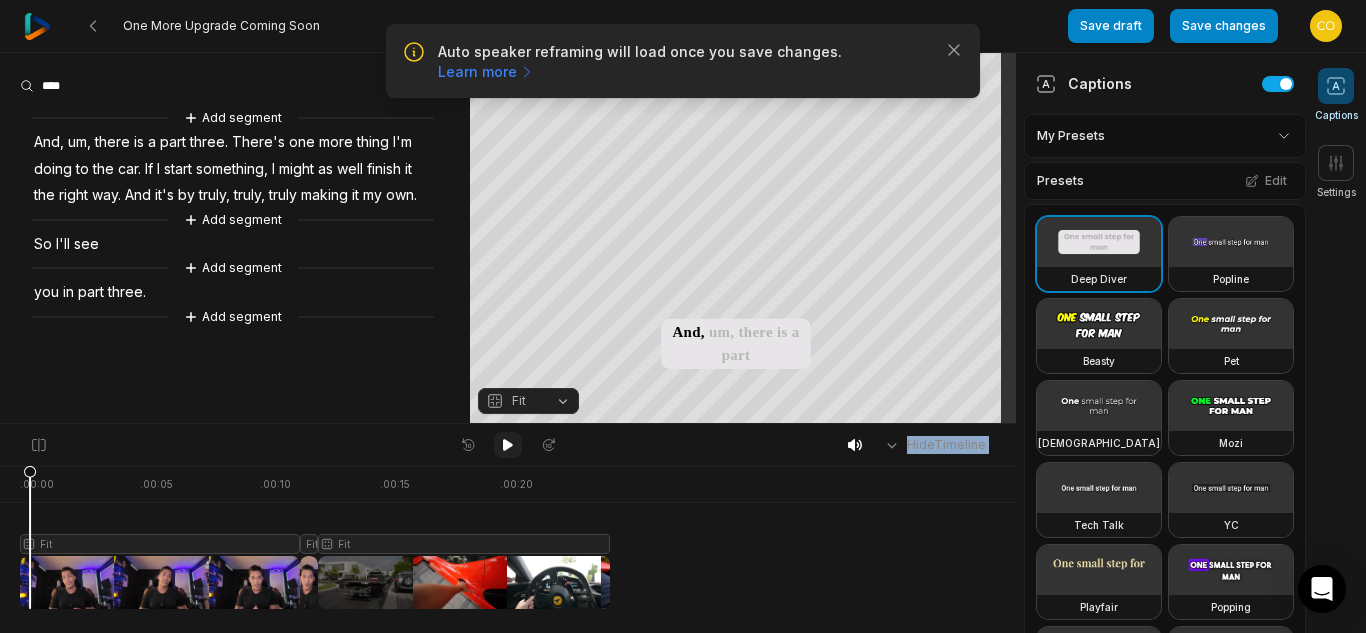 drag, startPoint x: 30, startPoint y: 472, endPoint x: 503, endPoint y: 433, distance: 474.6051 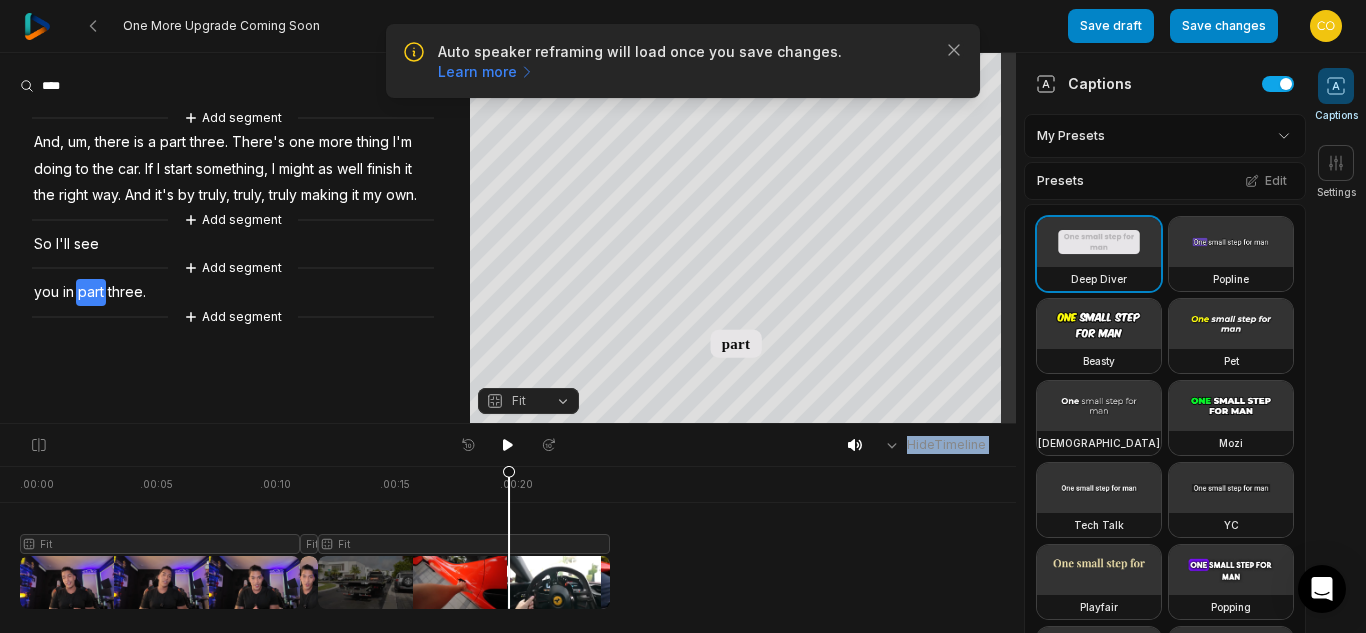 click on "Fit" at bounding box center [512, 401] 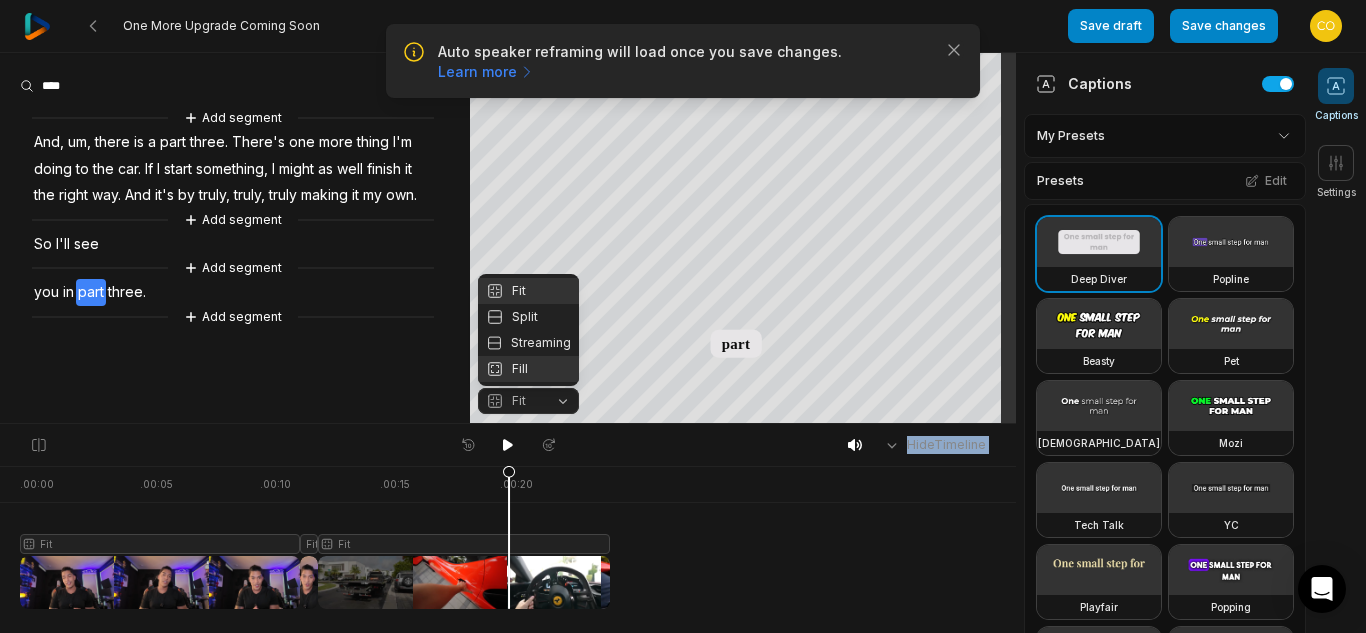 click on "Fill" at bounding box center (528, 369) 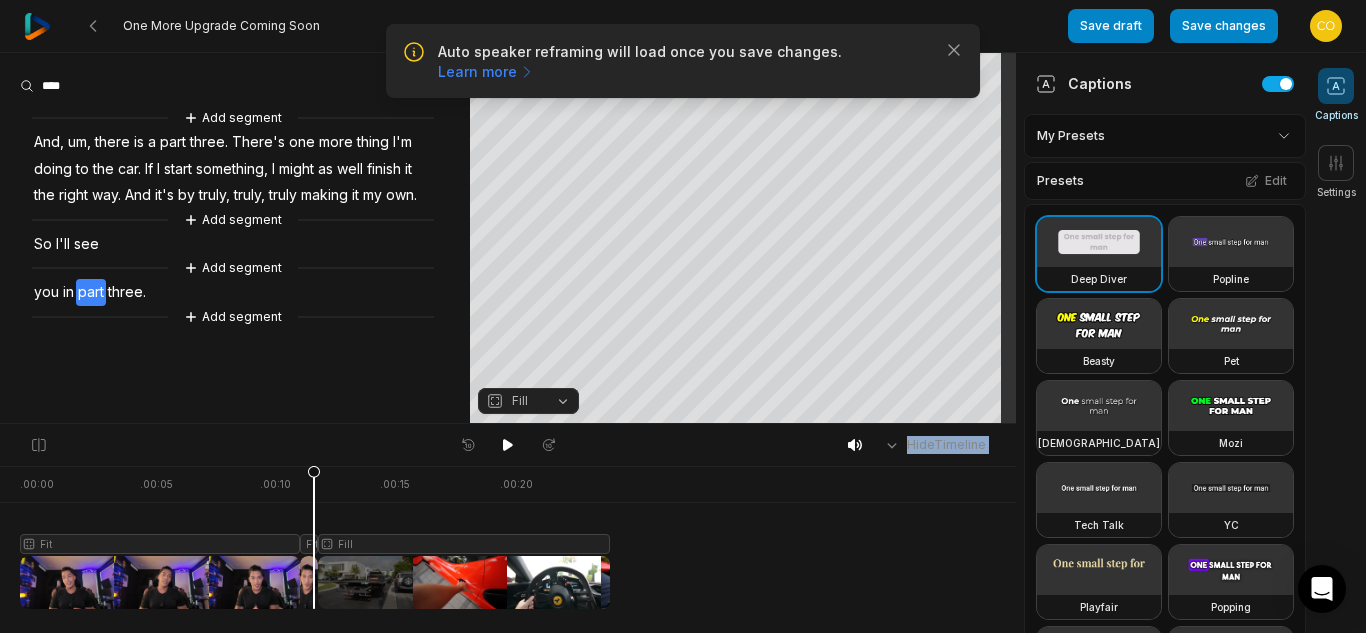 drag, startPoint x: 504, startPoint y: 468, endPoint x: 0, endPoint y: 492, distance: 504.5711 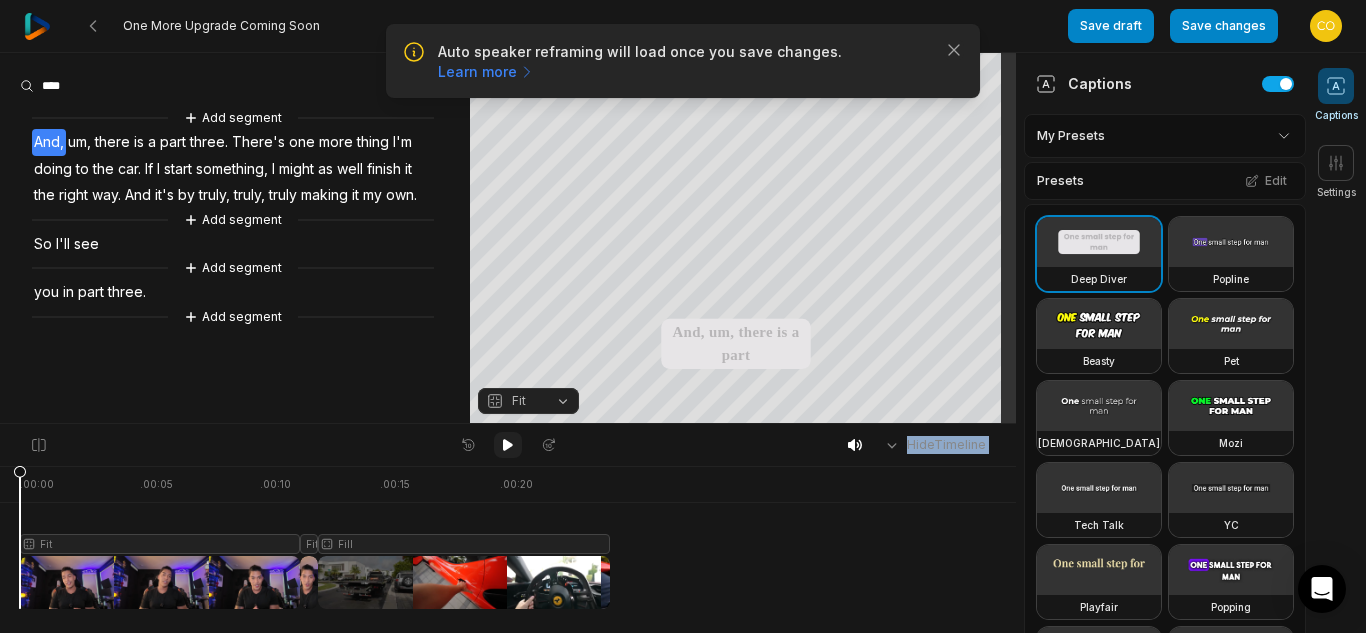 click at bounding box center (508, 445) 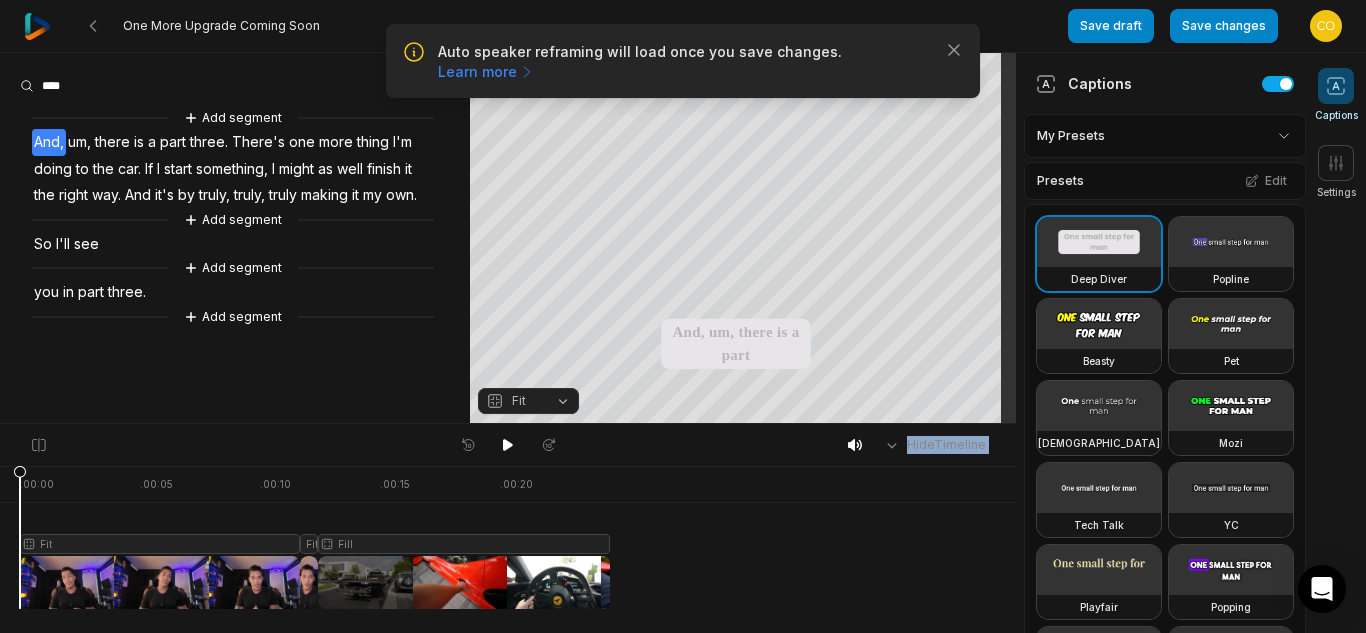 click at bounding box center (1099, 324) 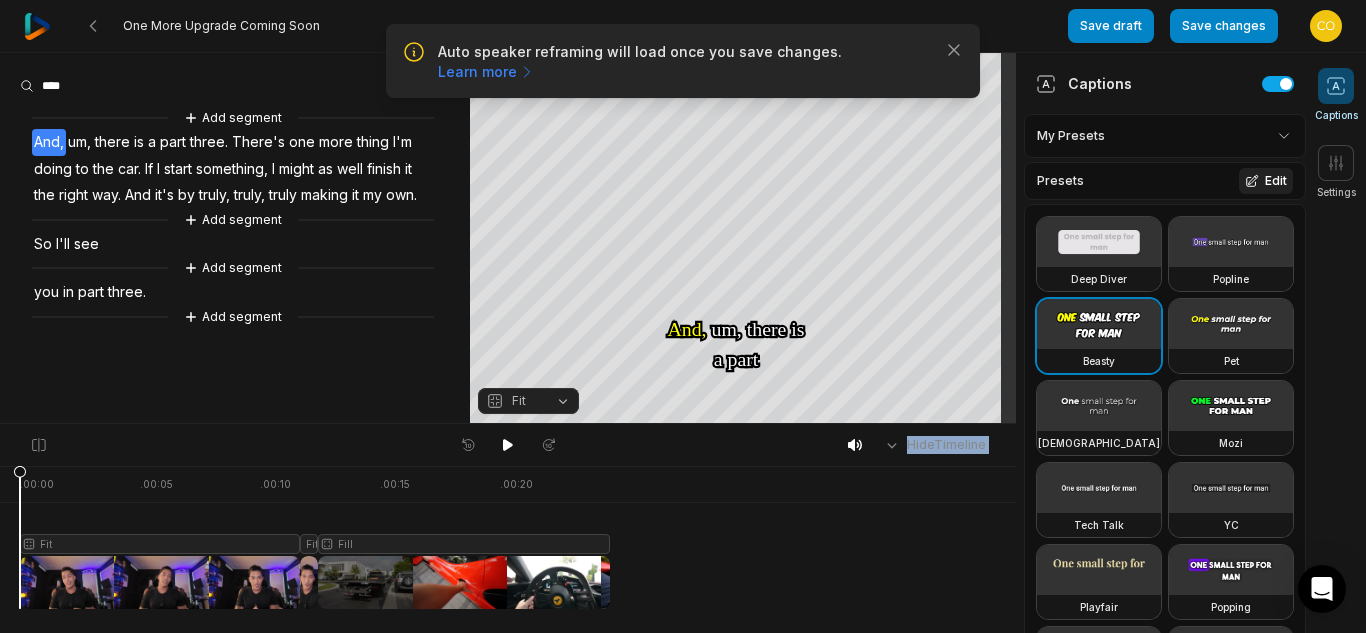 click 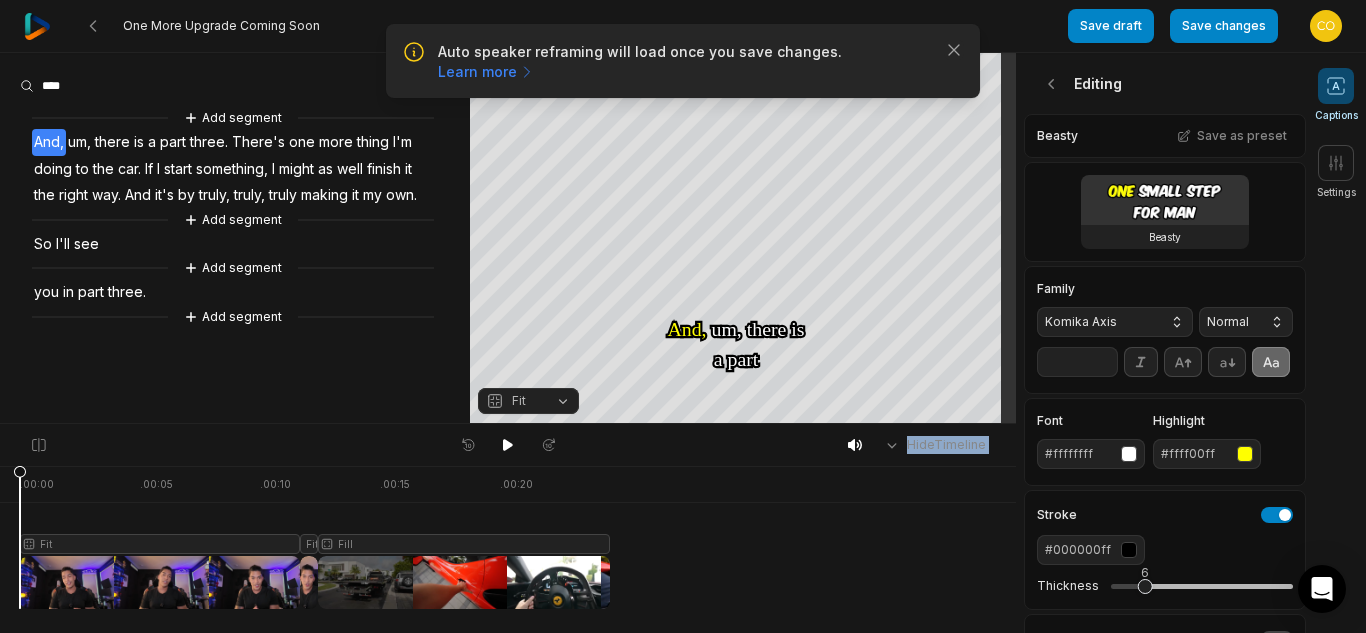 click on "Komika Axis" at bounding box center (1099, 322) 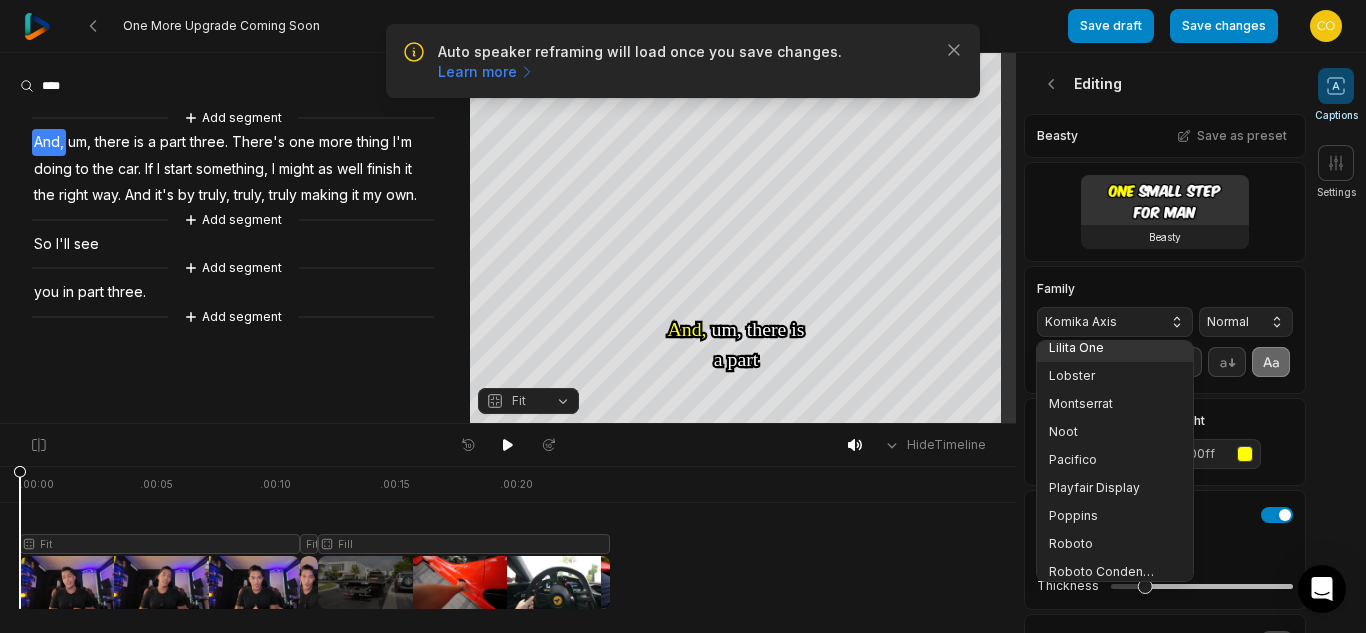 scroll, scrollTop: 264, scrollLeft: 0, axis: vertical 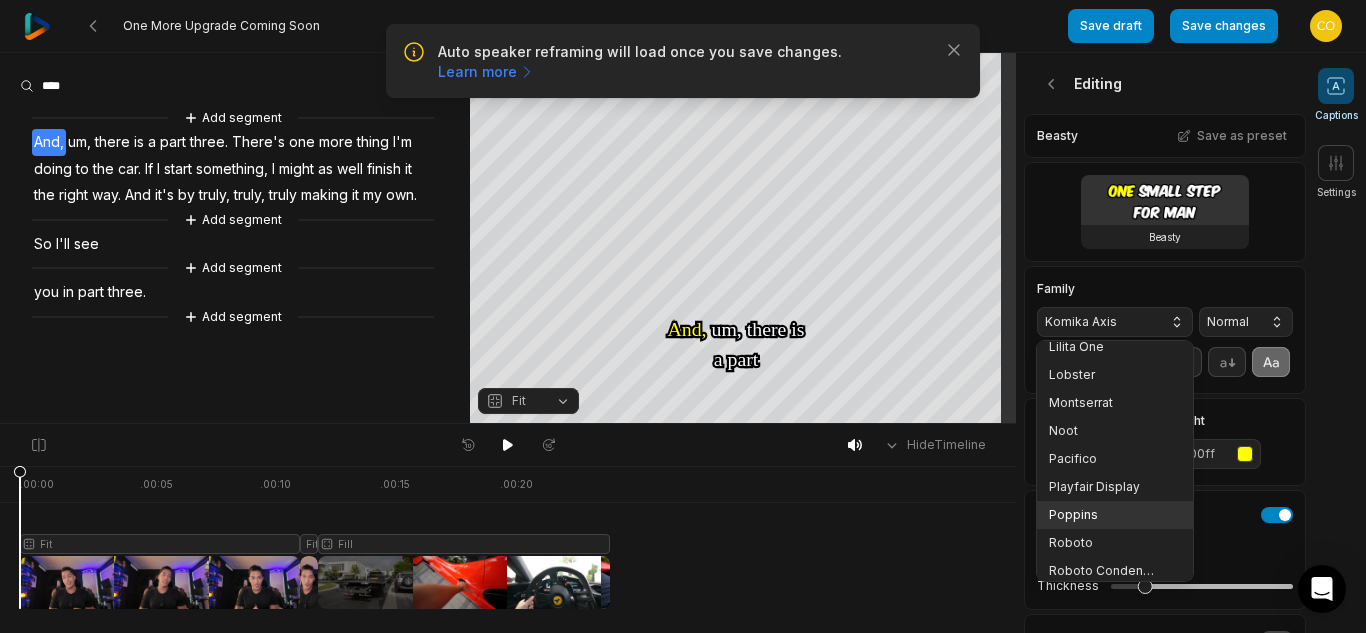 click on "Poppins" at bounding box center [1103, 515] 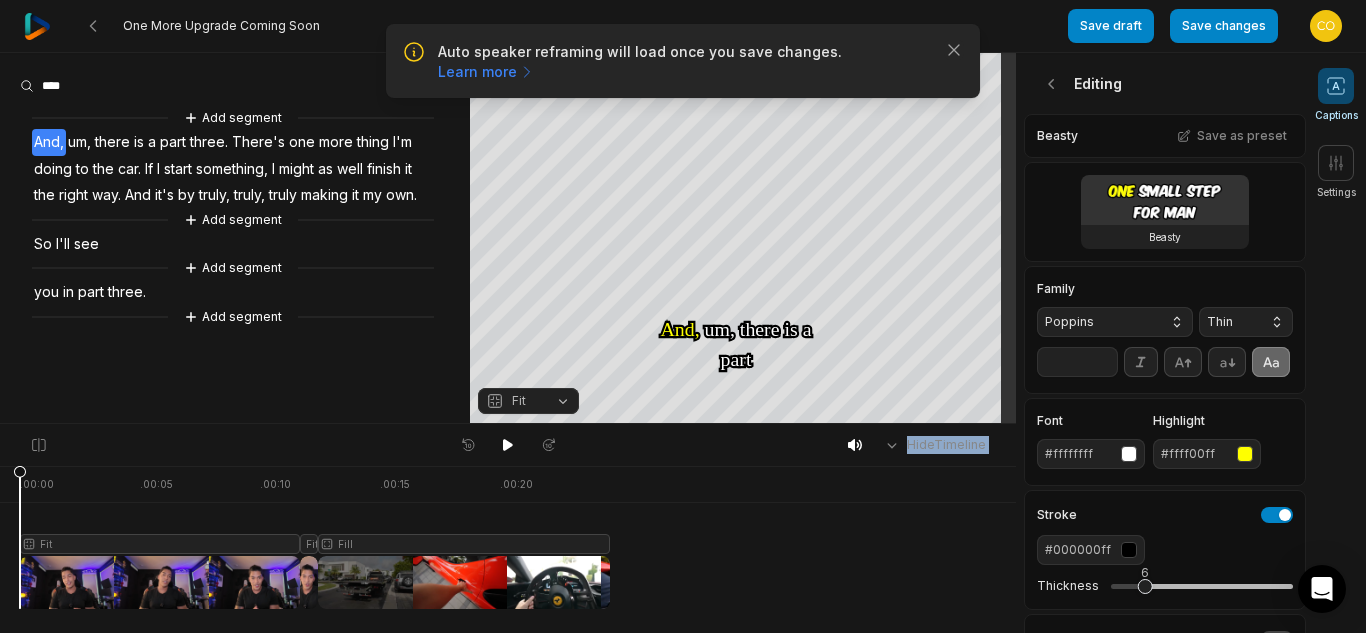 click on "Thin" at bounding box center (1230, 322) 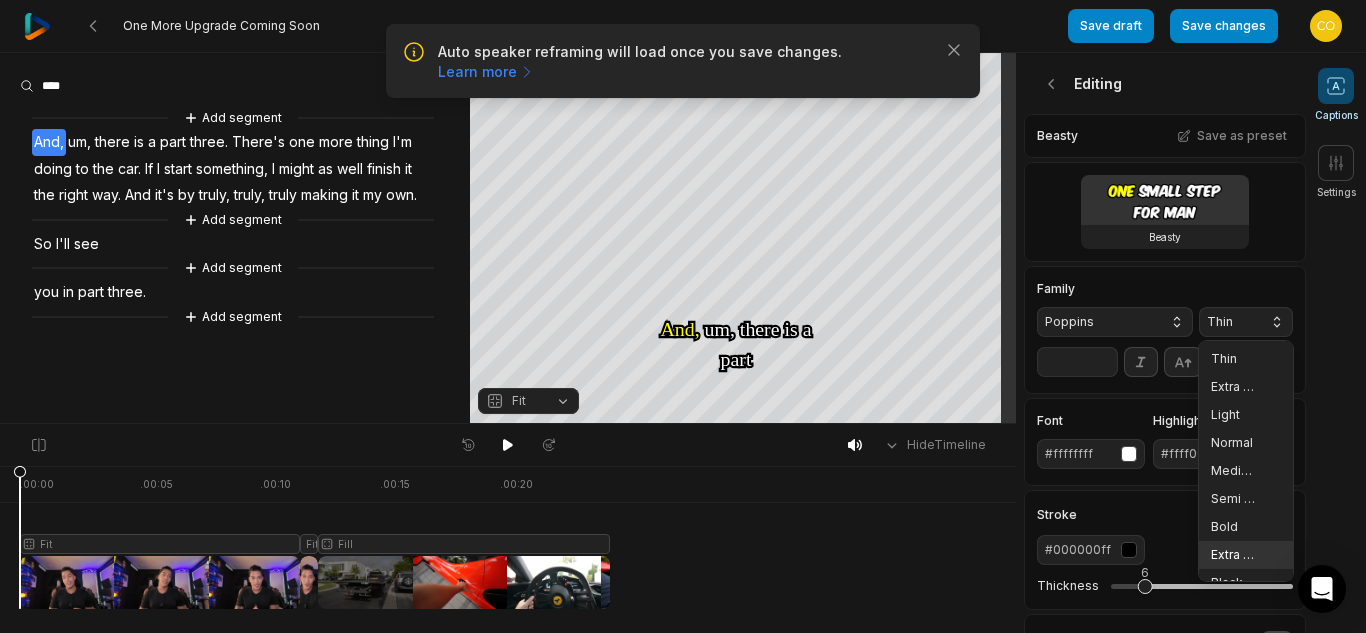 click on "Extra Bold" at bounding box center [1234, 555] 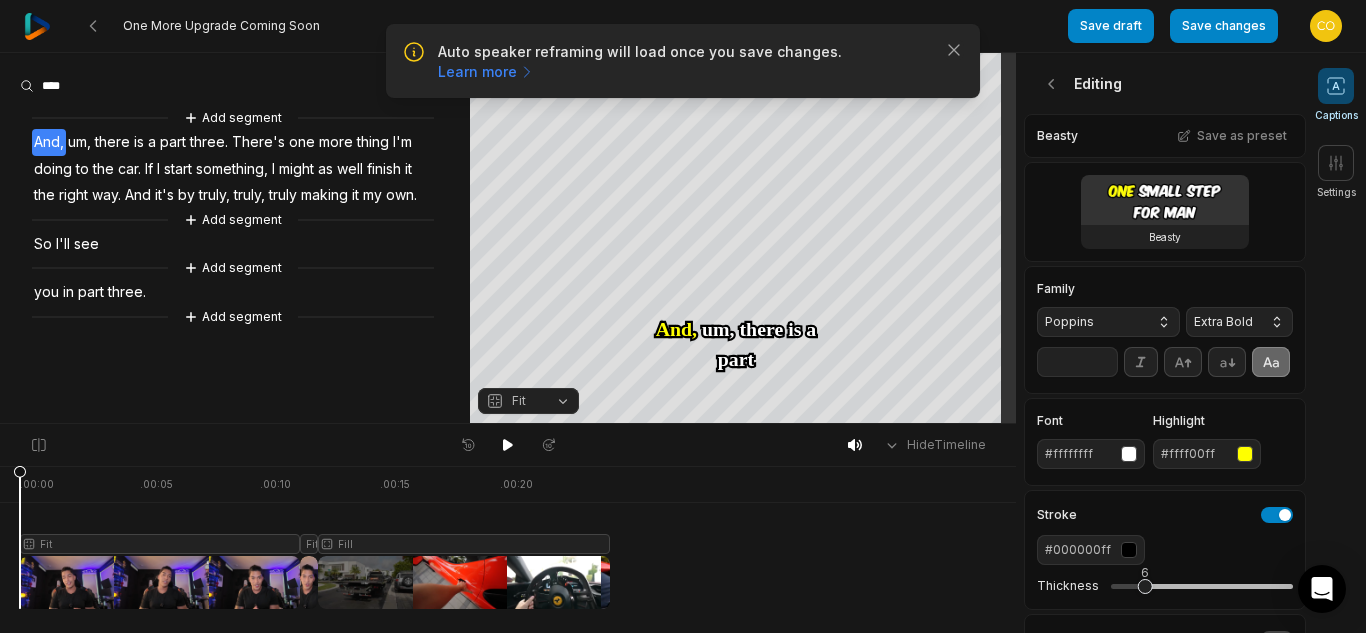 click on "**" at bounding box center [1077, 362] 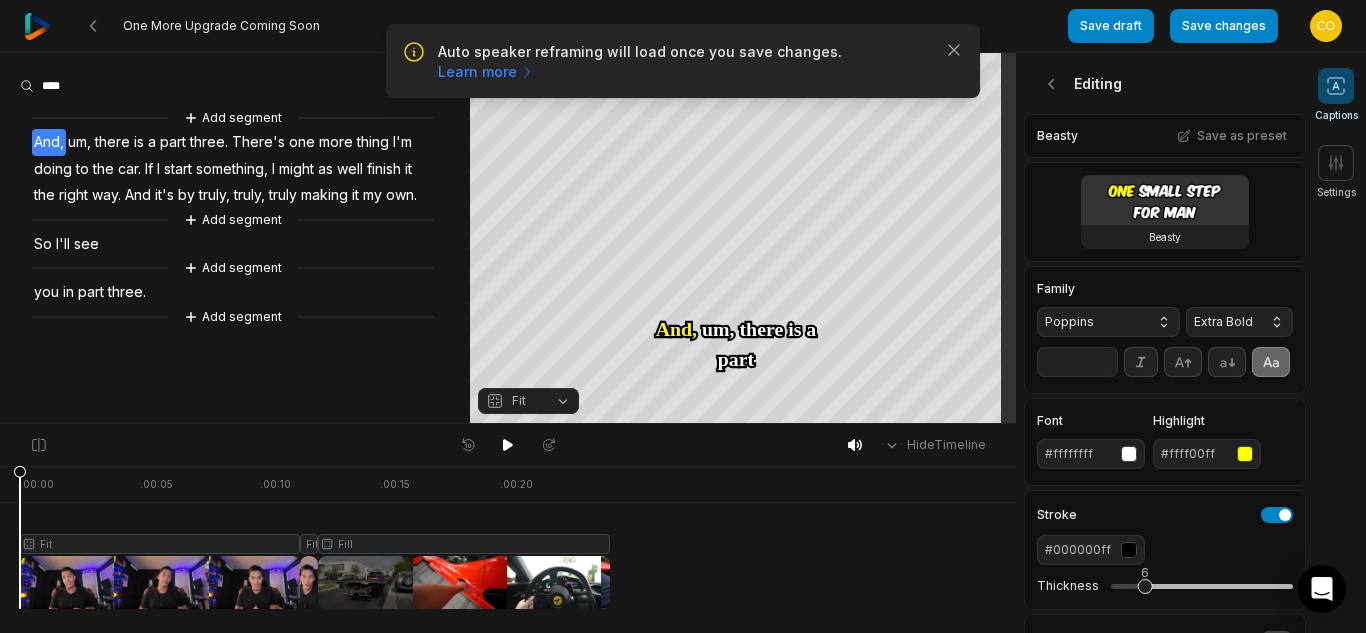 type on "*" 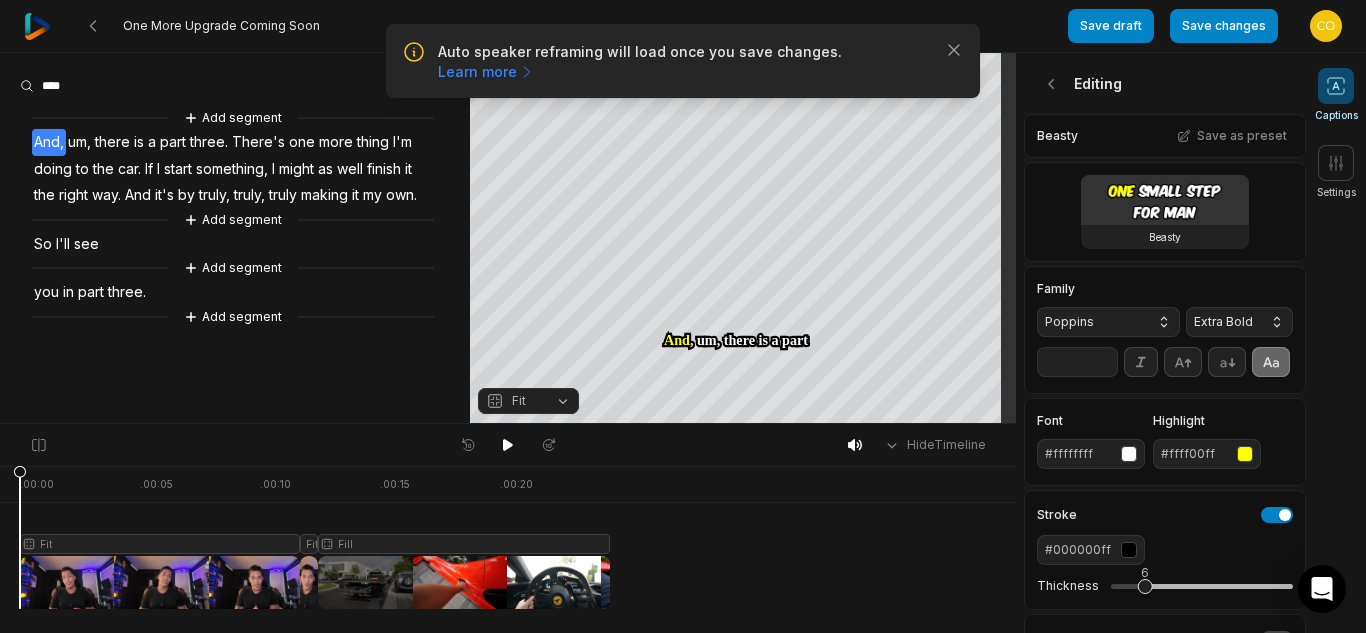type on "**" 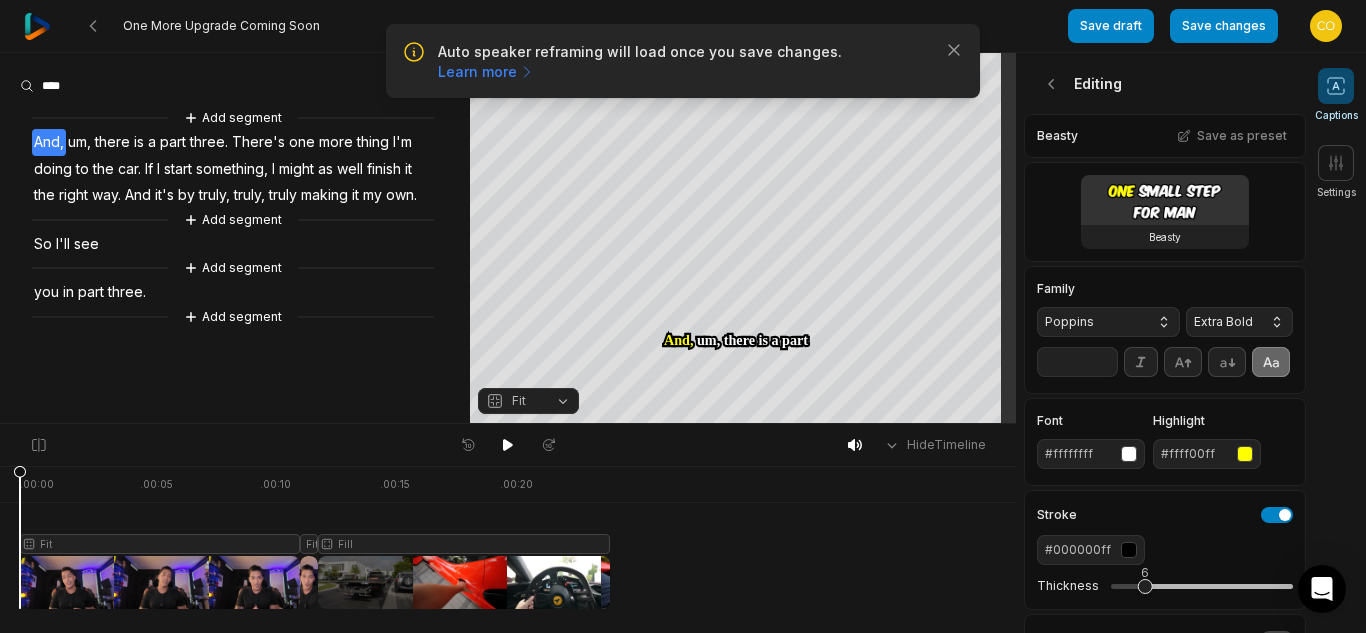 scroll, scrollTop: 0, scrollLeft: 0, axis: both 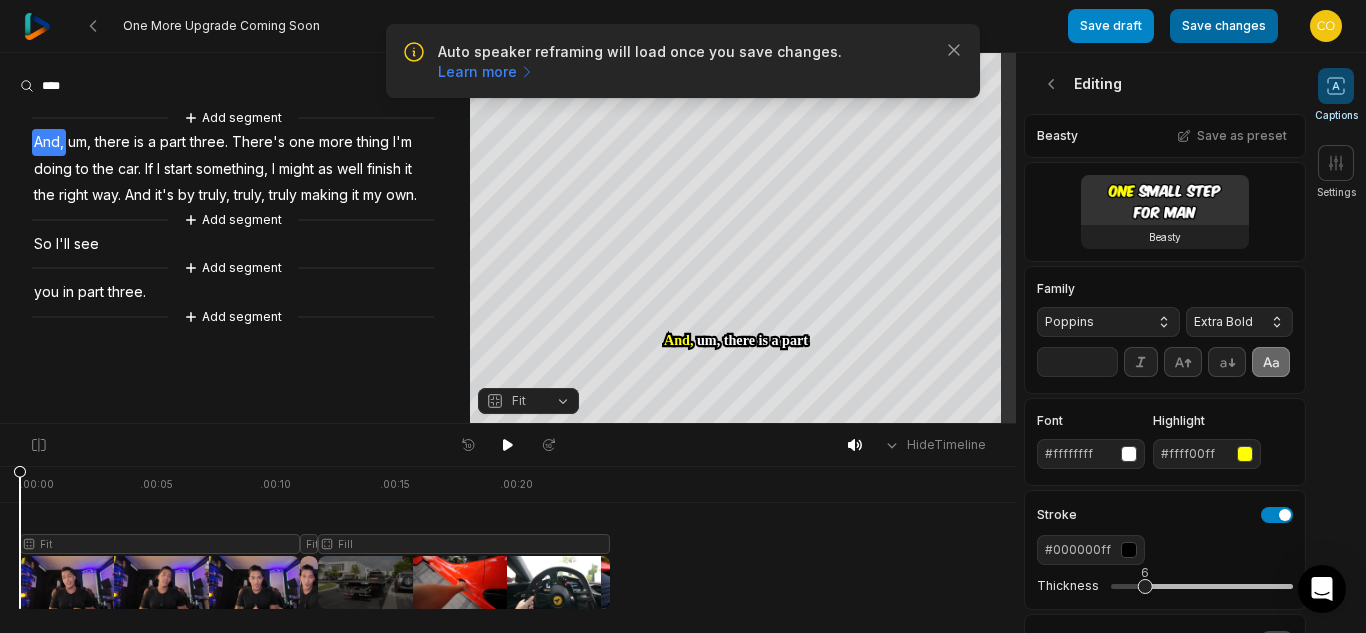 drag, startPoint x: 0, startPoint y: 0, endPoint x: 1242, endPoint y: 31, distance: 1242.3868 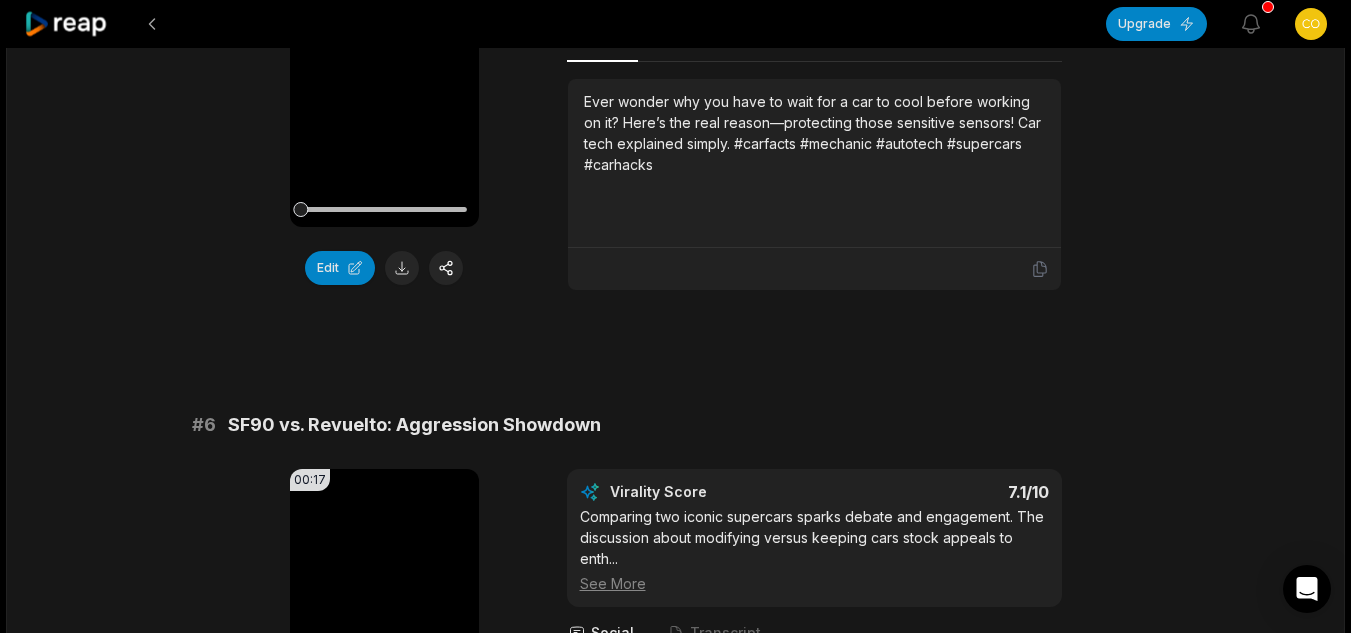 scroll, scrollTop: 4787, scrollLeft: 0, axis: vertical 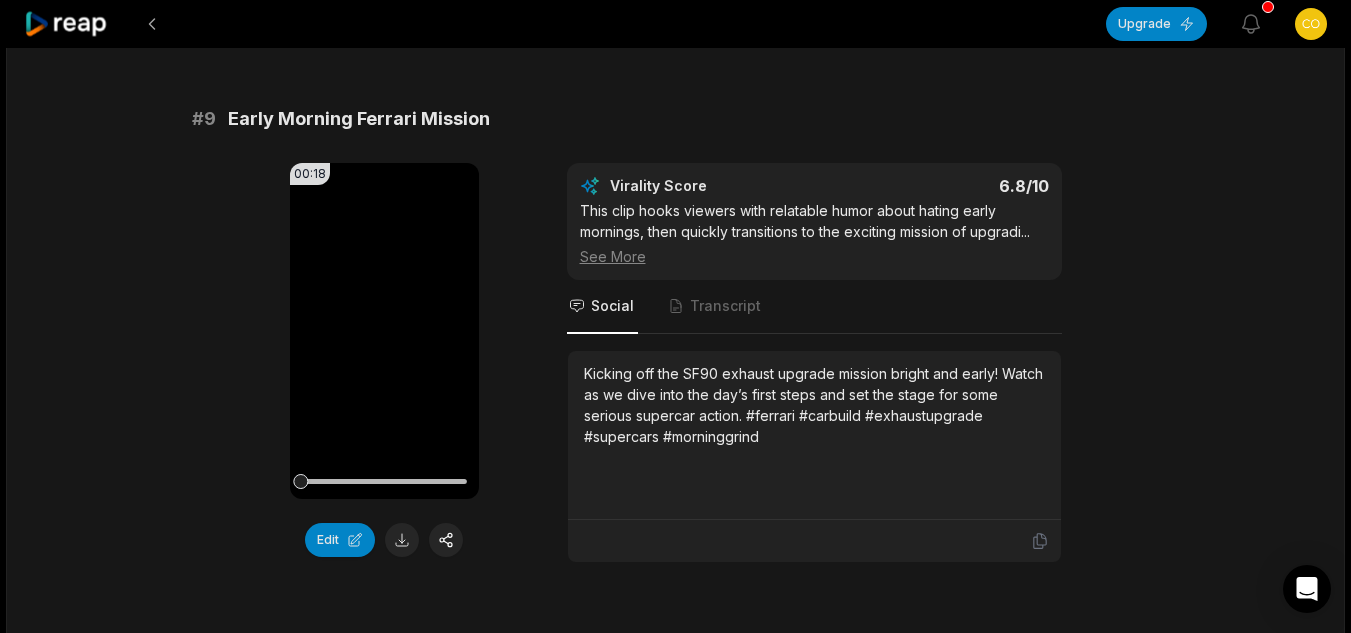 click on "2" at bounding box center [690, 1265] 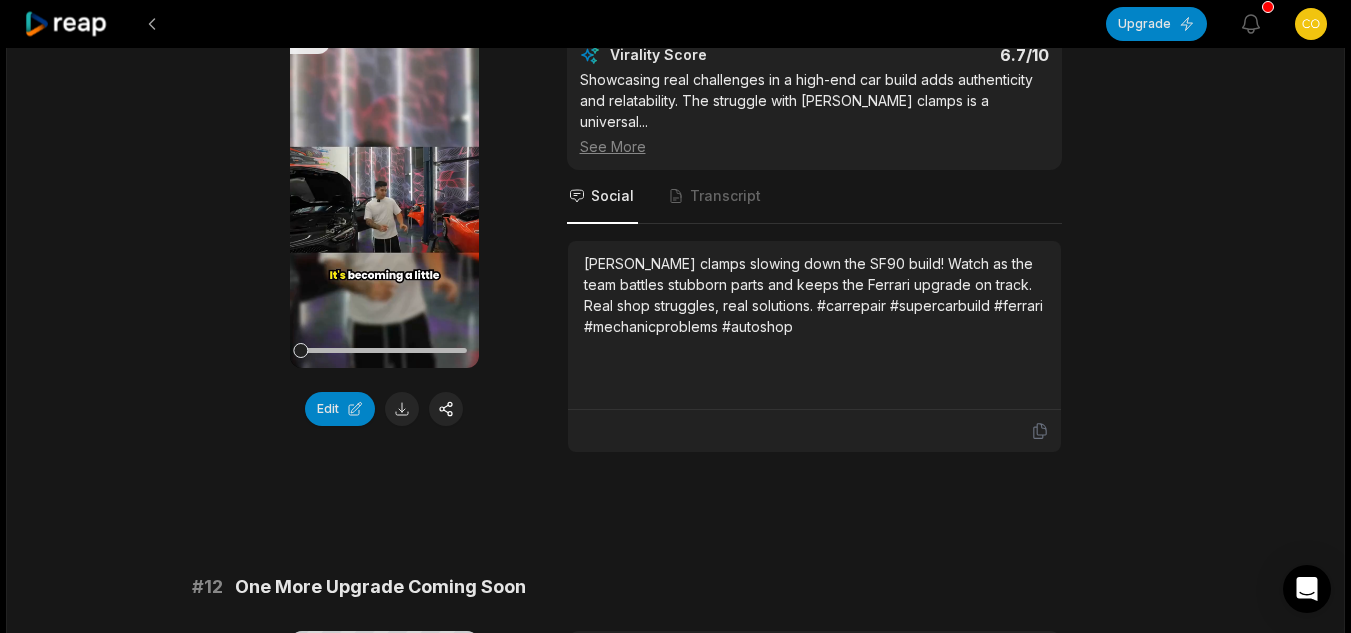 scroll, scrollTop: 271, scrollLeft: 0, axis: vertical 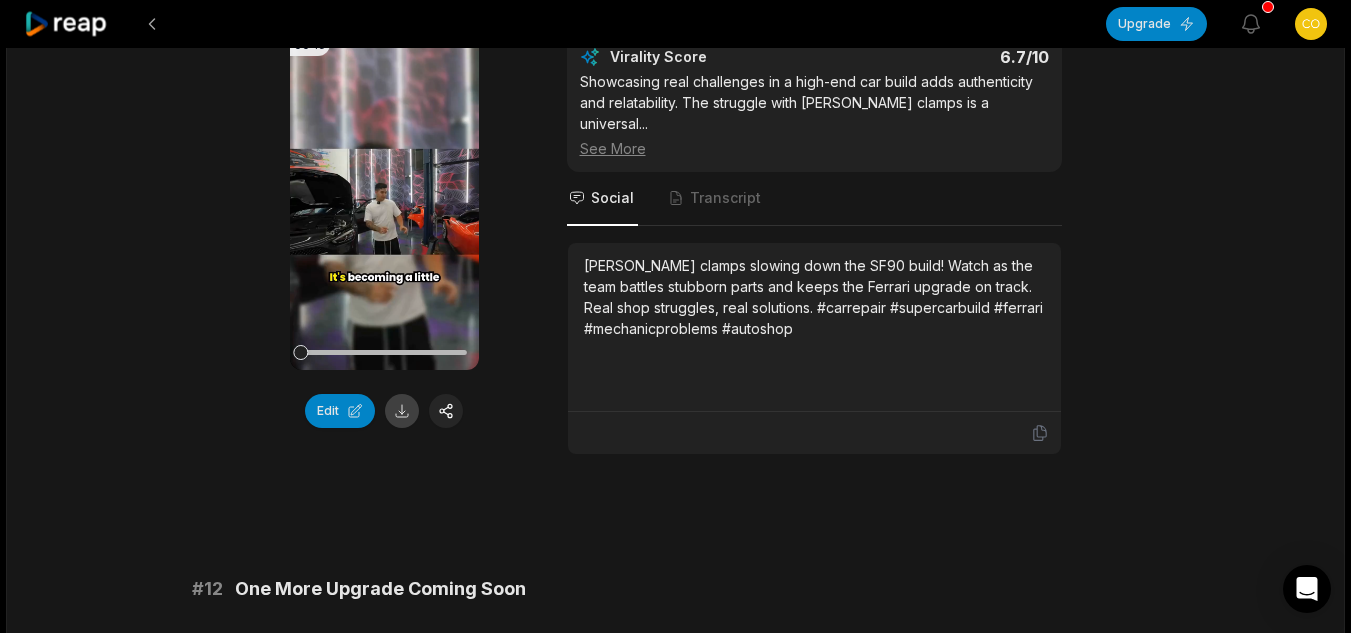 click at bounding box center (402, 411) 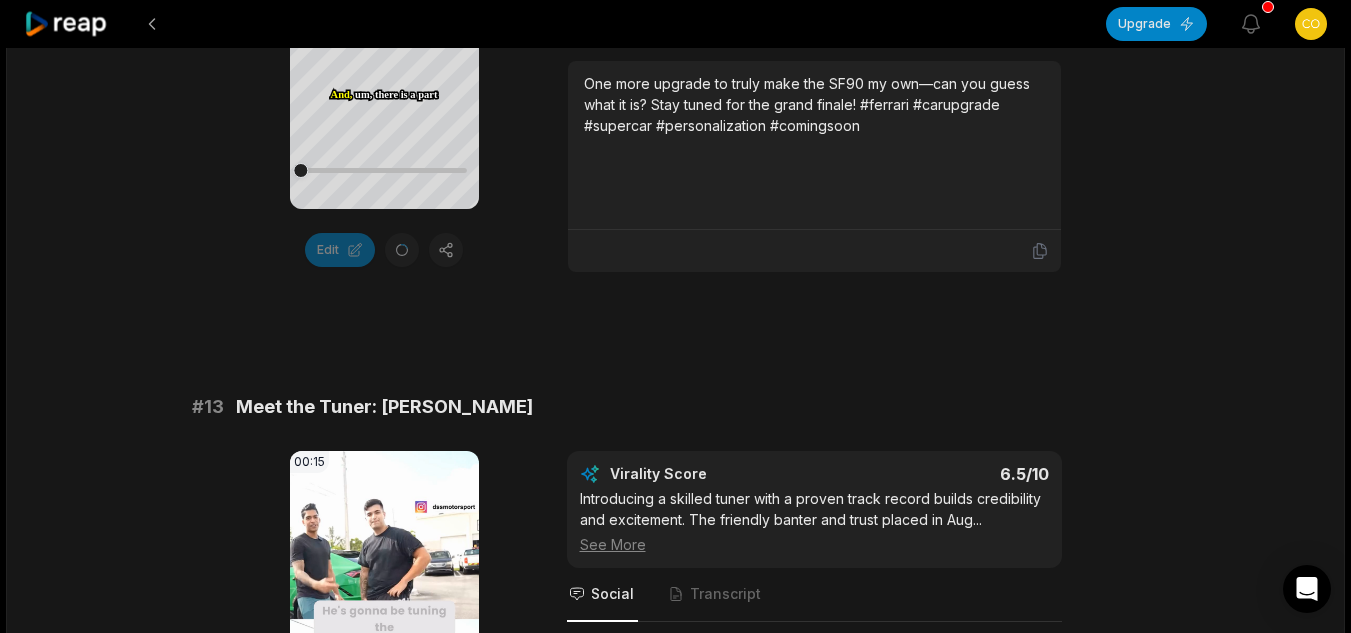 scroll, scrollTop: 1033, scrollLeft: 0, axis: vertical 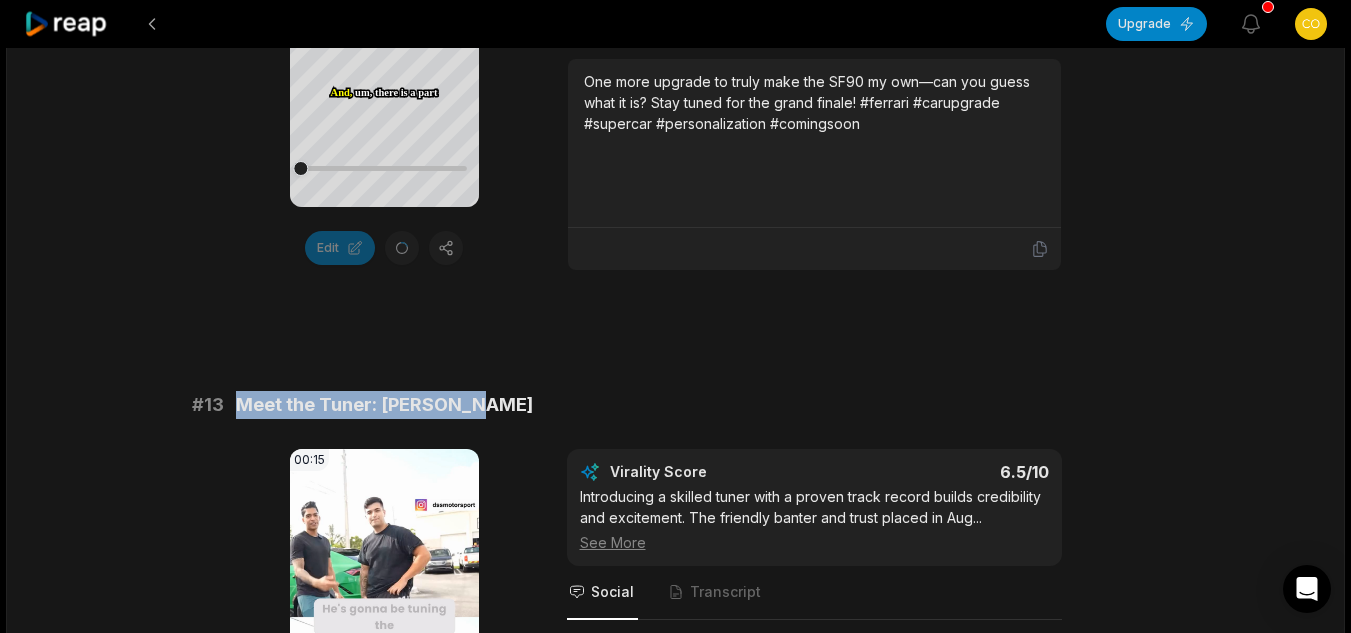 drag, startPoint x: 470, startPoint y: 380, endPoint x: 241, endPoint y: 379, distance: 229.00218 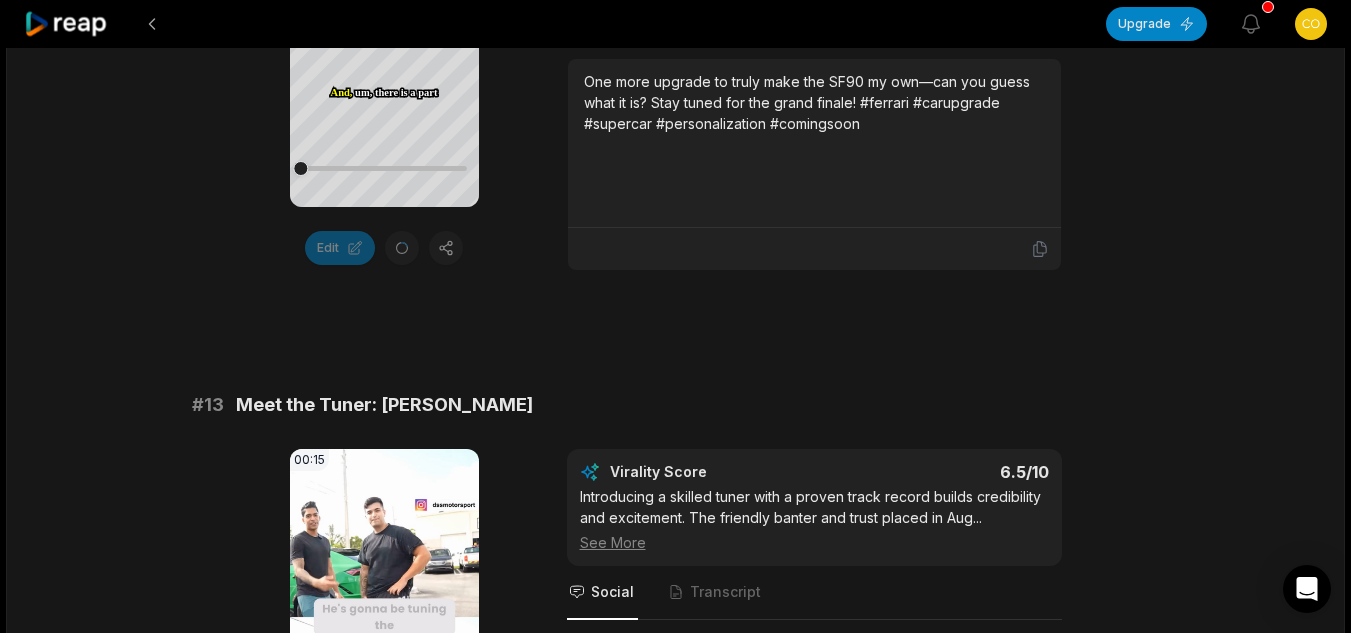click on "00:15 Your browser does not support mp4 format. Edit Virality Score 6.5 /10 Introducing a skilled tuner with a proven track record builds credibility and excitement. The friendly banter and trust placed in Aug ...   See More Social Transcript Meet [PERSON_NAME], the mastermind tuning the SF90! With experience on 10+ builds, he’s ready to make this Ferrari roar. Trust and nerves run high as the upgrade begins. #ferrarituning #carenthusiast #mechaniclife #supercar #performance" at bounding box center [676, 649] 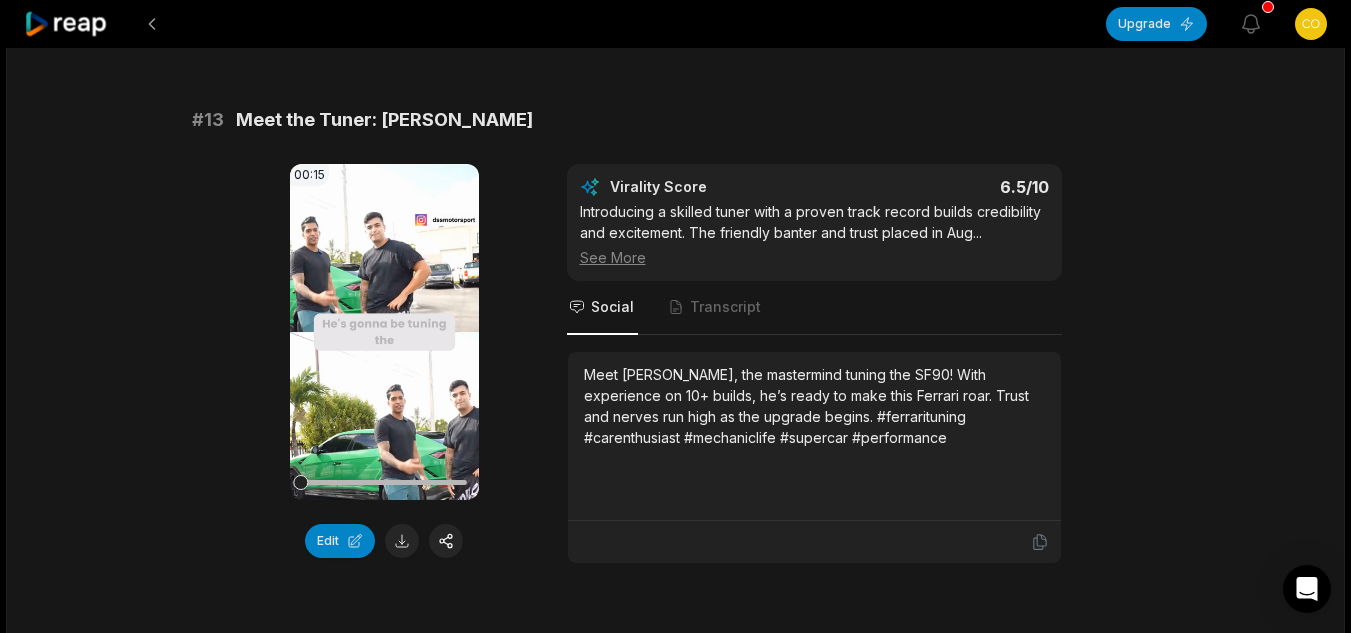 scroll, scrollTop: 1317, scrollLeft: 0, axis: vertical 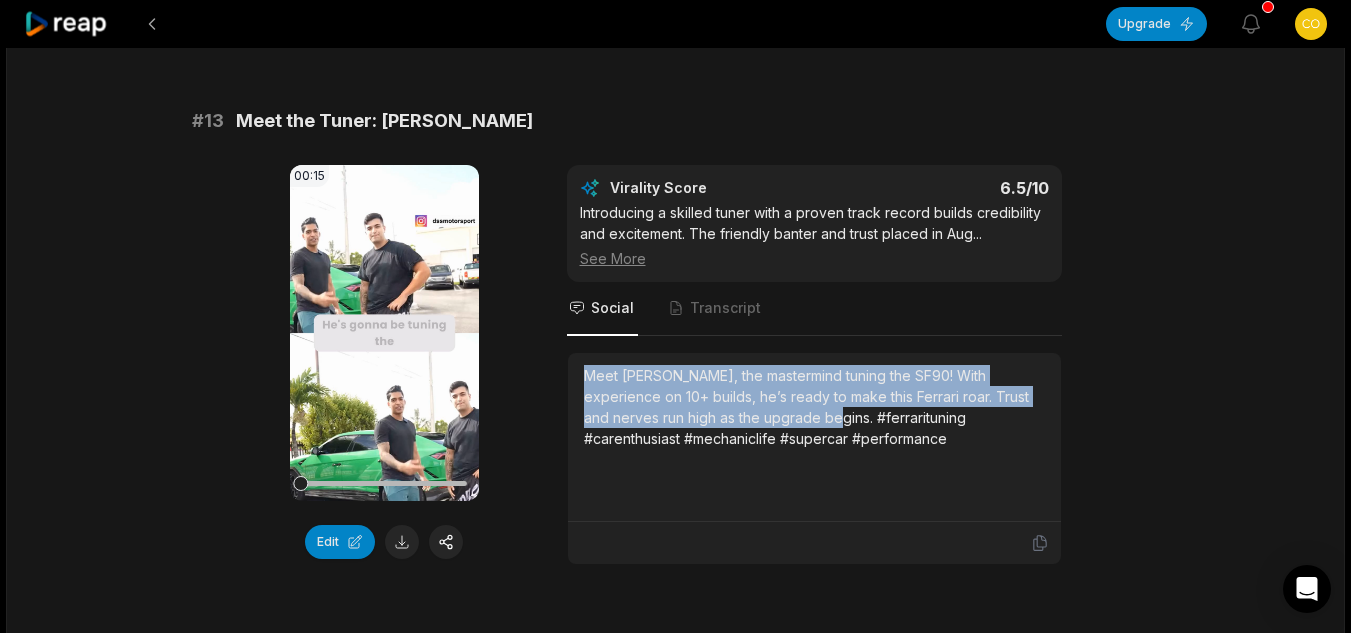 drag, startPoint x: 765, startPoint y: 397, endPoint x: 574, endPoint y: 341, distance: 199.04019 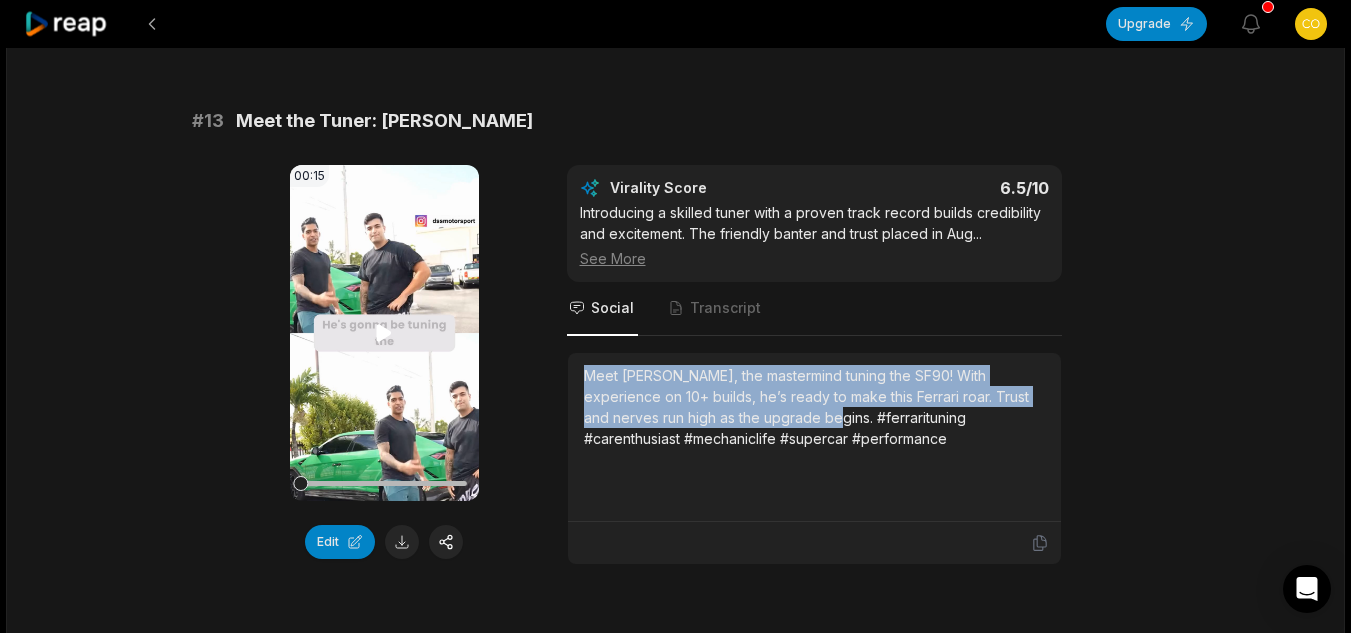 scroll, scrollTop: 0, scrollLeft: 0, axis: both 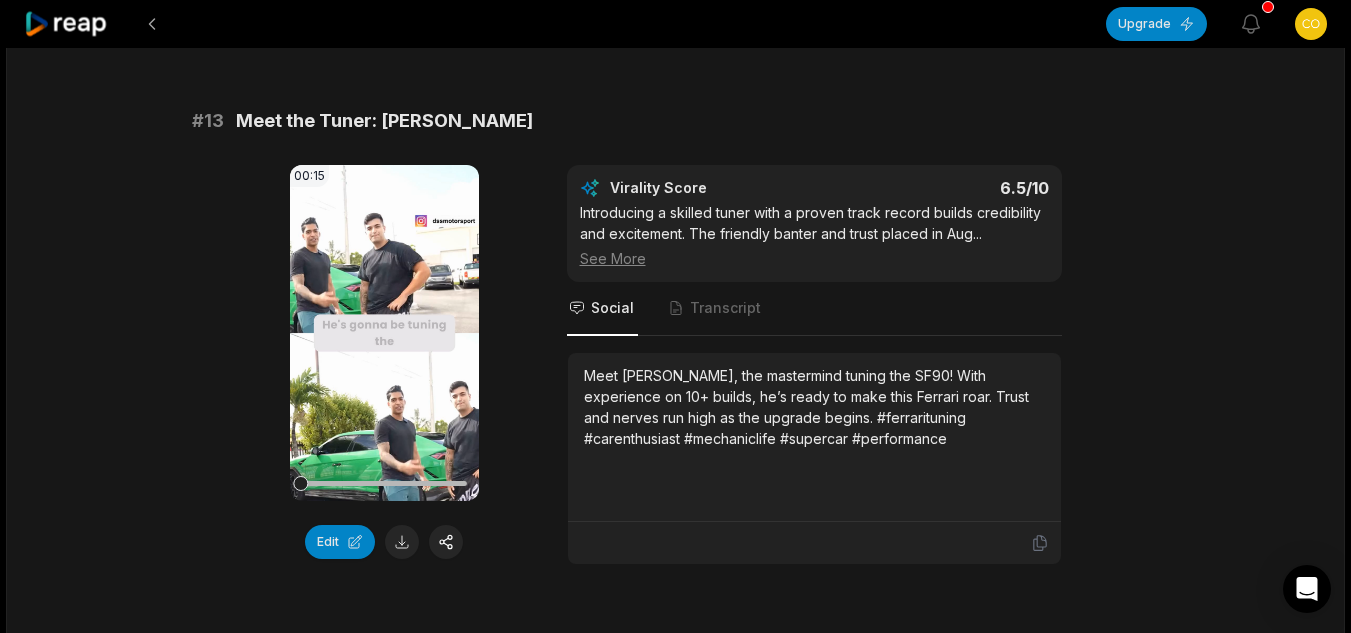 click on "Meet [PERSON_NAME], the mastermind tuning the SF90! With experience on 10+ builds, he’s ready to make this Ferrari roar. Trust and nerves run high as the upgrade begins. #ferrarituning #carenthusiast #mechaniclife #supercar #performance" at bounding box center (814, 407) 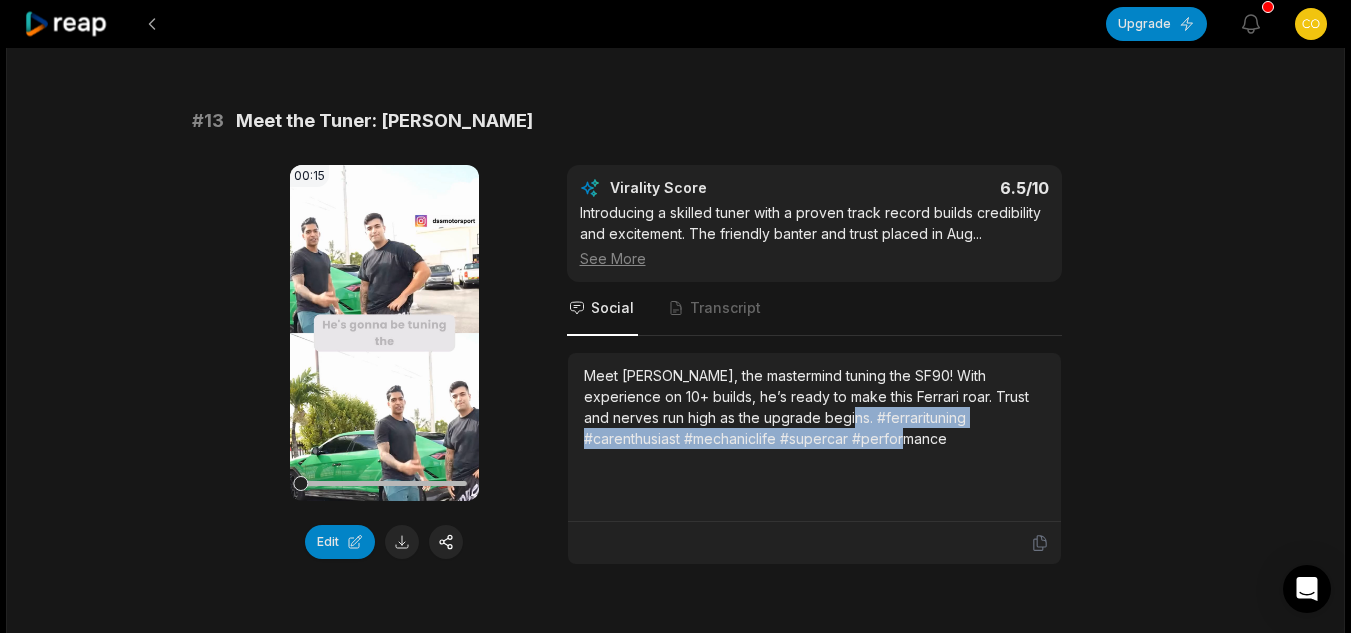 drag, startPoint x: 773, startPoint y: 396, endPoint x: 837, endPoint y: 434, distance: 74.431175 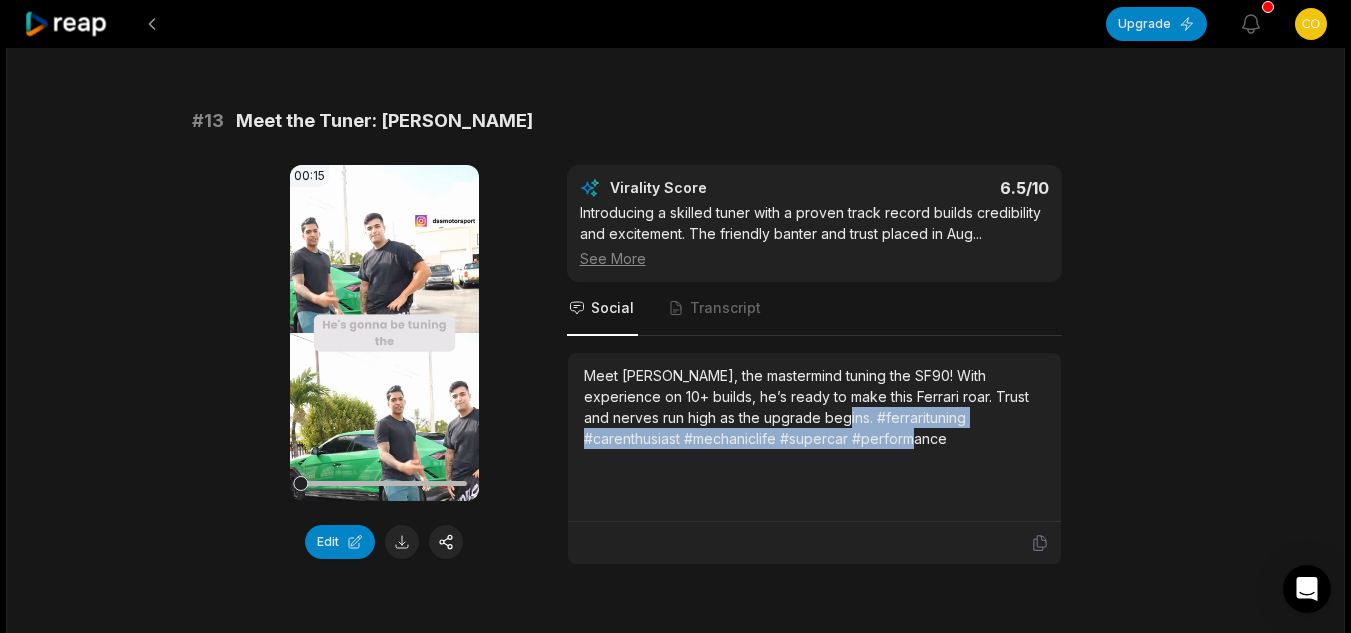drag, startPoint x: 855, startPoint y: 435, endPoint x: 766, endPoint y: 392, distance: 98.84331 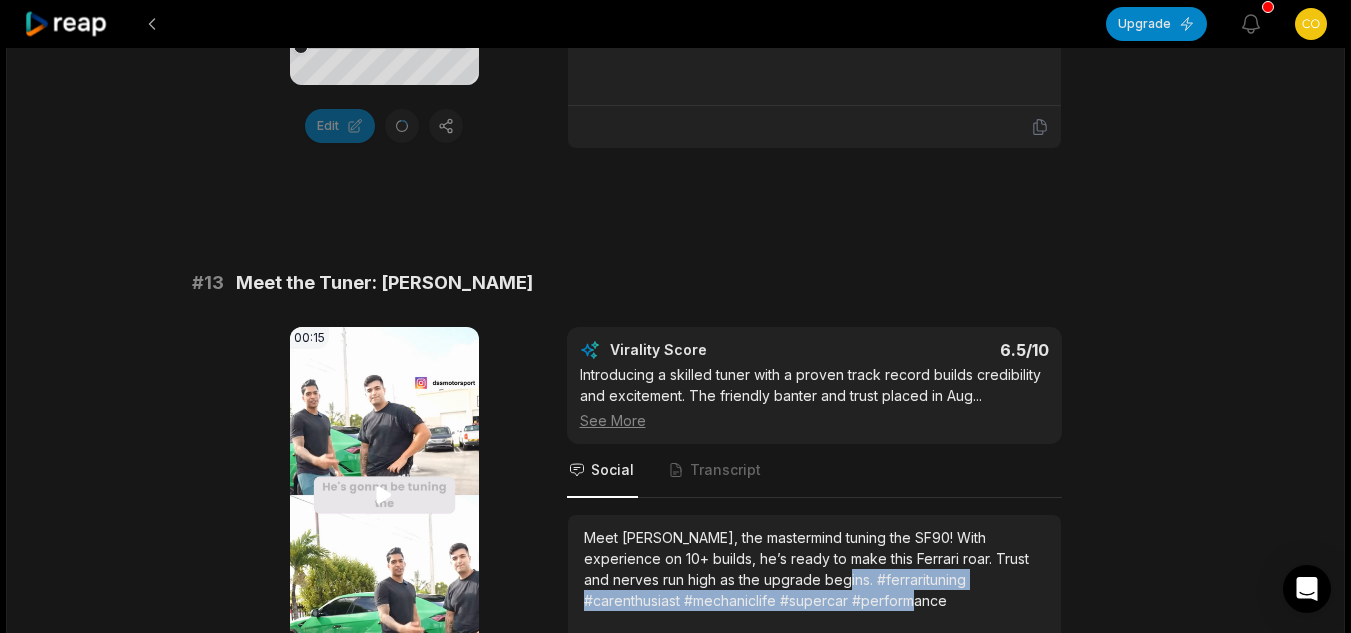 scroll, scrollTop: 1154, scrollLeft: 0, axis: vertical 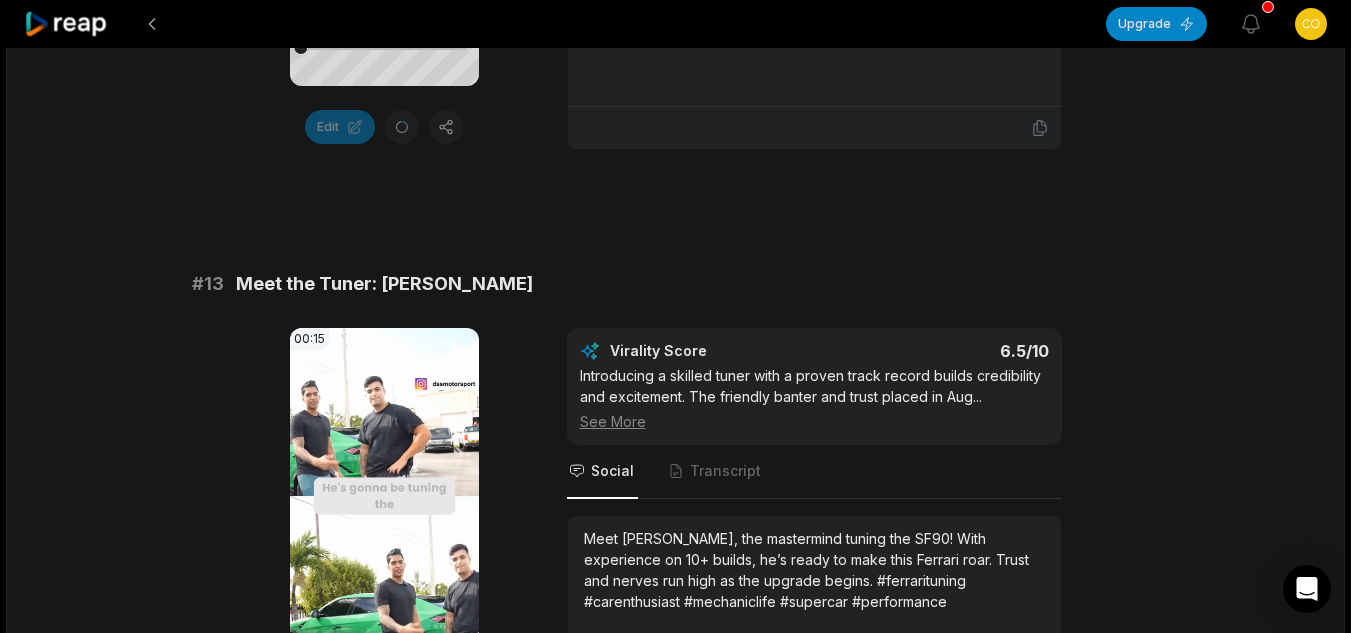 click on "Edit" at bounding box center [384, 127] 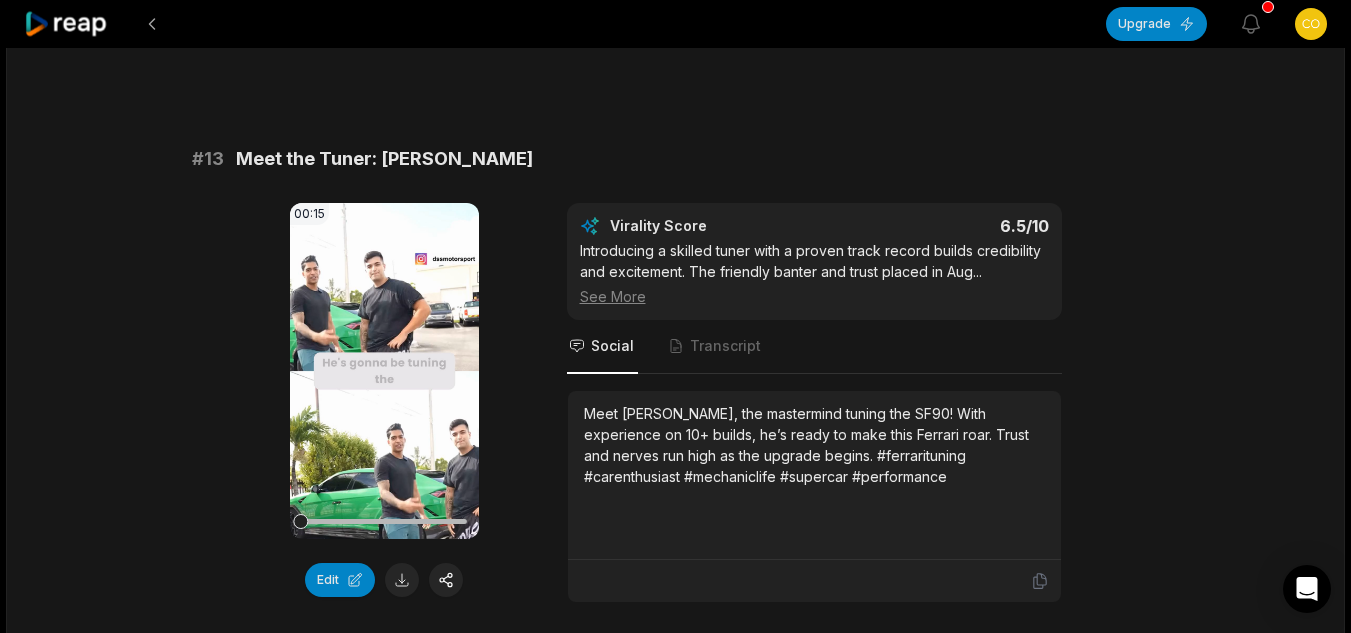scroll, scrollTop: 1423, scrollLeft: 0, axis: vertical 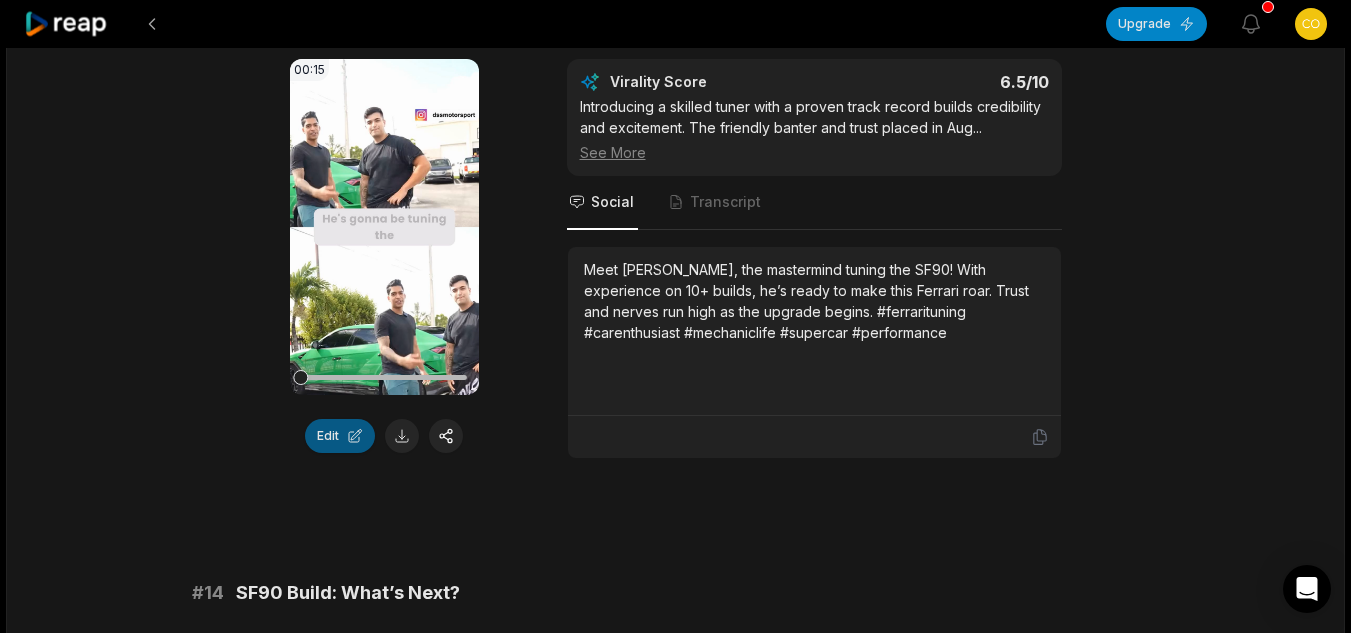 click on "Edit" at bounding box center [340, 436] 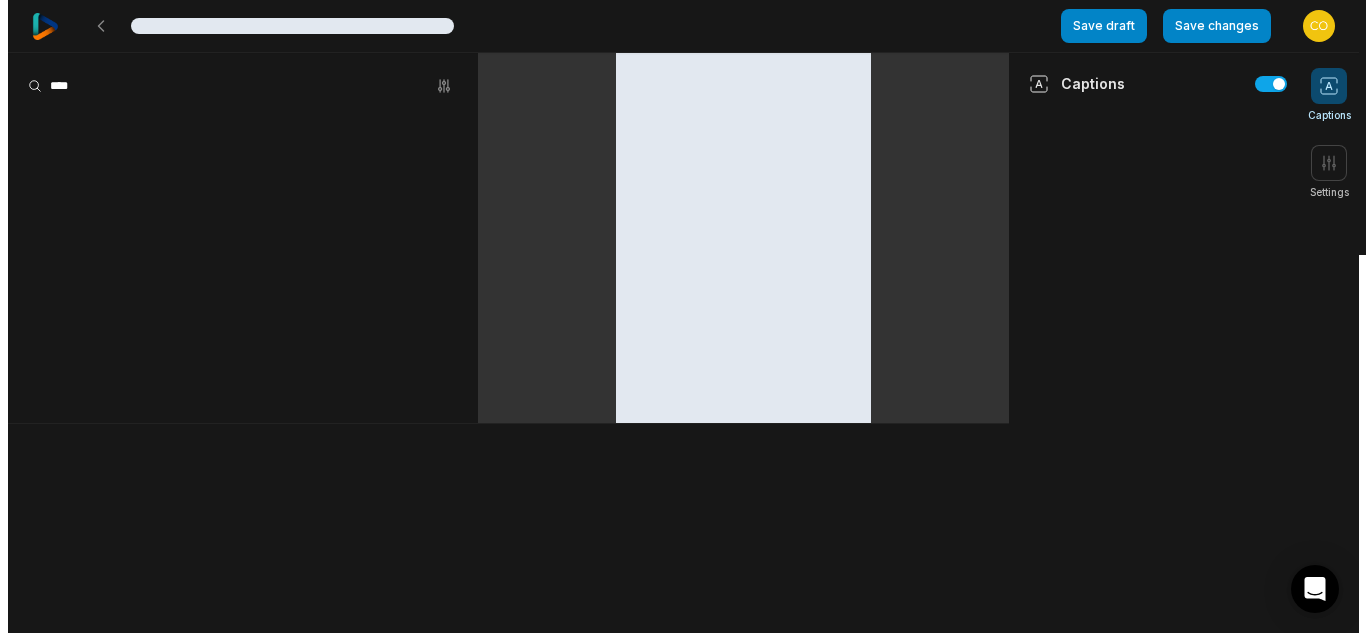 scroll, scrollTop: 0, scrollLeft: 0, axis: both 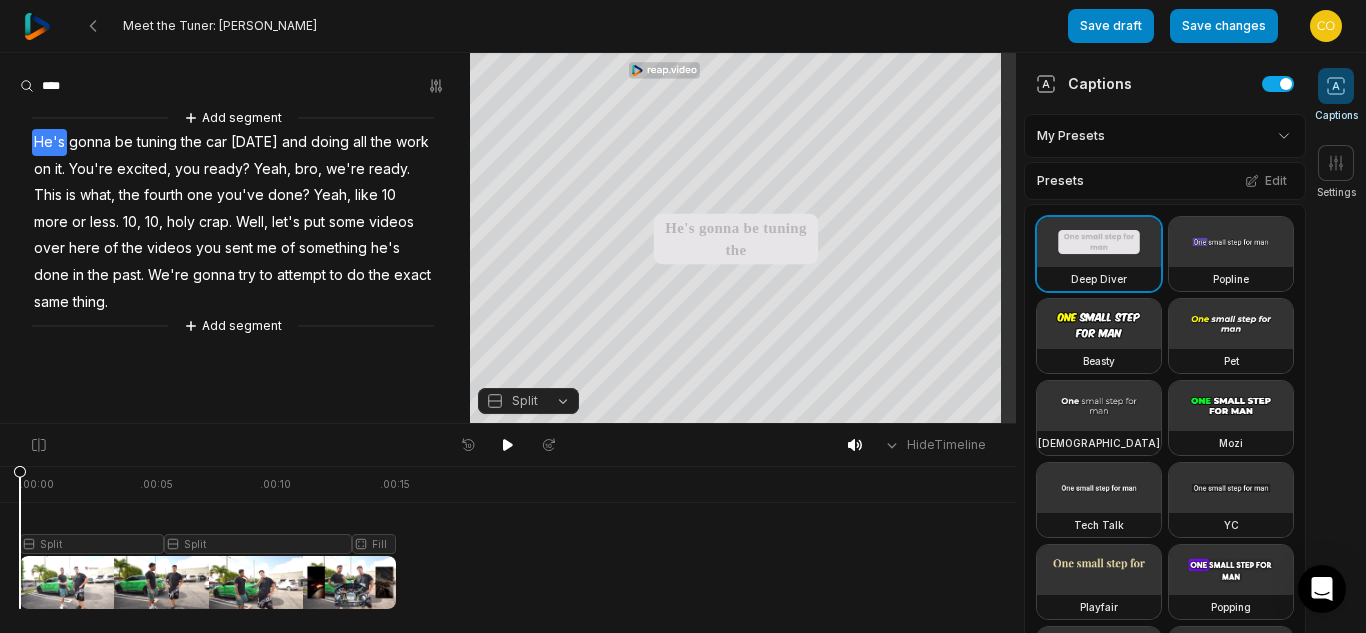click on "Split" at bounding box center (525, 401) 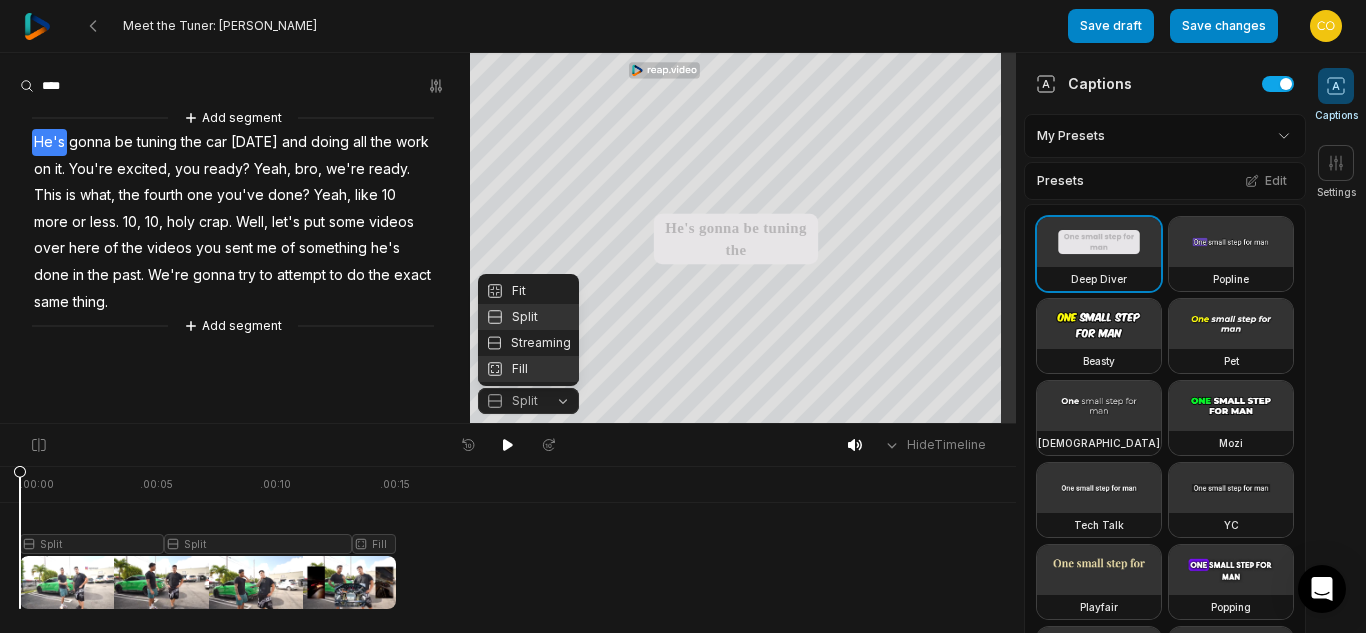 click on "Fill" at bounding box center (528, 369) 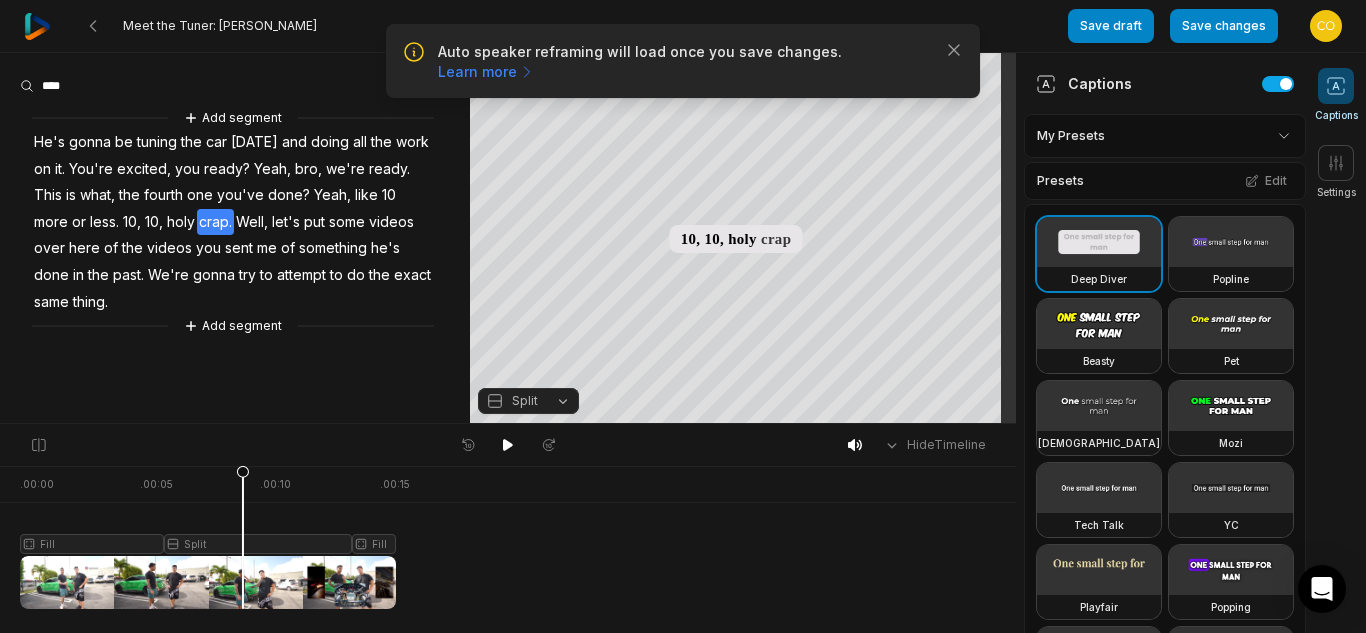 click at bounding box center [208, 537] 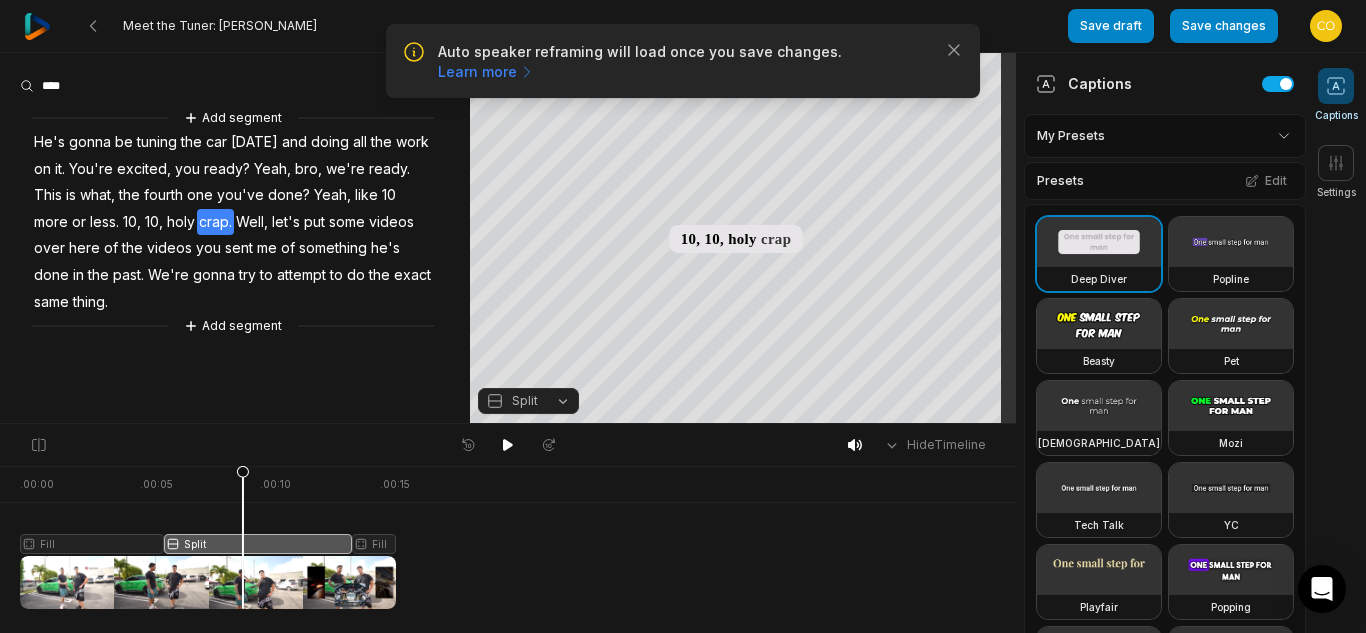 click on "Split" at bounding box center [525, 401] 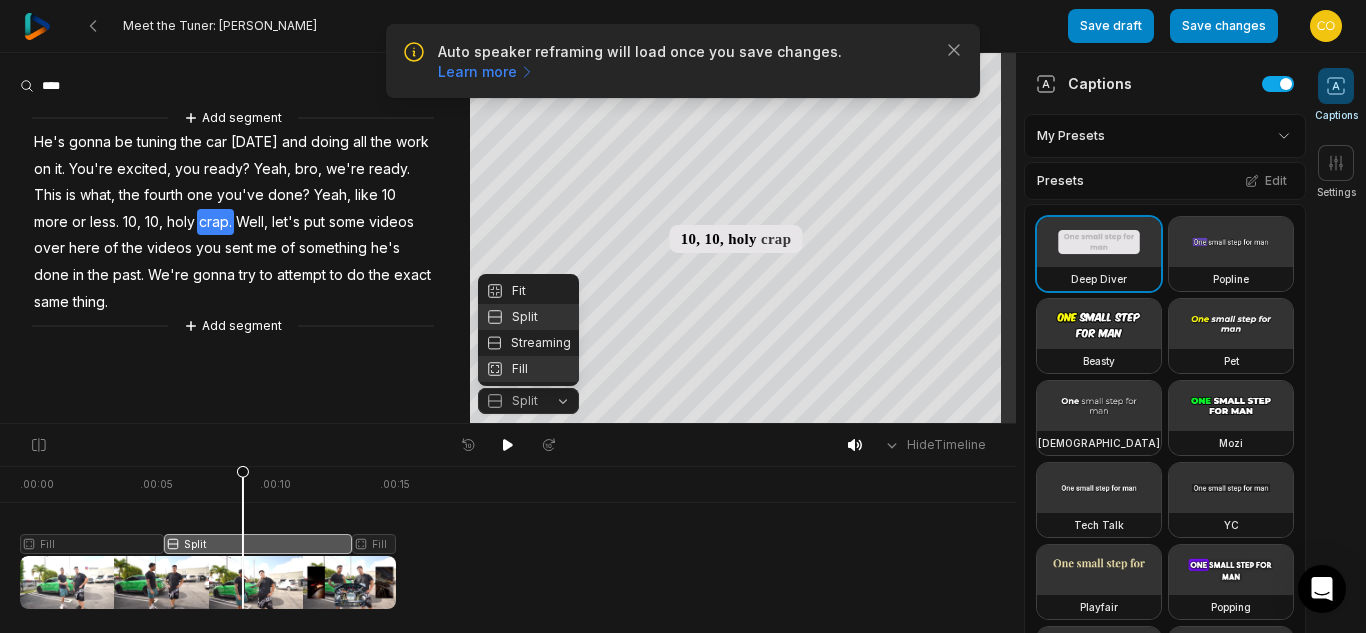 click on "Fill" at bounding box center (528, 369) 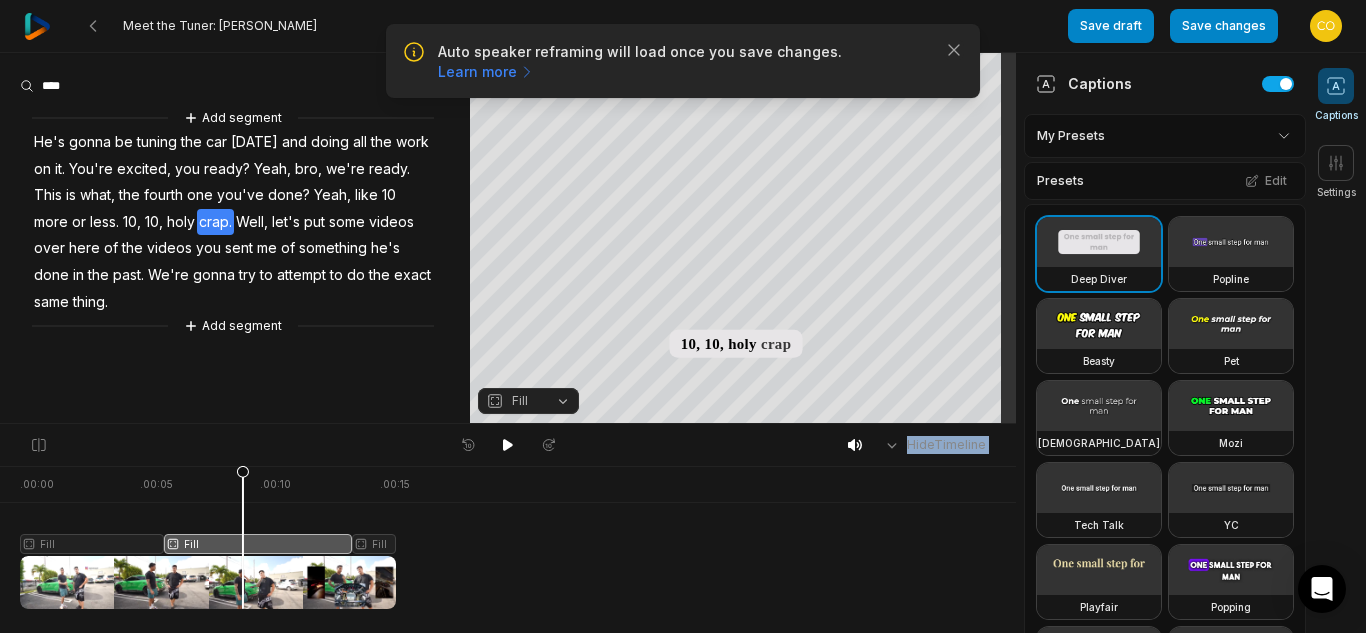 drag, startPoint x: 92, startPoint y: 493, endPoint x: 9, endPoint y: 487, distance: 83.21658 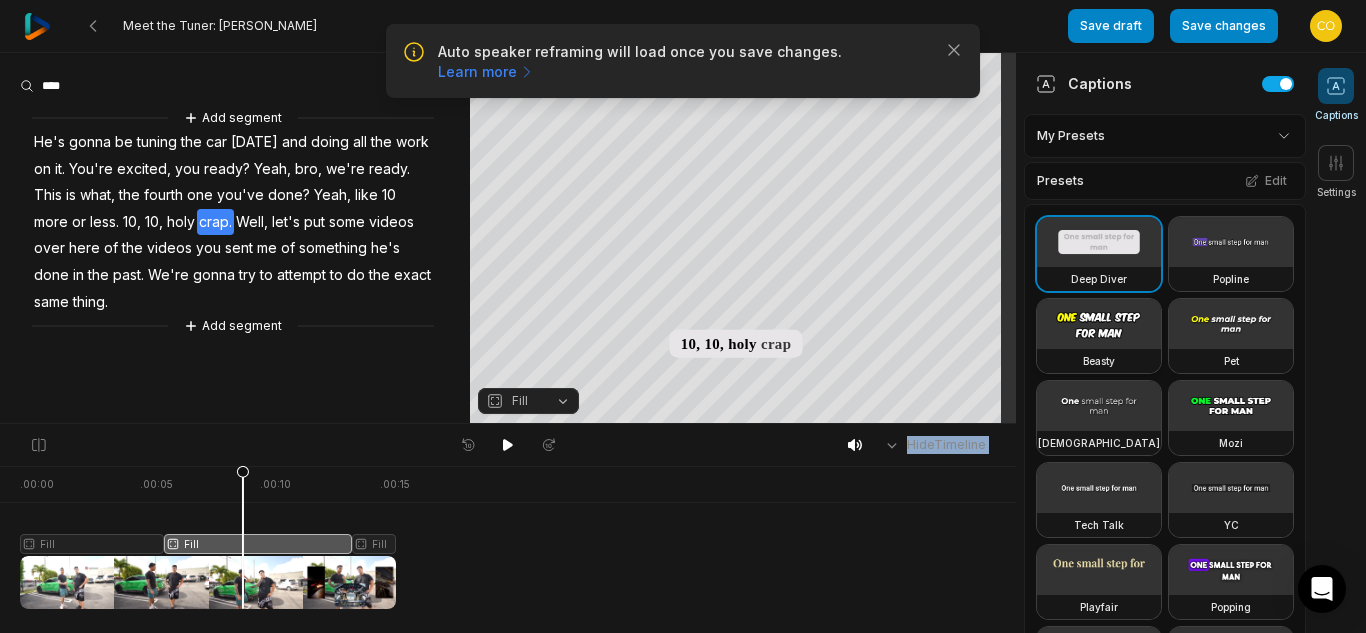 click at bounding box center [1099, 324] 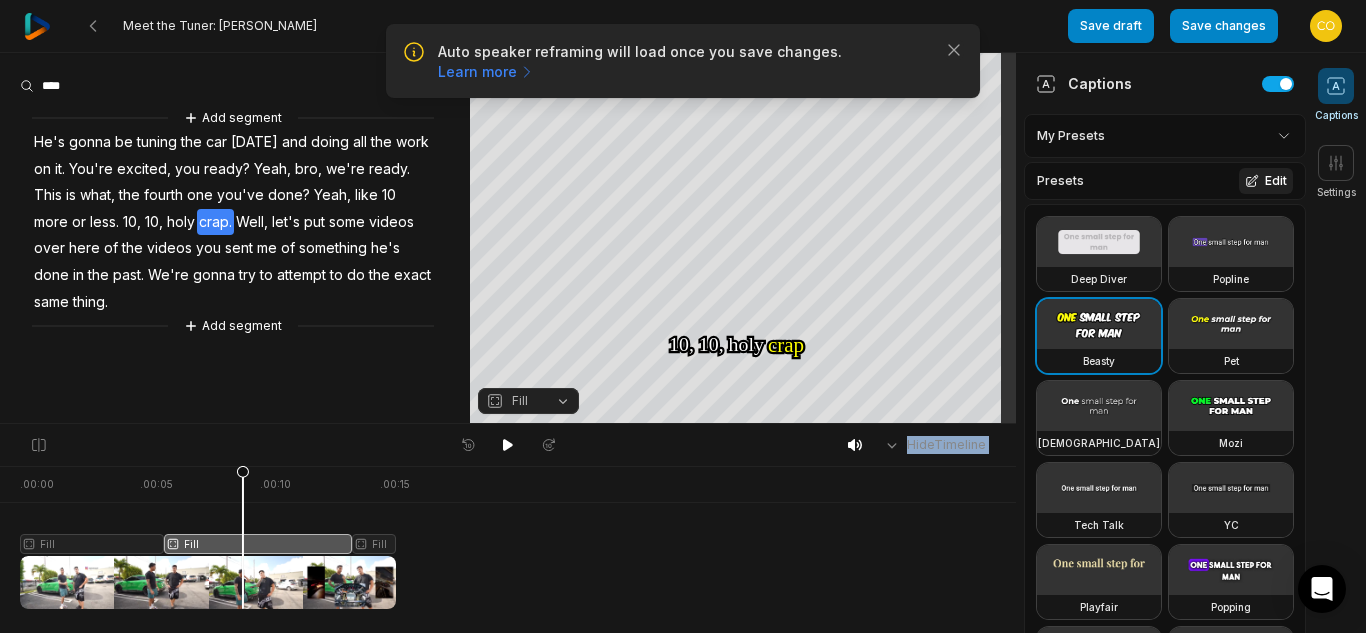 click on "Edit" at bounding box center [1266, 181] 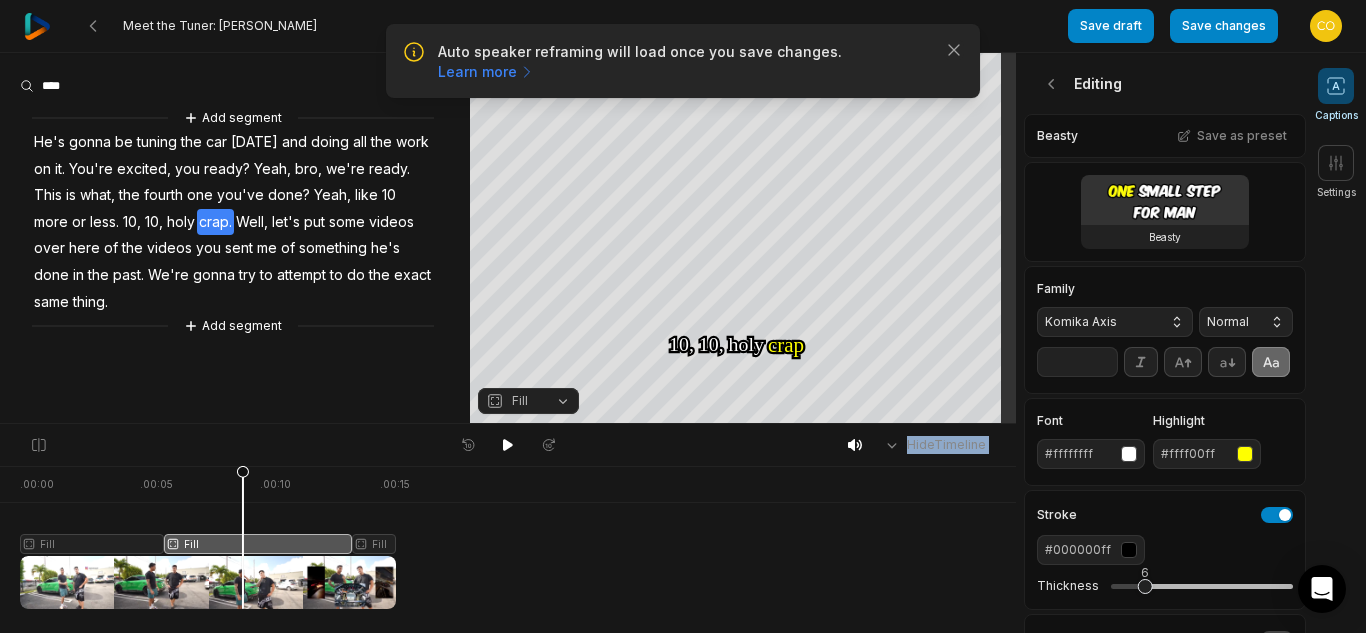 click on "Komika Axis" at bounding box center [1099, 322] 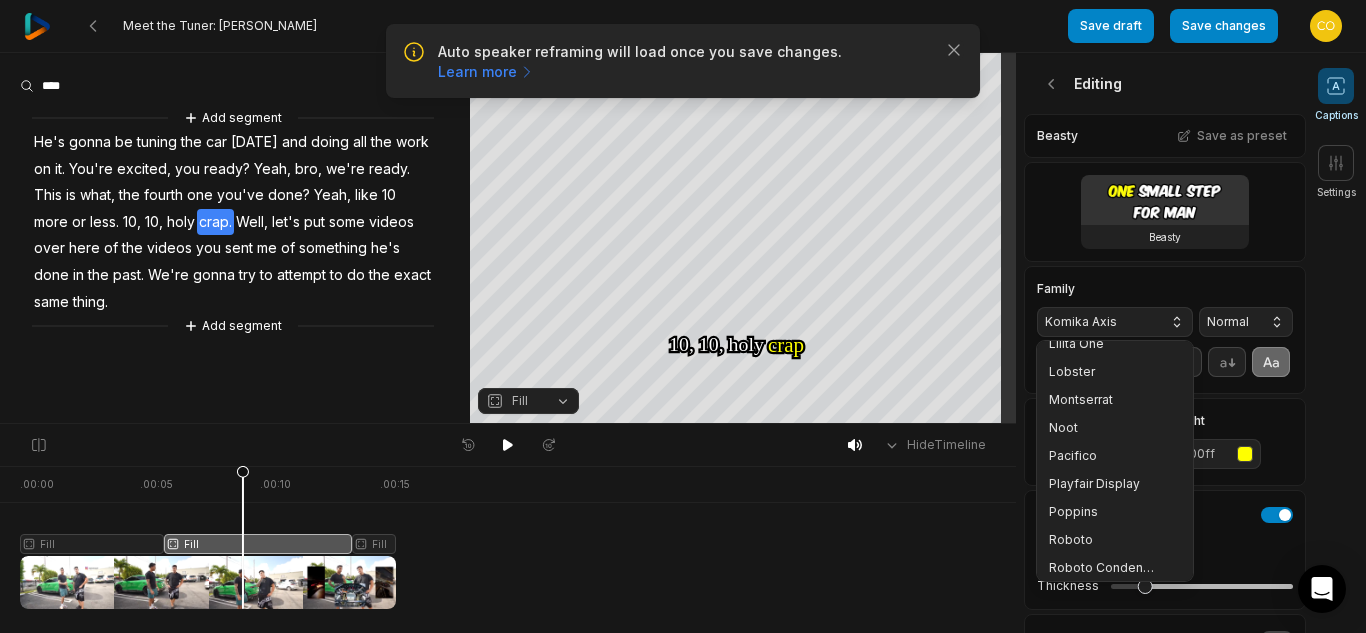 scroll, scrollTop: 268, scrollLeft: 0, axis: vertical 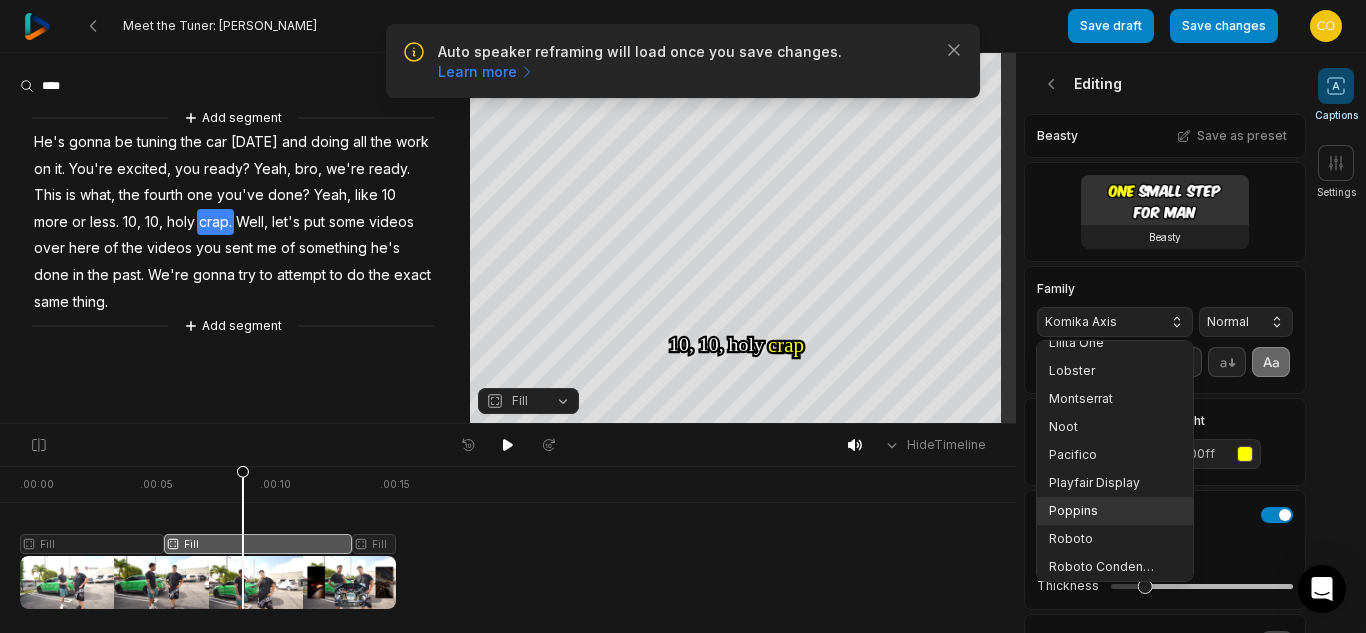 click on "Poppins" at bounding box center [1103, 511] 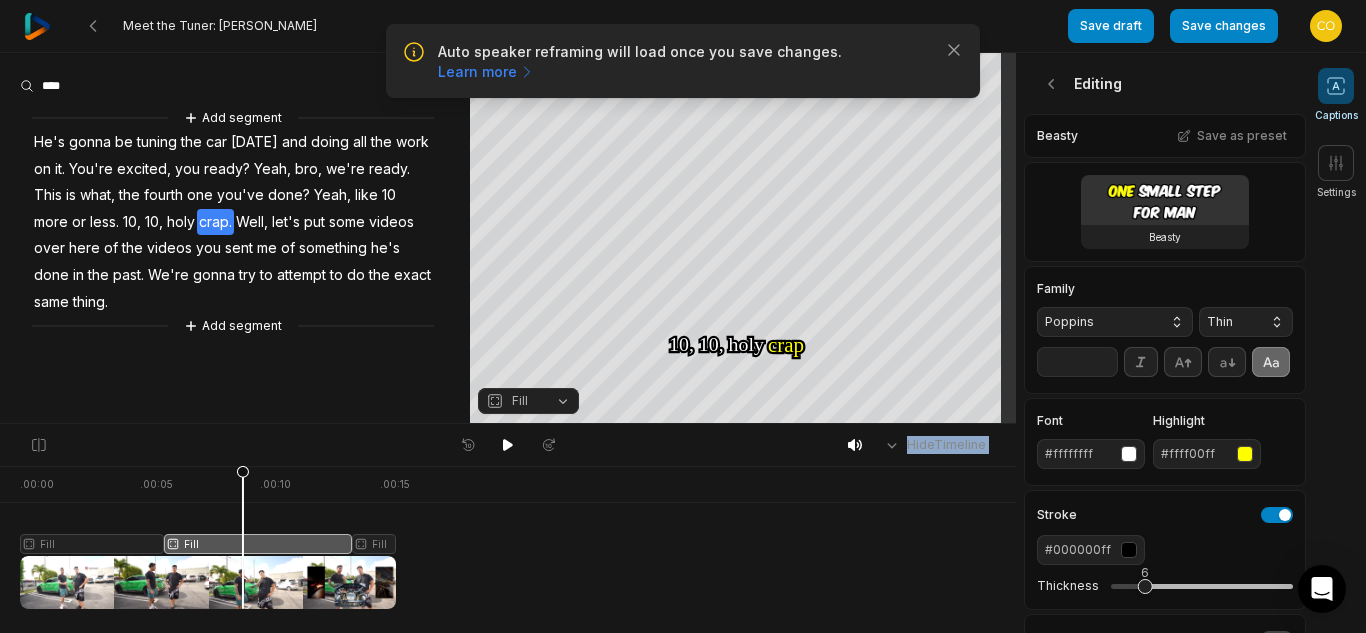 click on "Thin" at bounding box center (1246, 322) 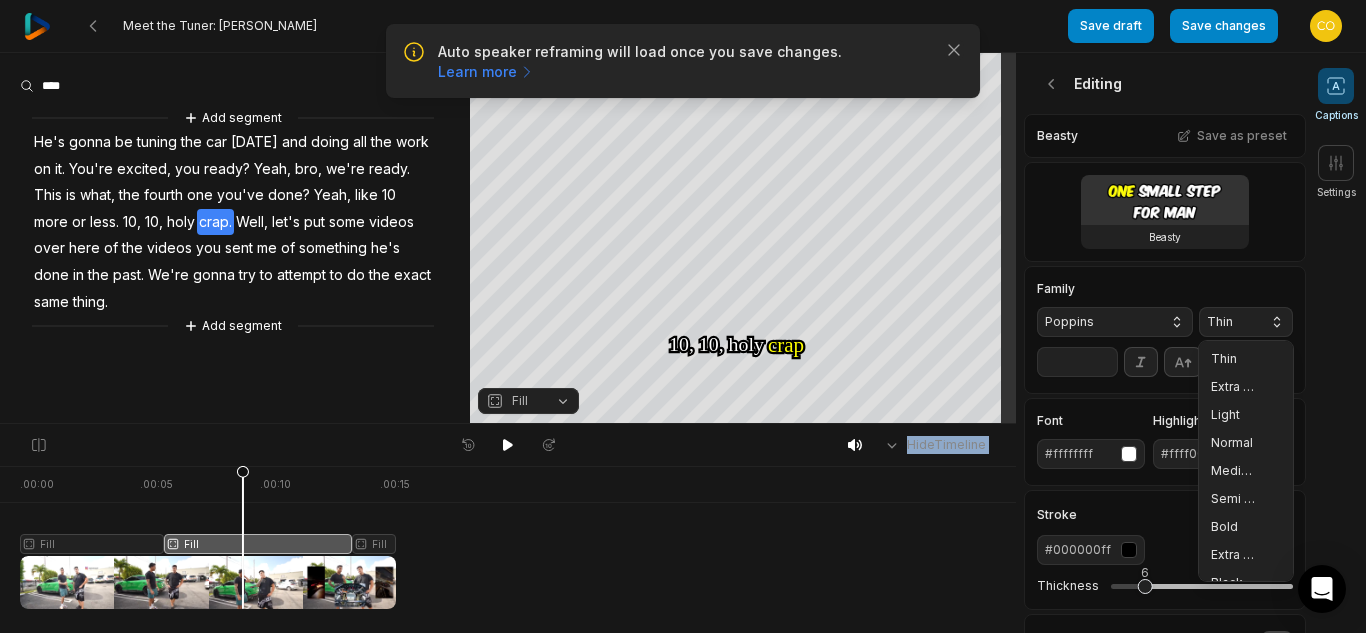 click on "Thin" at bounding box center (1230, 322) 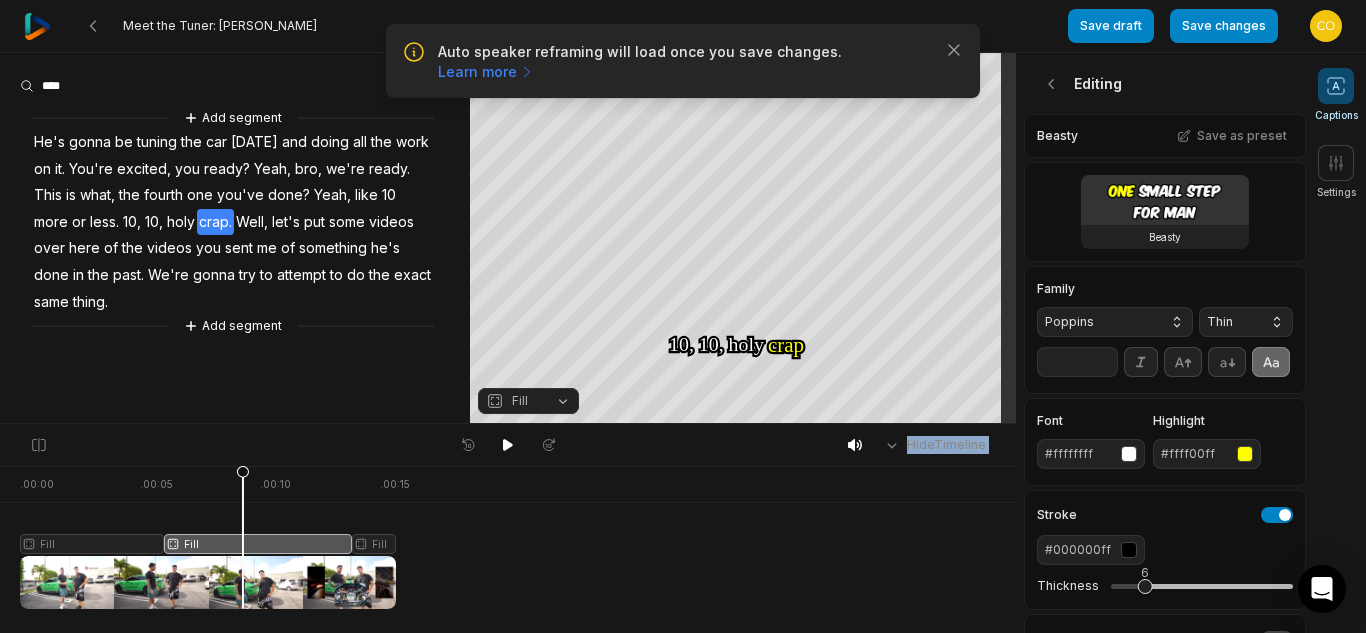 click on "Thin" at bounding box center (1230, 322) 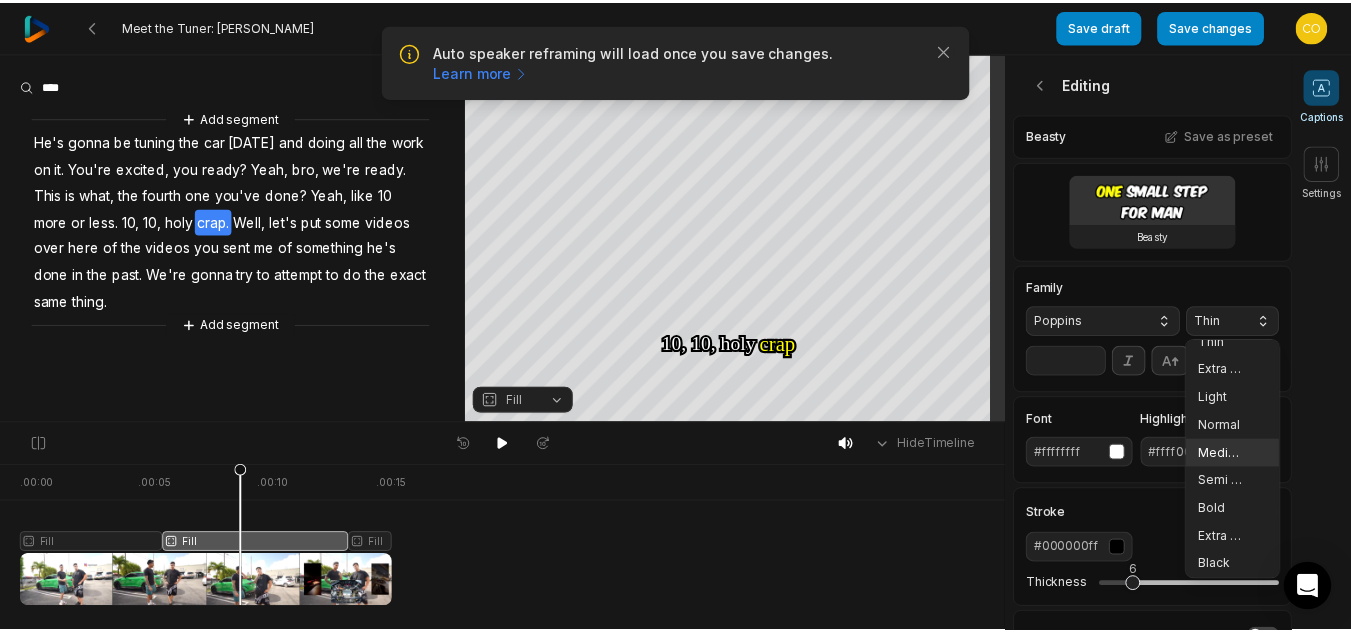 scroll, scrollTop: 18, scrollLeft: 0, axis: vertical 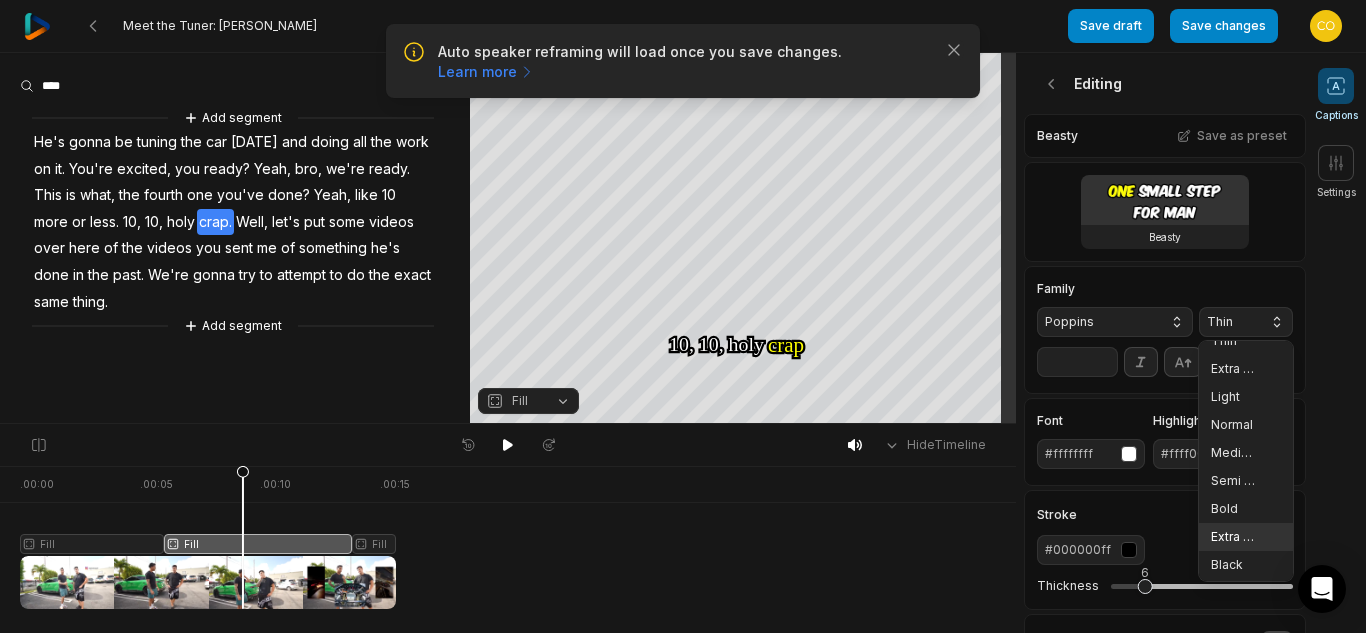 click on "Extra Bold" at bounding box center [1246, 537] 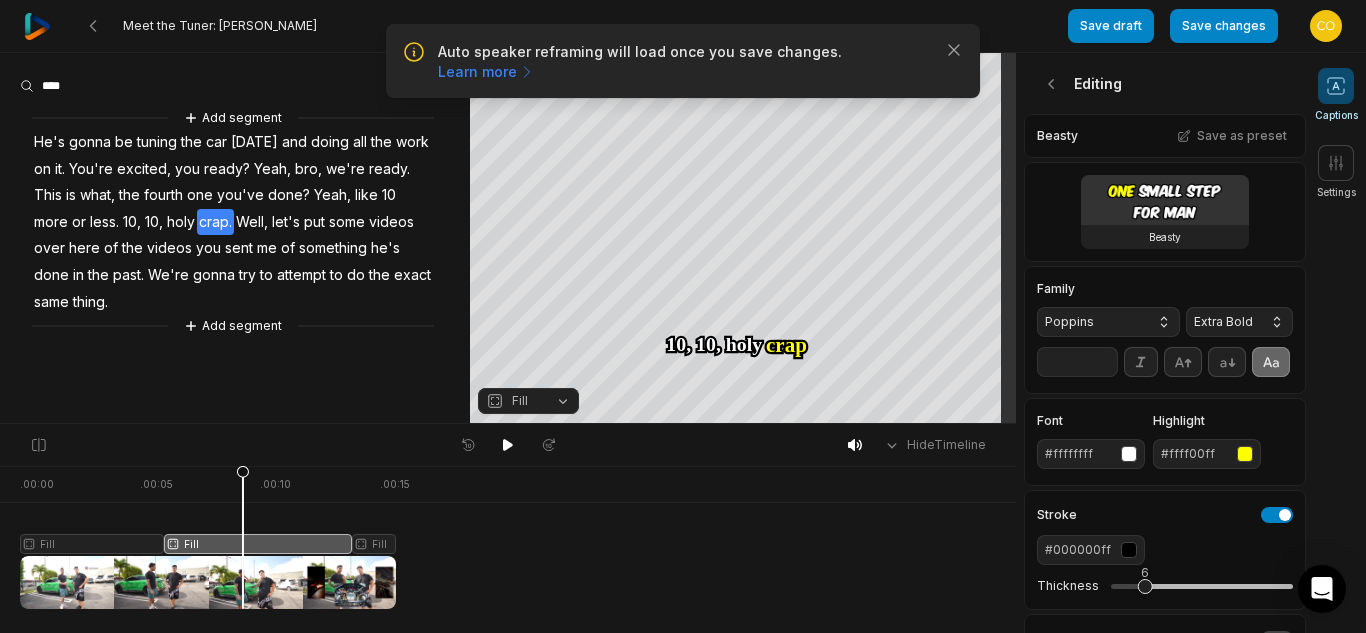 click on "**" at bounding box center [1077, 362] 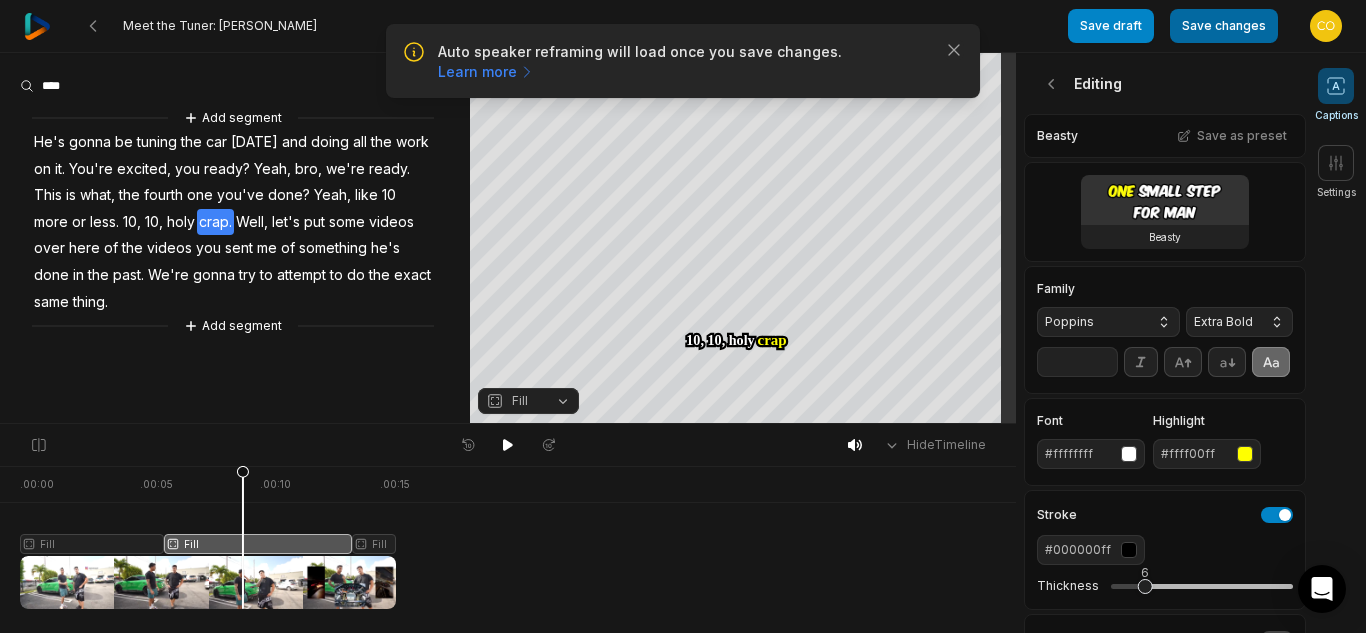 type on "**" 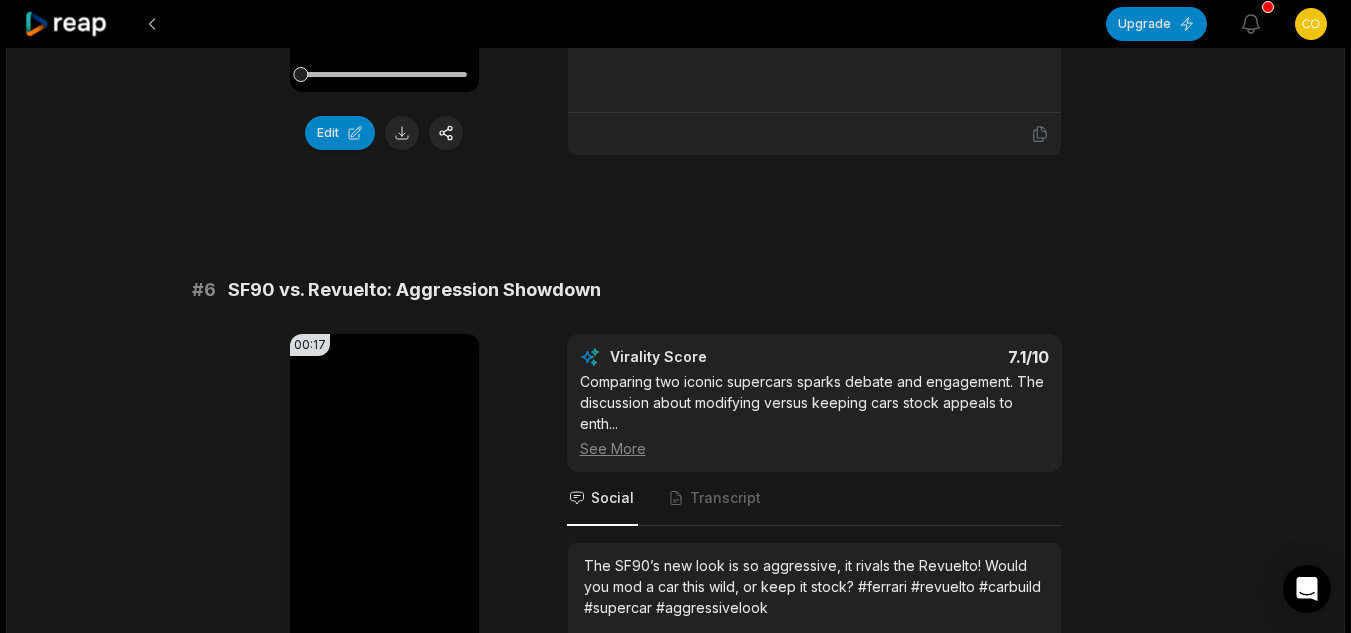 scroll, scrollTop: 3103, scrollLeft: 0, axis: vertical 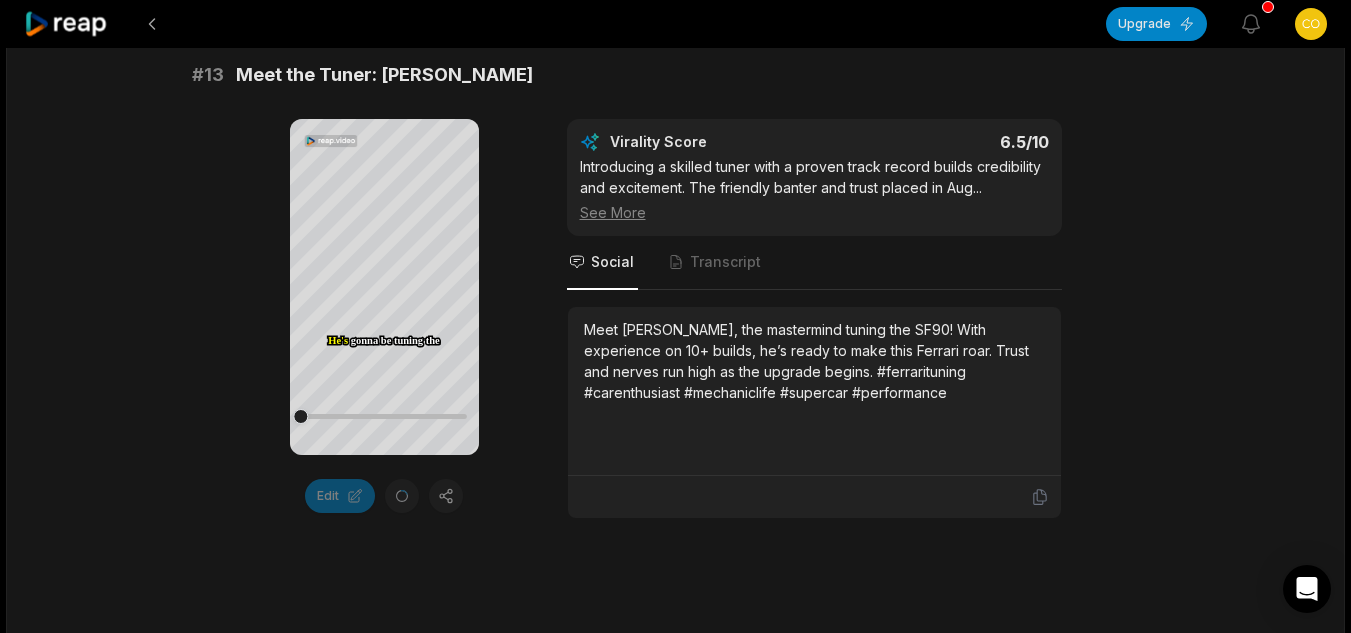 click on "Edit" at bounding box center [384, 496] 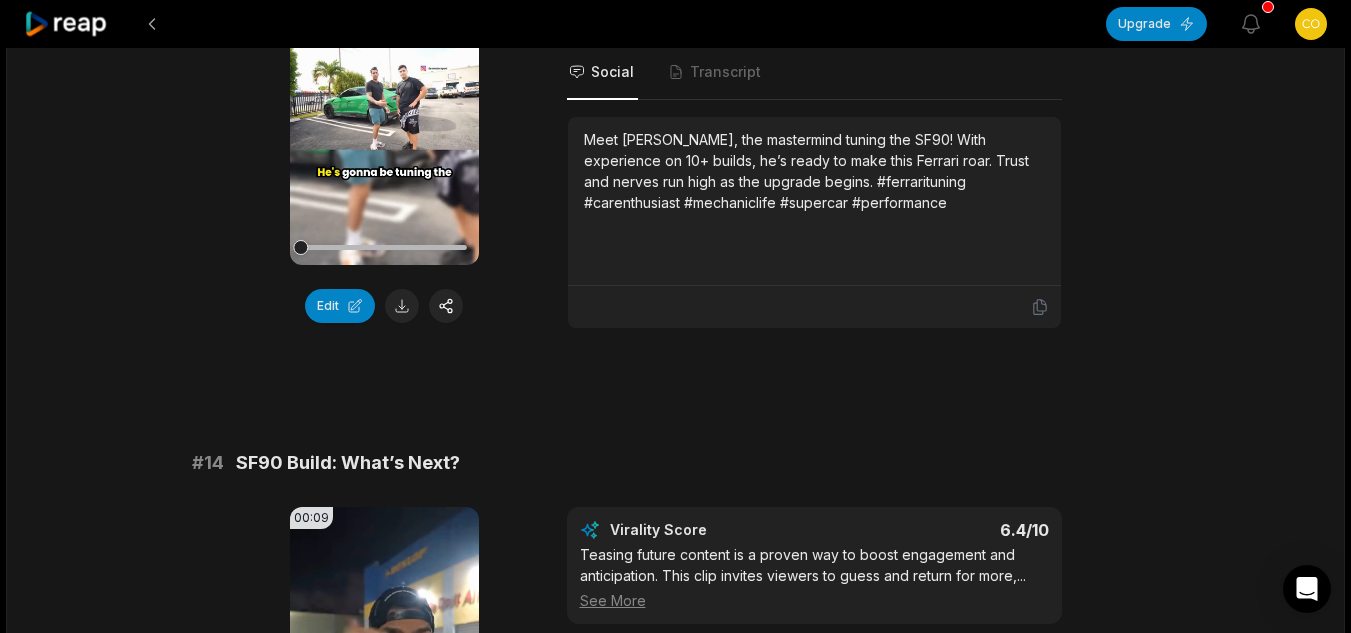 scroll, scrollTop: 1559, scrollLeft: 0, axis: vertical 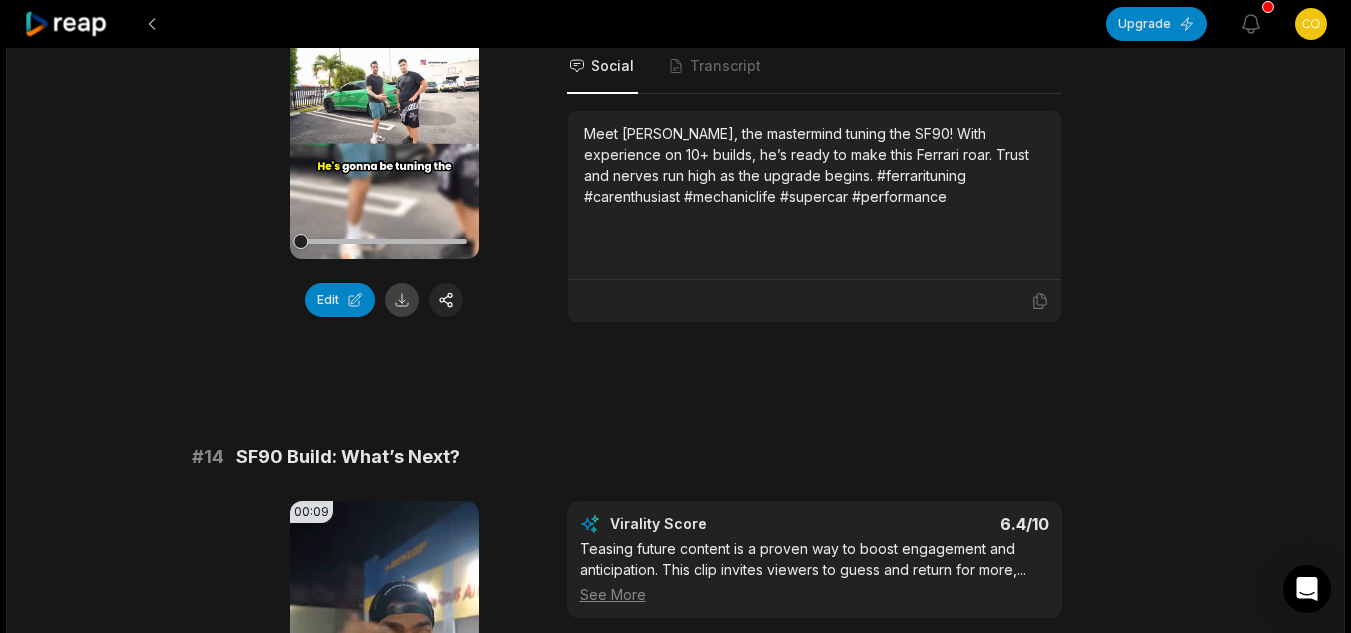 click at bounding box center [402, 300] 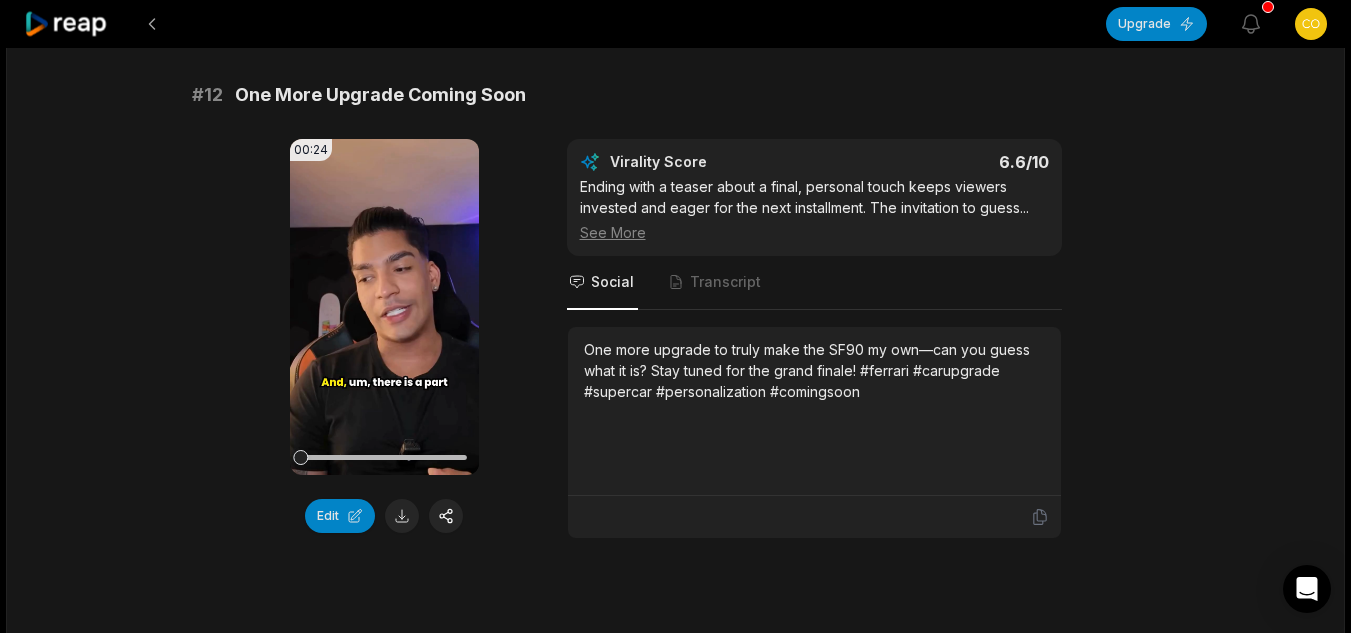 scroll, scrollTop: 769, scrollLeft: 0, axis: vertical 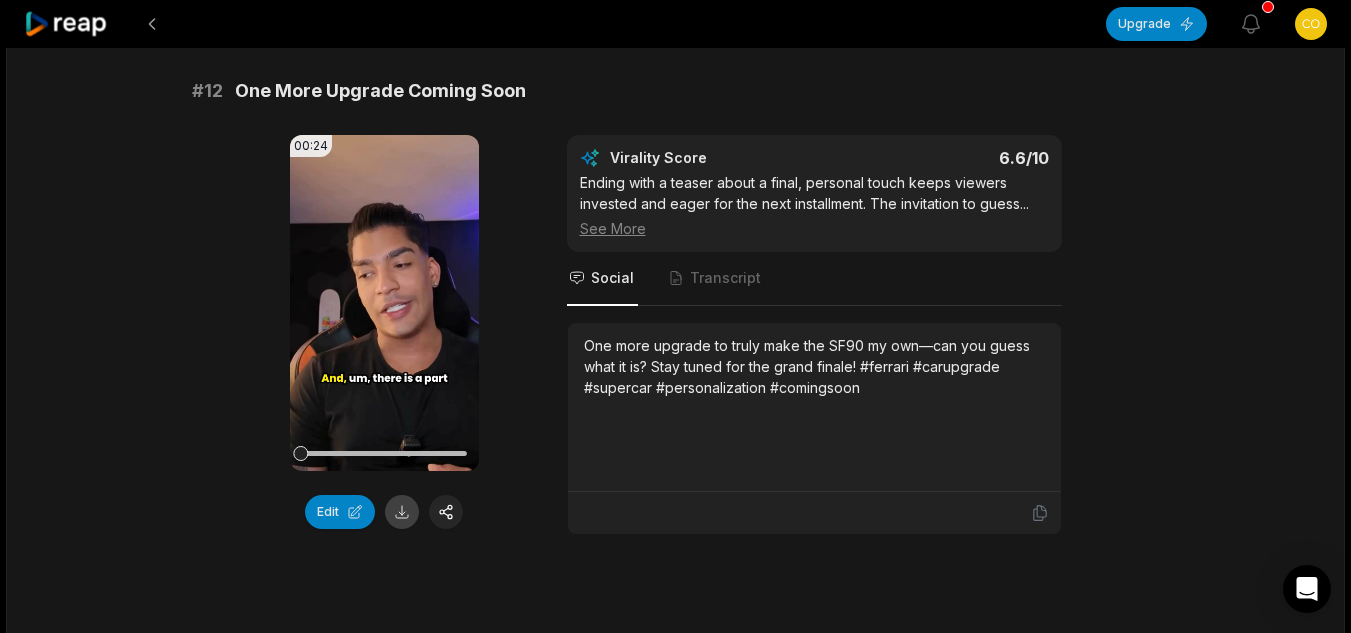 click at bounding box center [402, 512] 